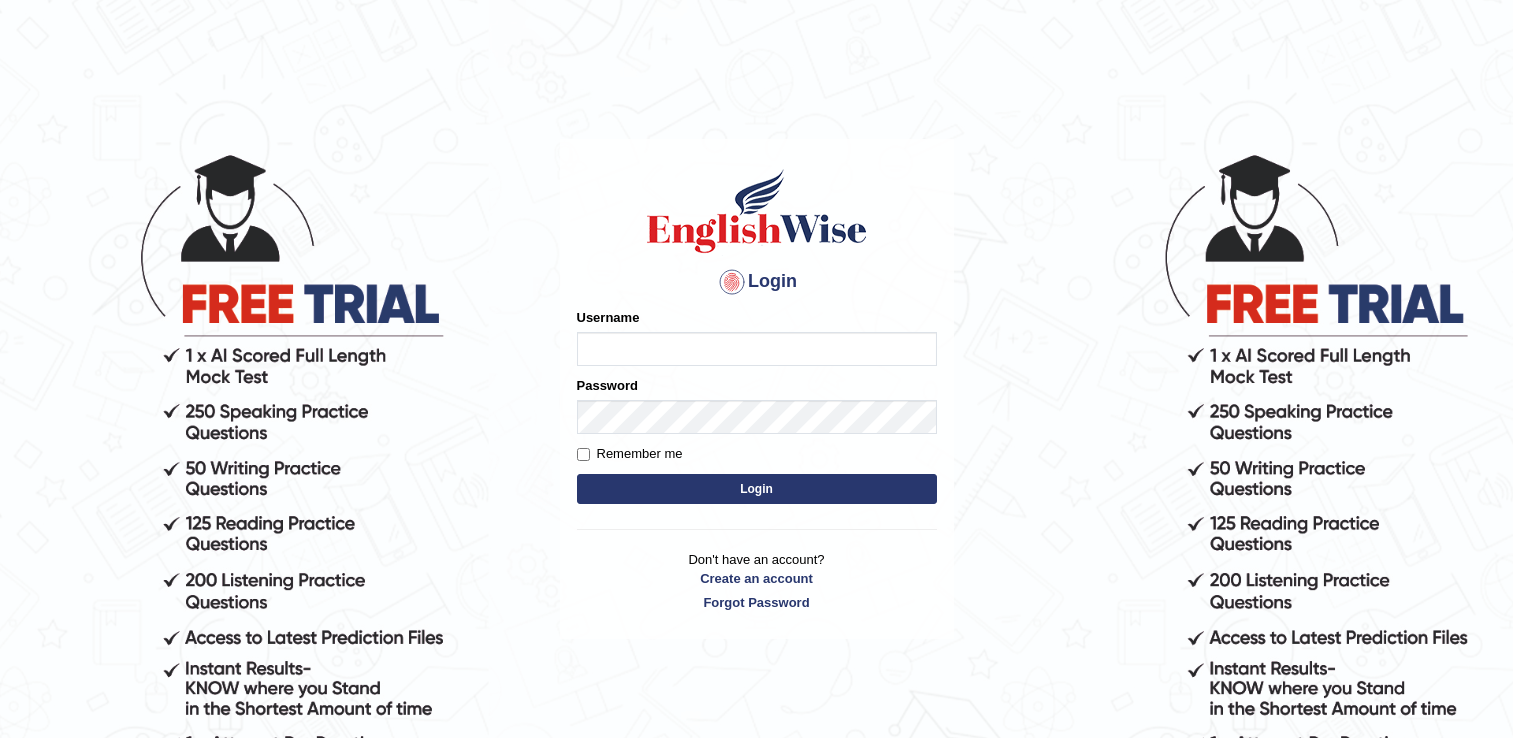 scroll, scrollTop: 0, scrollLeft: 0, axis: both 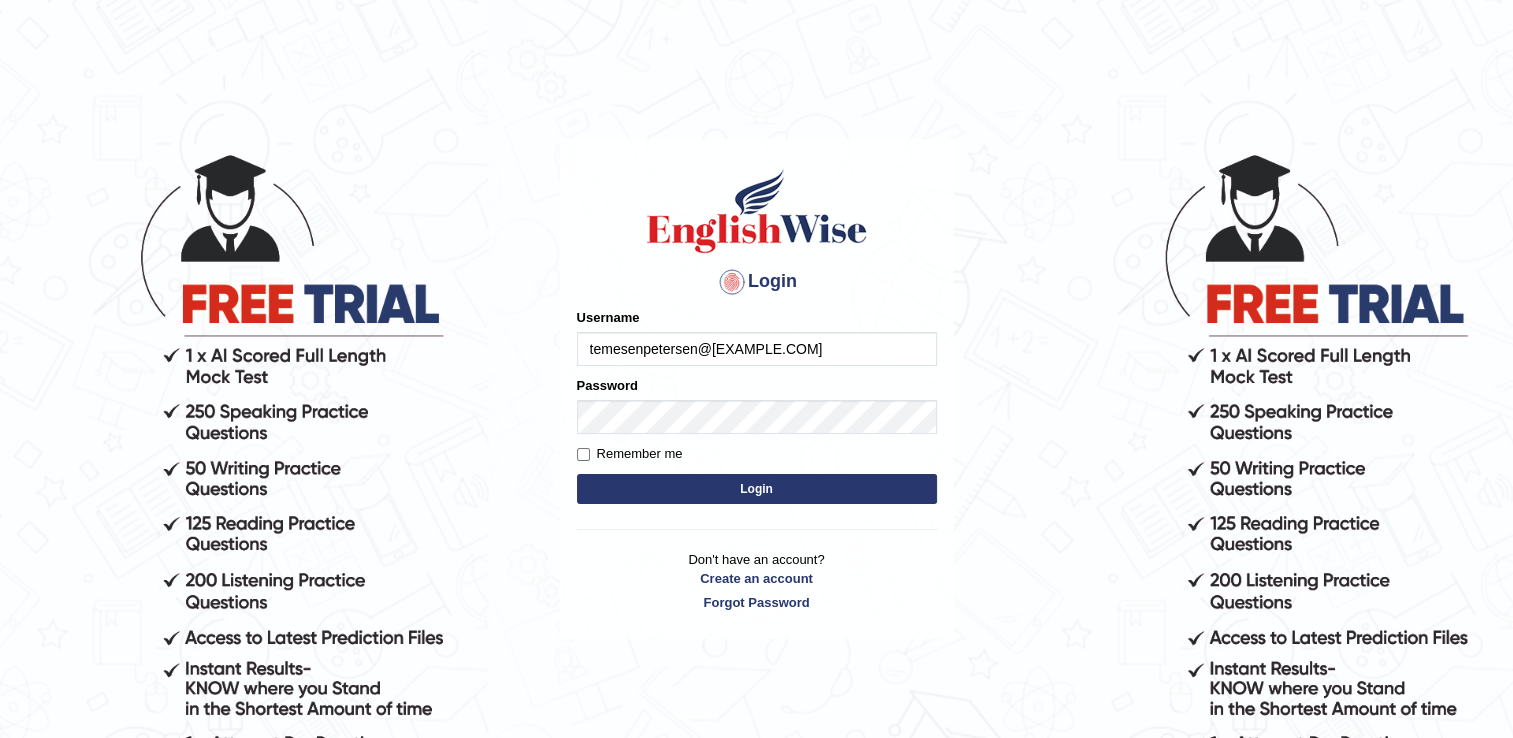 type on "temesenpetersen@[EXAMPLE.COM]" 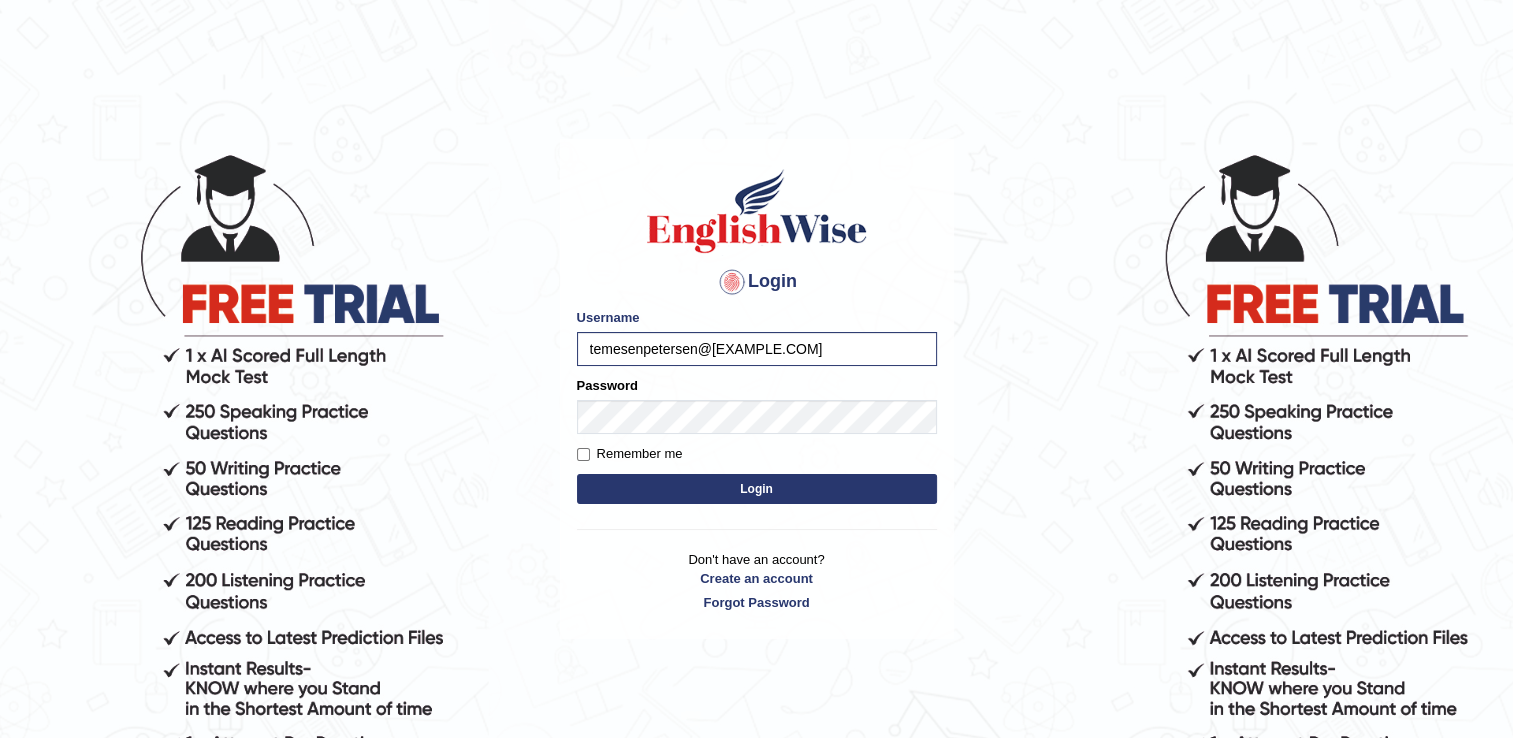 click on "Login" at bounding box center (757, 489) 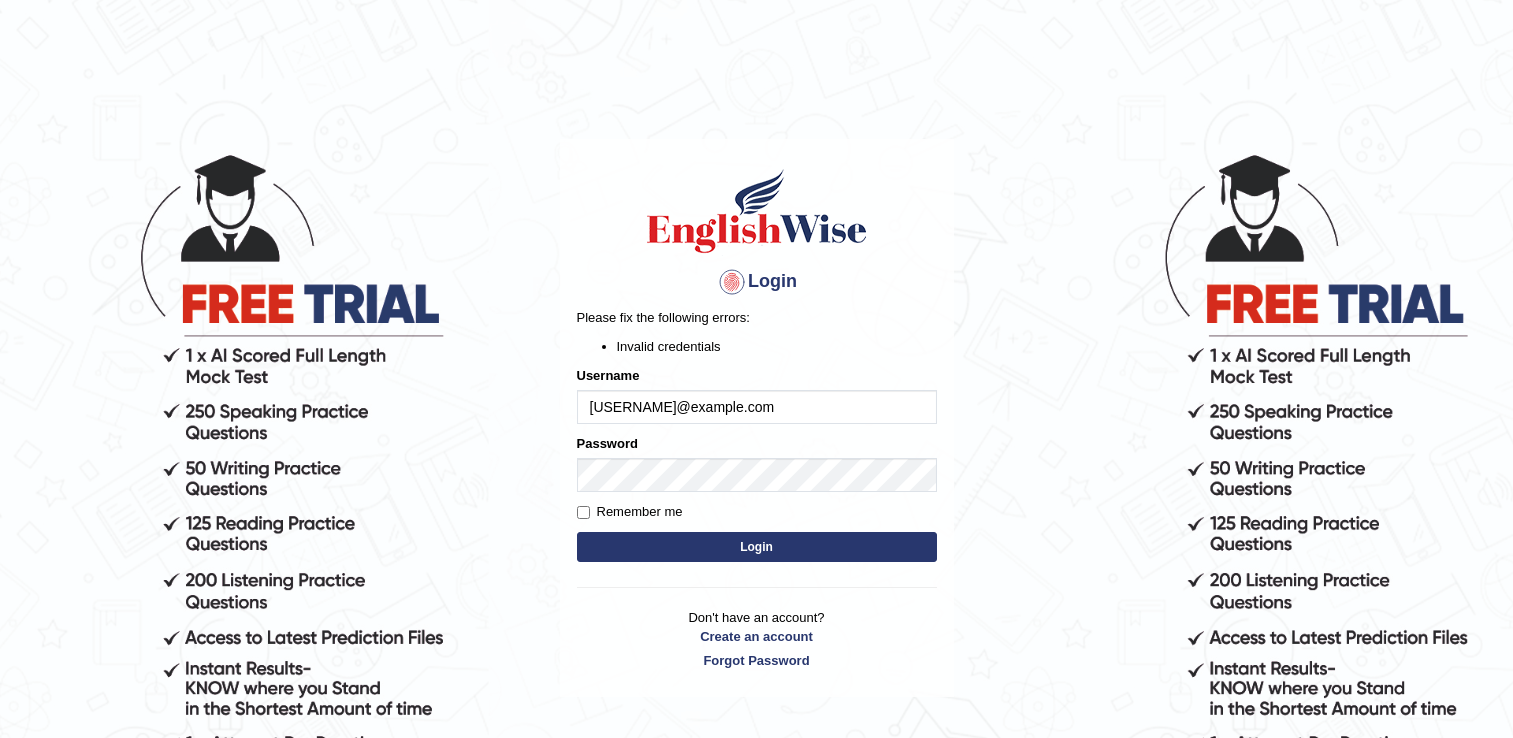 scroll, scrollTop: 0, scrollLeft: 0, axis: both 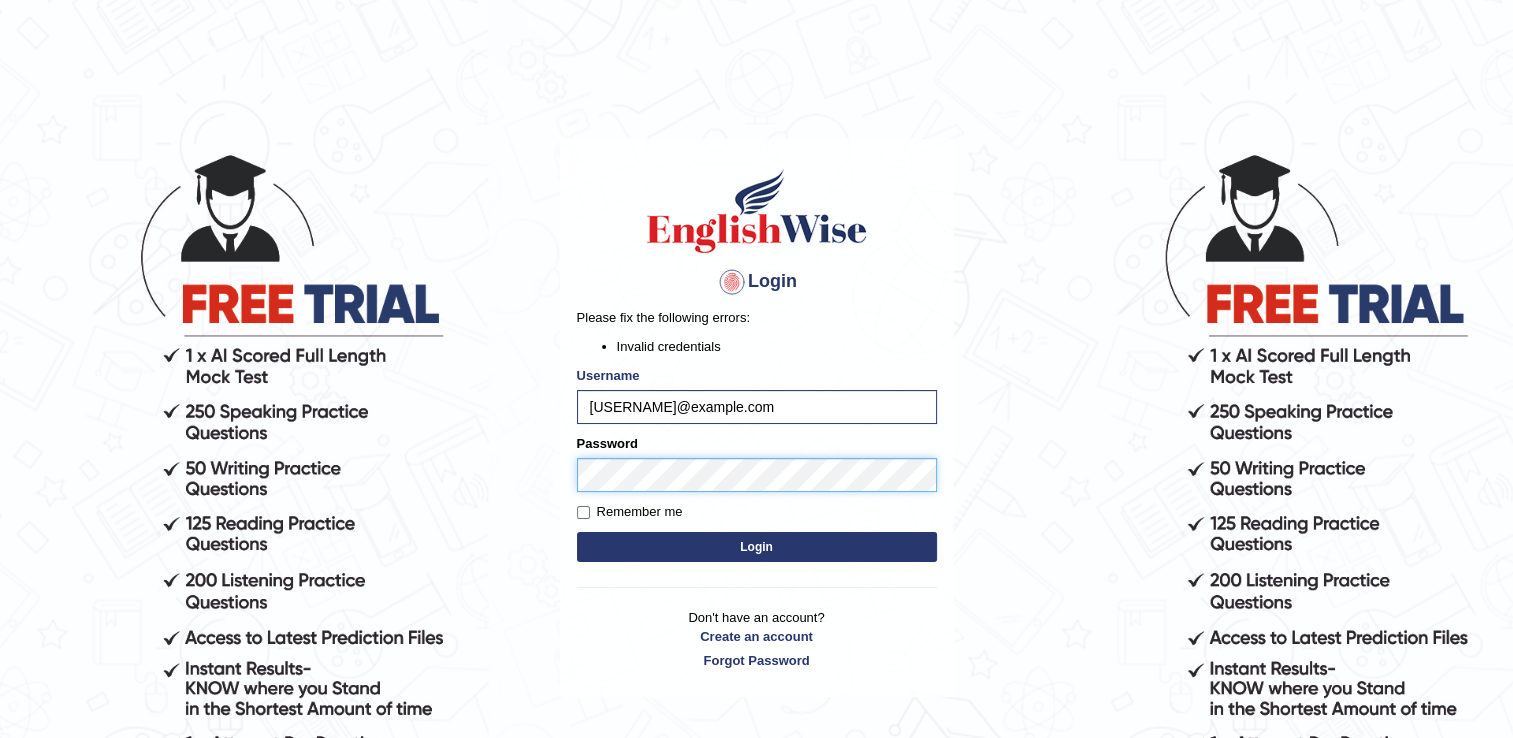 click on "Login
Please fix the following errors: Invalid credentials
Username
temesenpetersen@gmail.com
Password
Remember me
Login
Don't have an account?
Create an account
Forgot Password
2025 ©  English Wise.  All Rights Reserved  Back to English Wise" at bounding box center [756, 445] 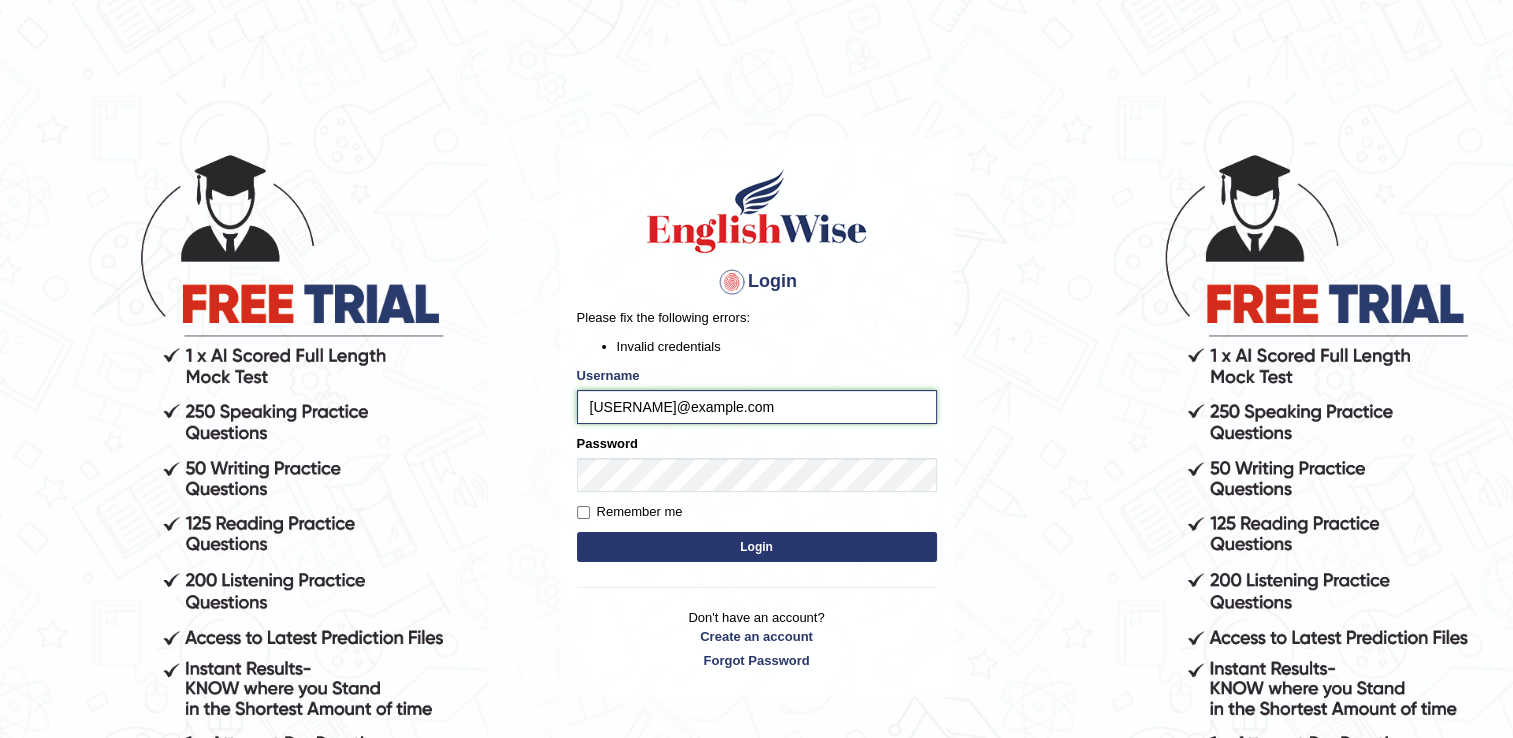 click on "temesenpetersen@[EXAMPLE.COM]" at bounding box center [757, 407] 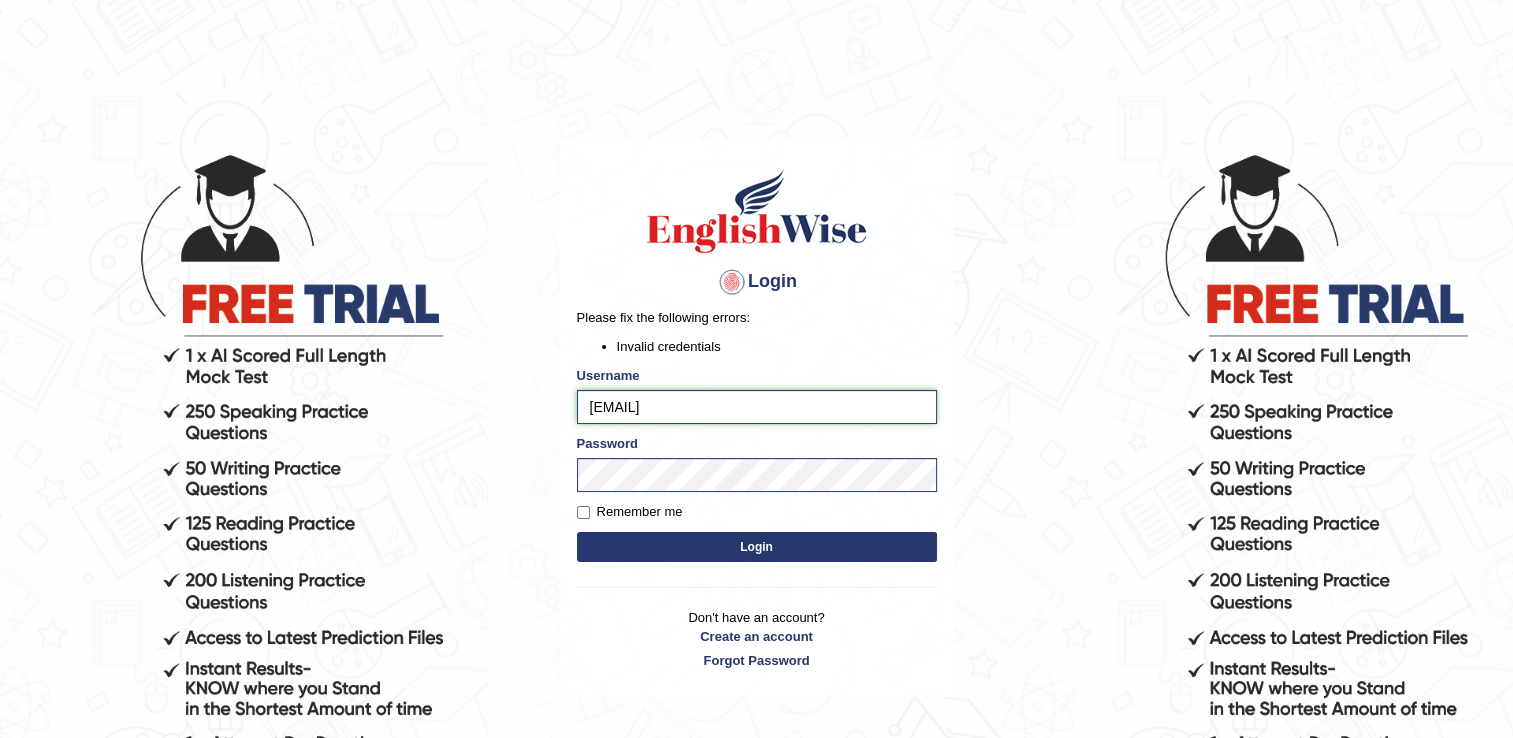 click on "Temesenpetersen@gmail.com" at bounding box center (757, 407) 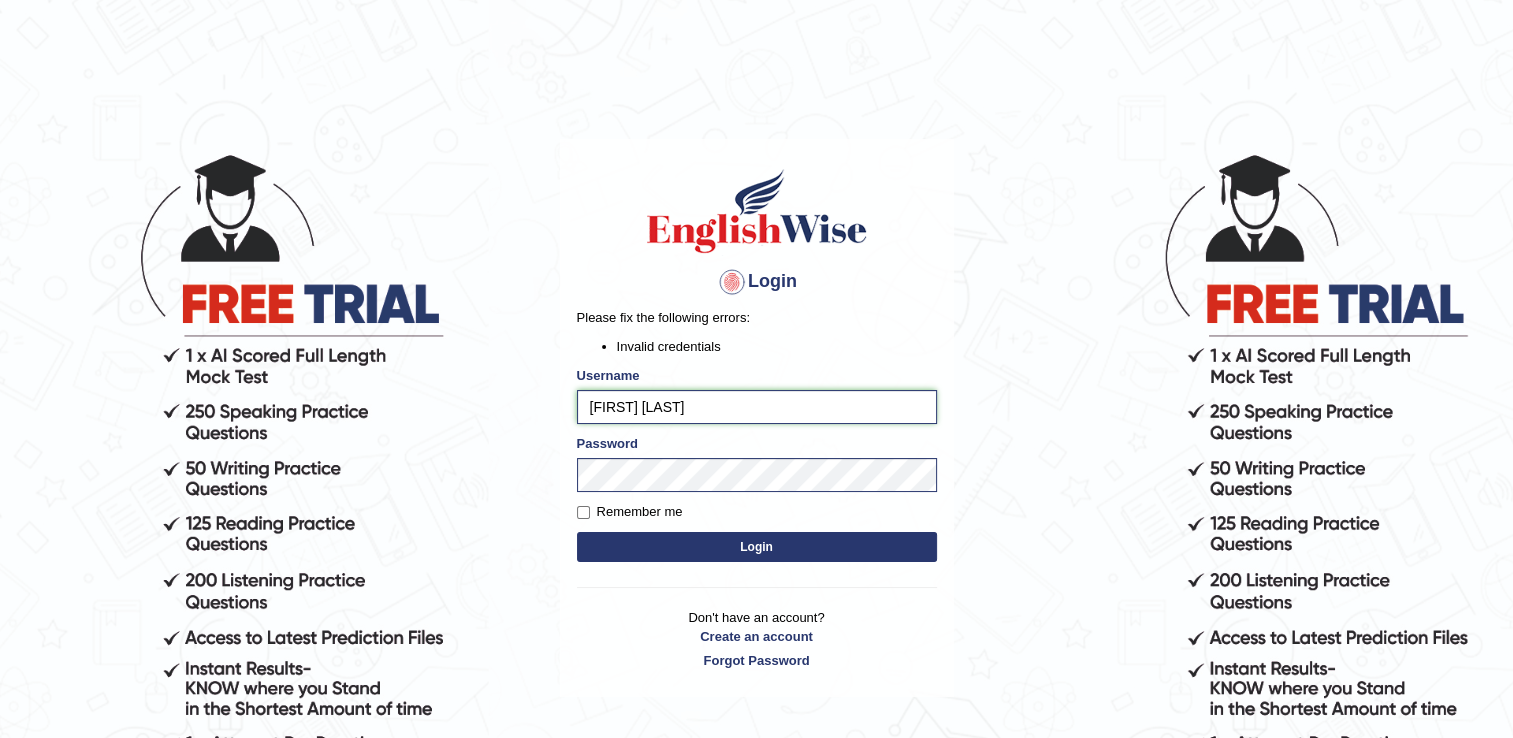 type on "TemesenPetersen" 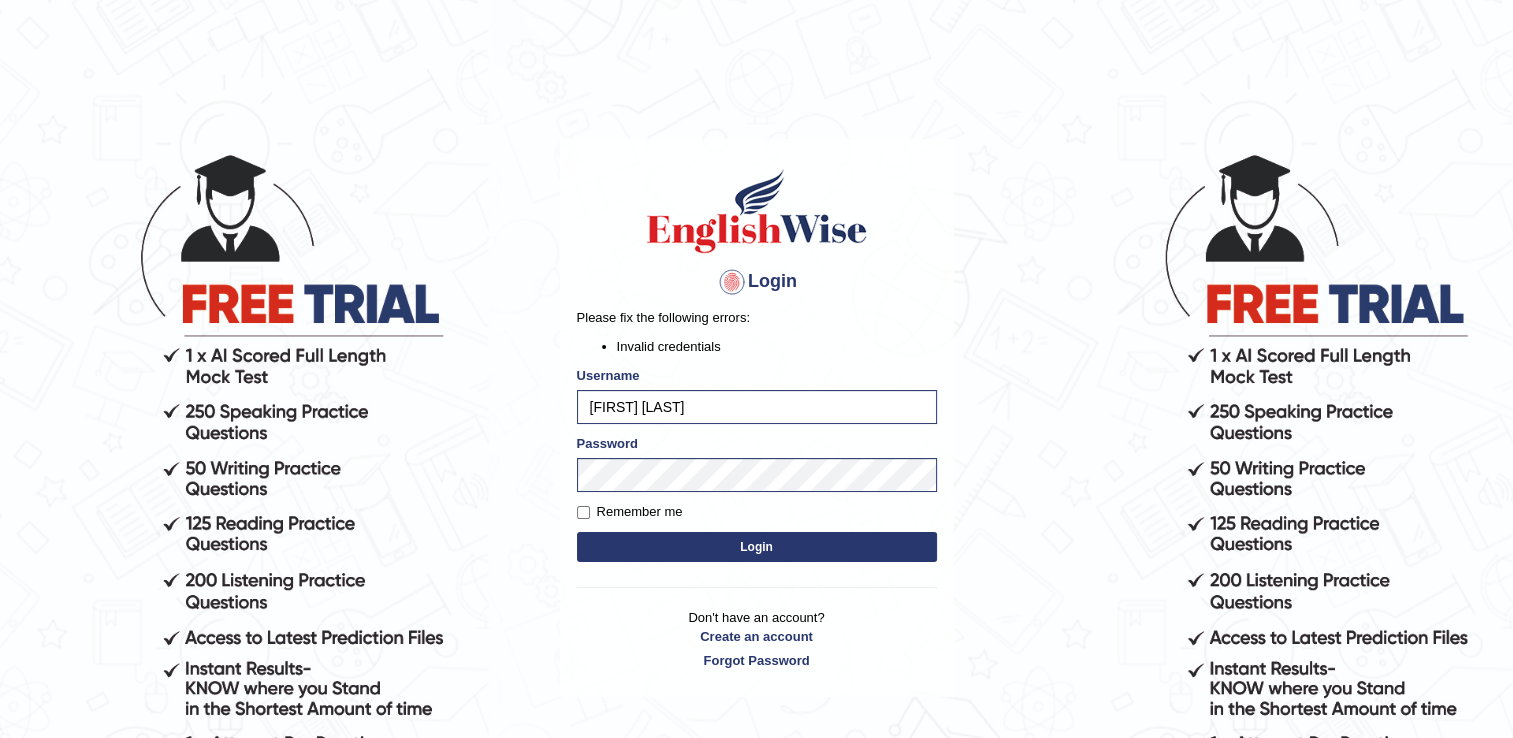 click on "Login" at bounding box center (757, 547) 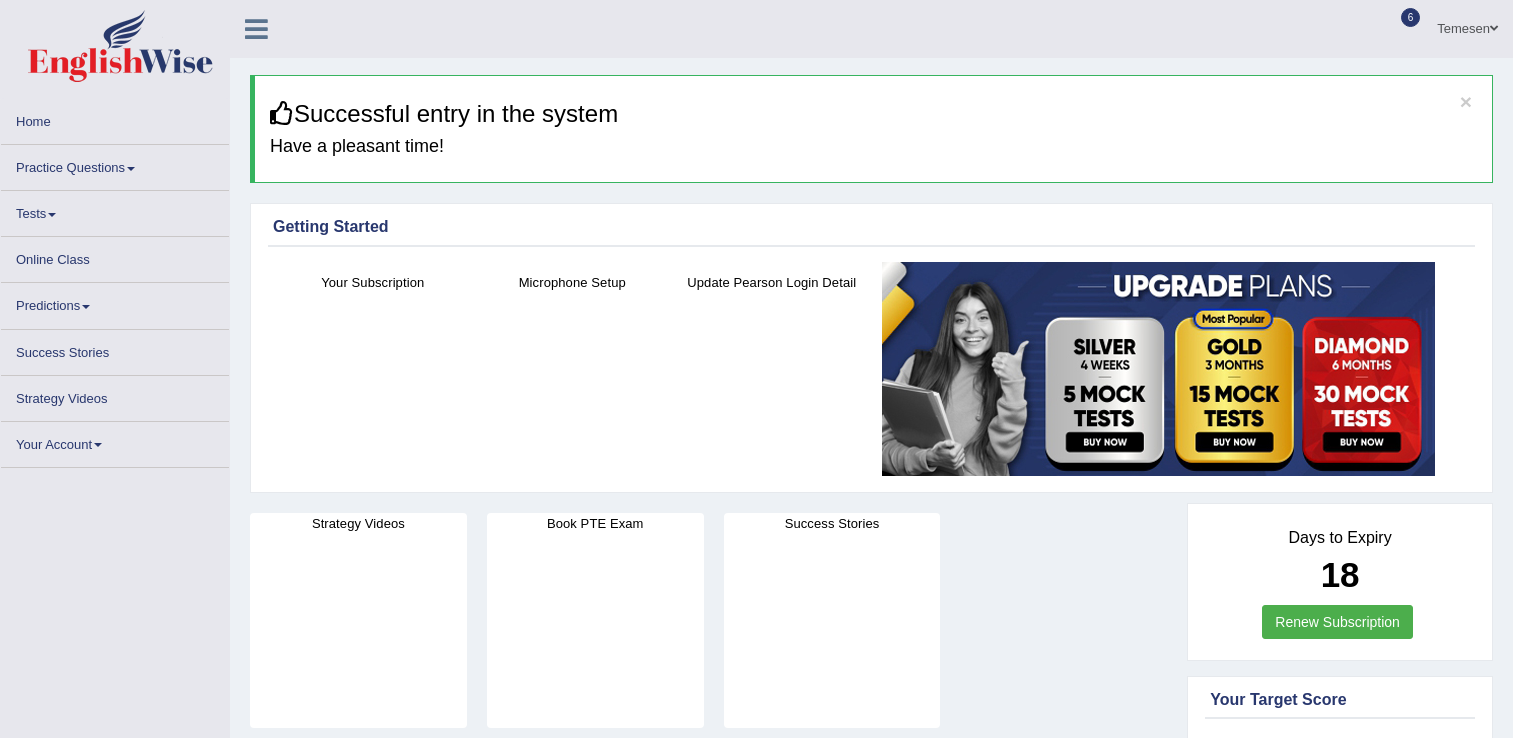 scroll, scrollTop: 0, scrollLeft: 0, axis: both 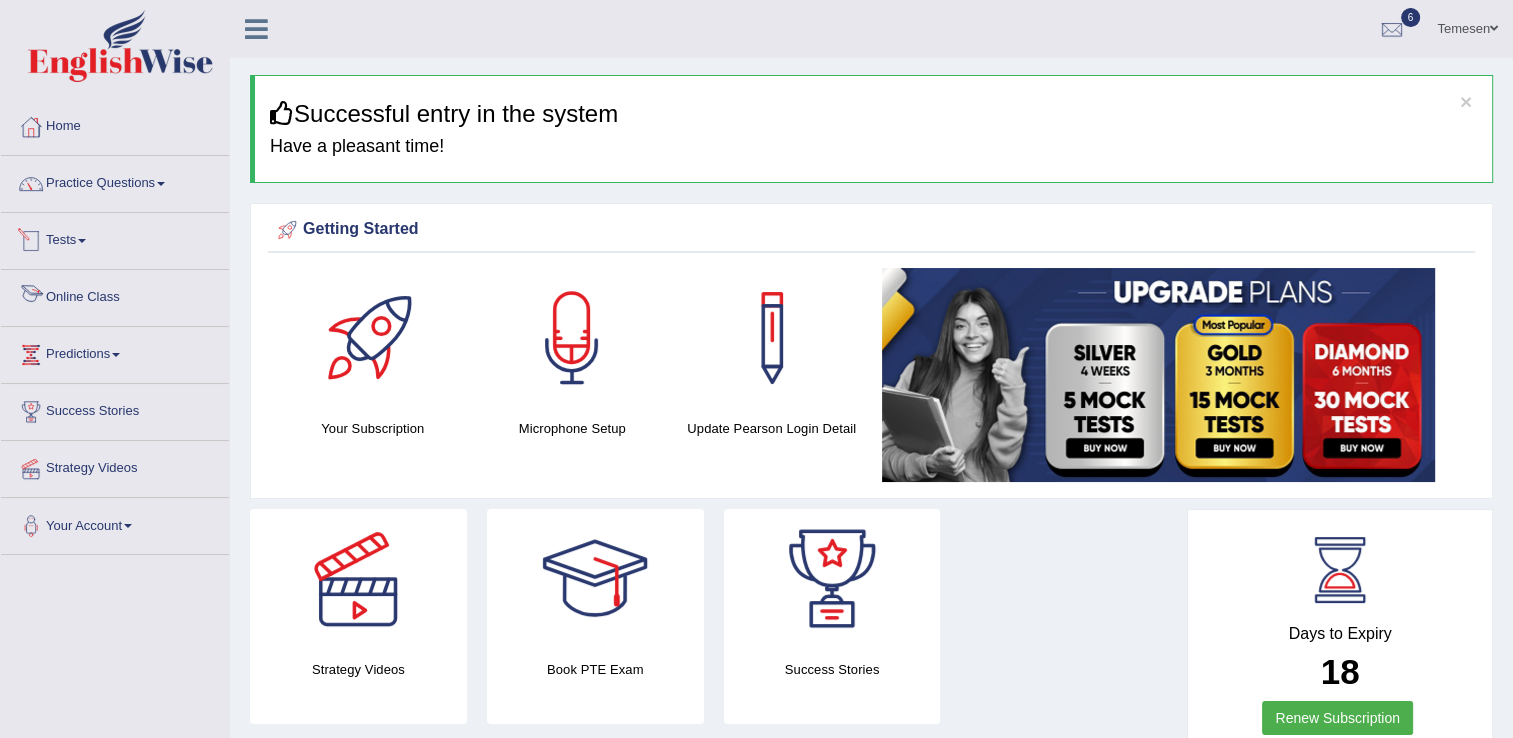 click on "Tests" at bounding box center [115, 238] 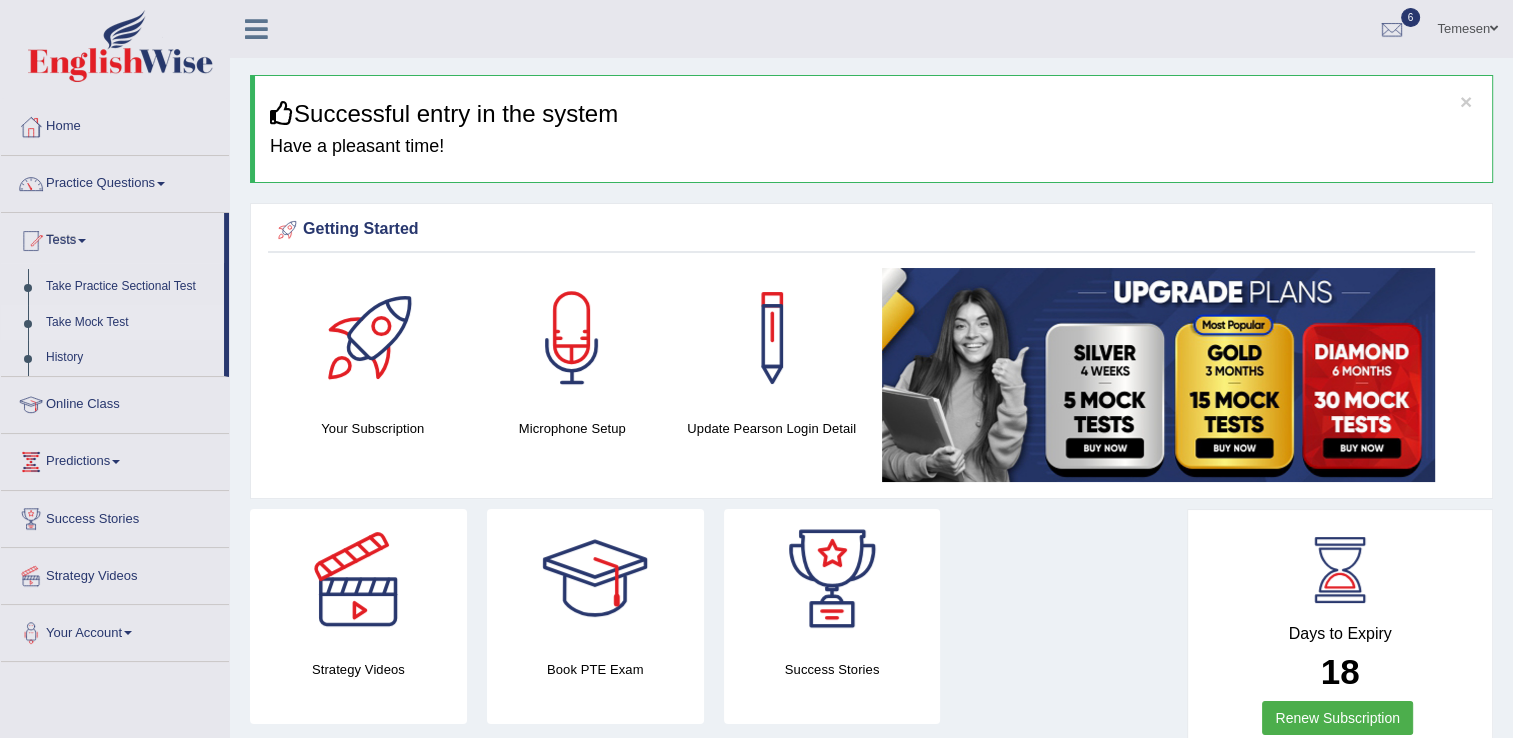 click on "Take Mock Test" at bounding box center (130, 323) 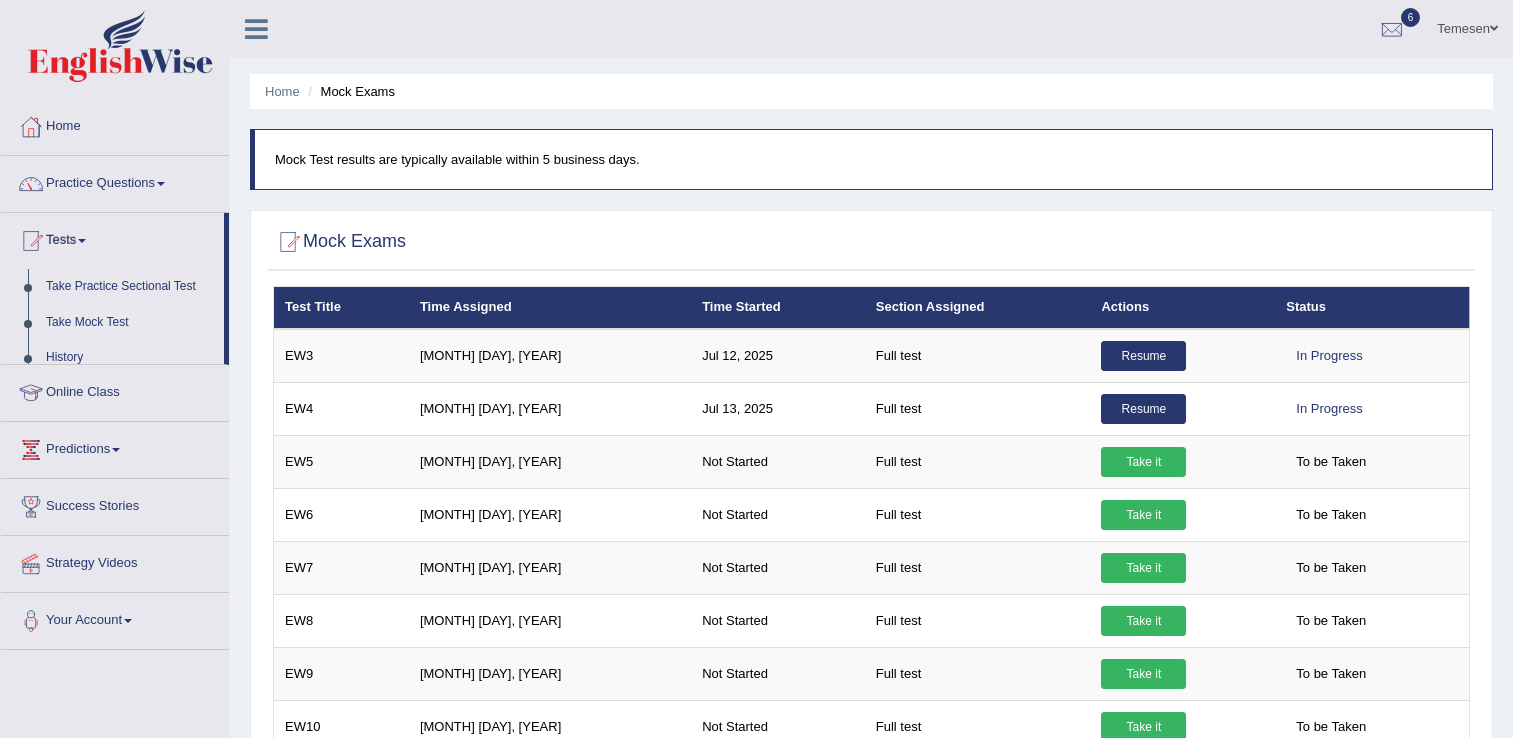 scroll, scrollTop: 0, scrollLeft: 0, axis: both 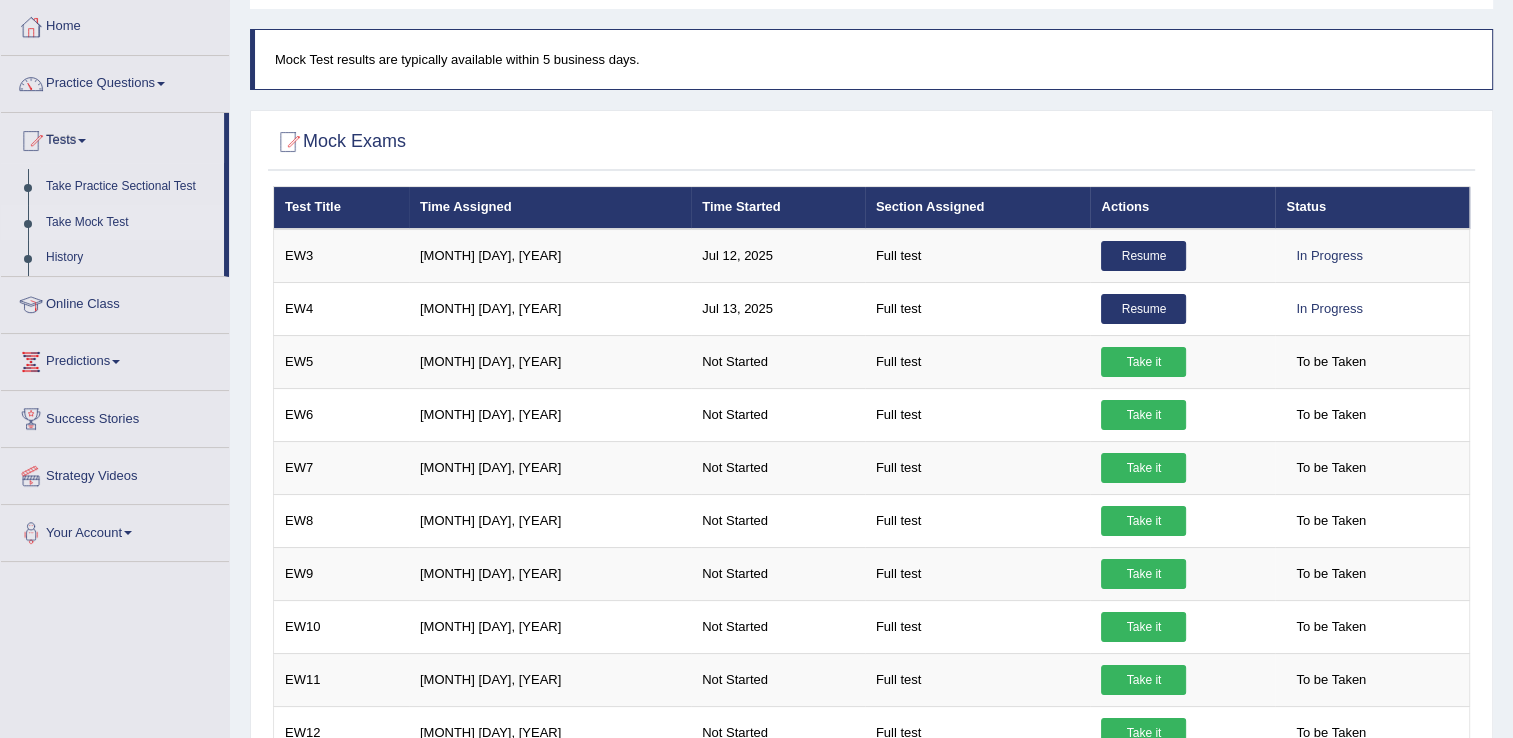 click on "Take Mock Test" at bounding box center (130, 223) 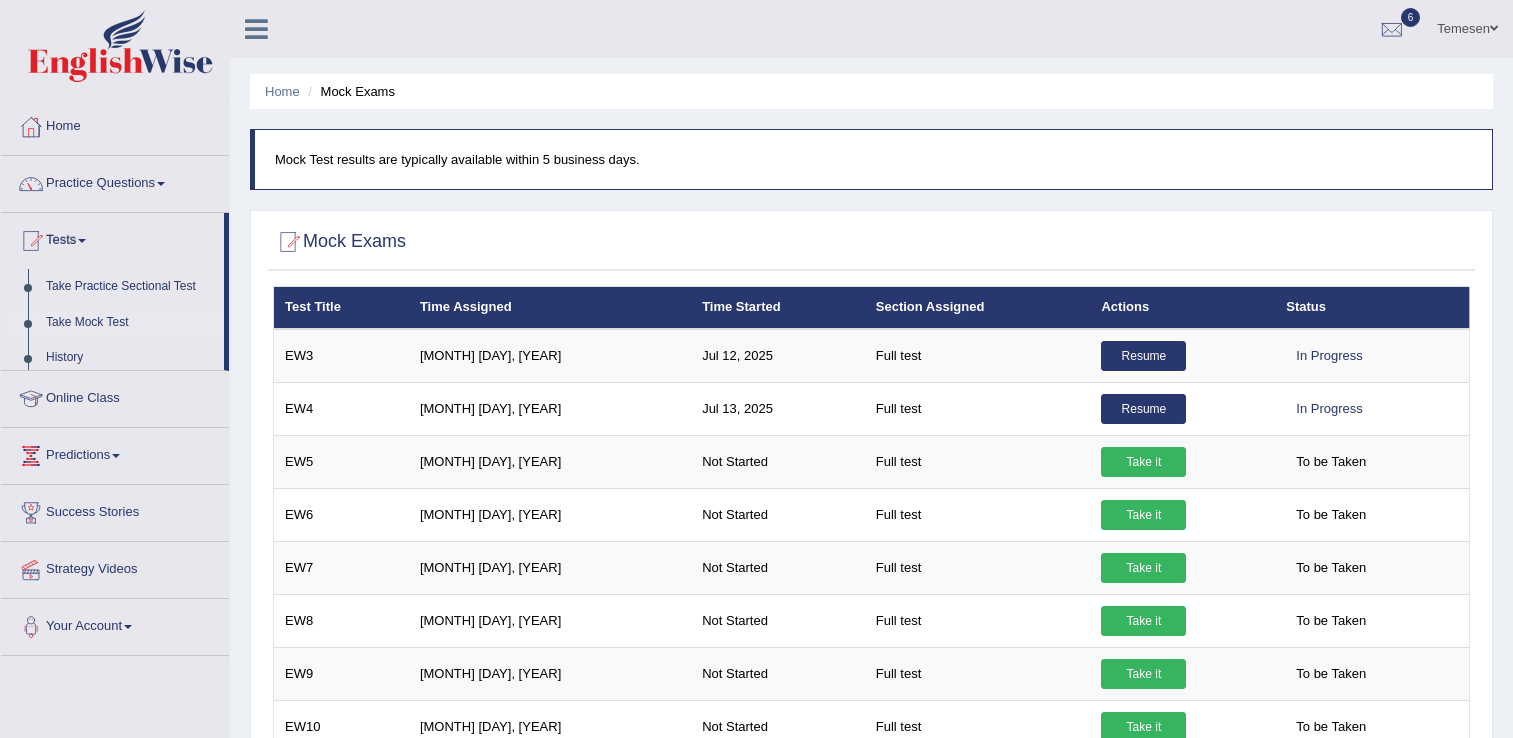 scroll, scrollTop: 0, scrollLeft: 0, axis: both 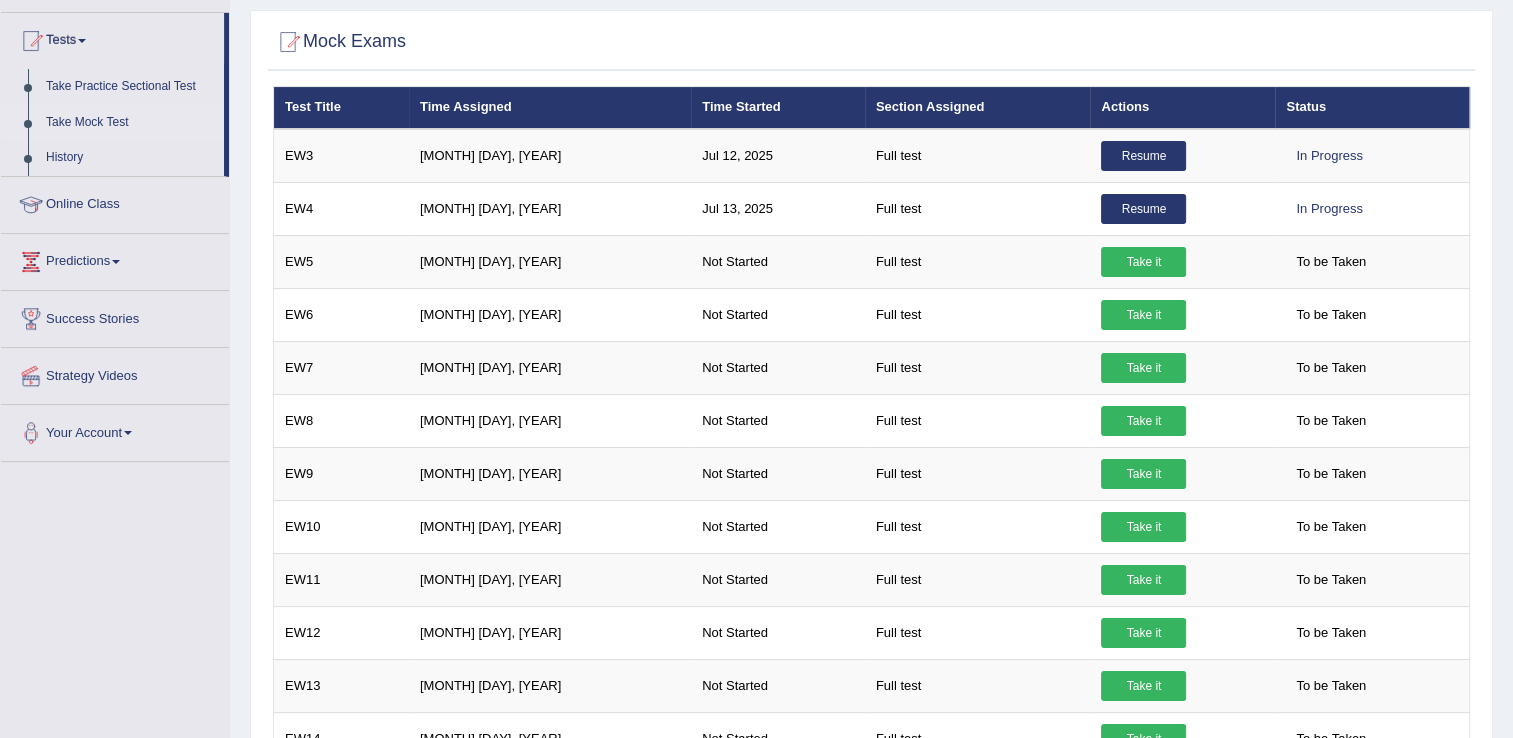 click on "Your Account" at bounding box center [115, 430] 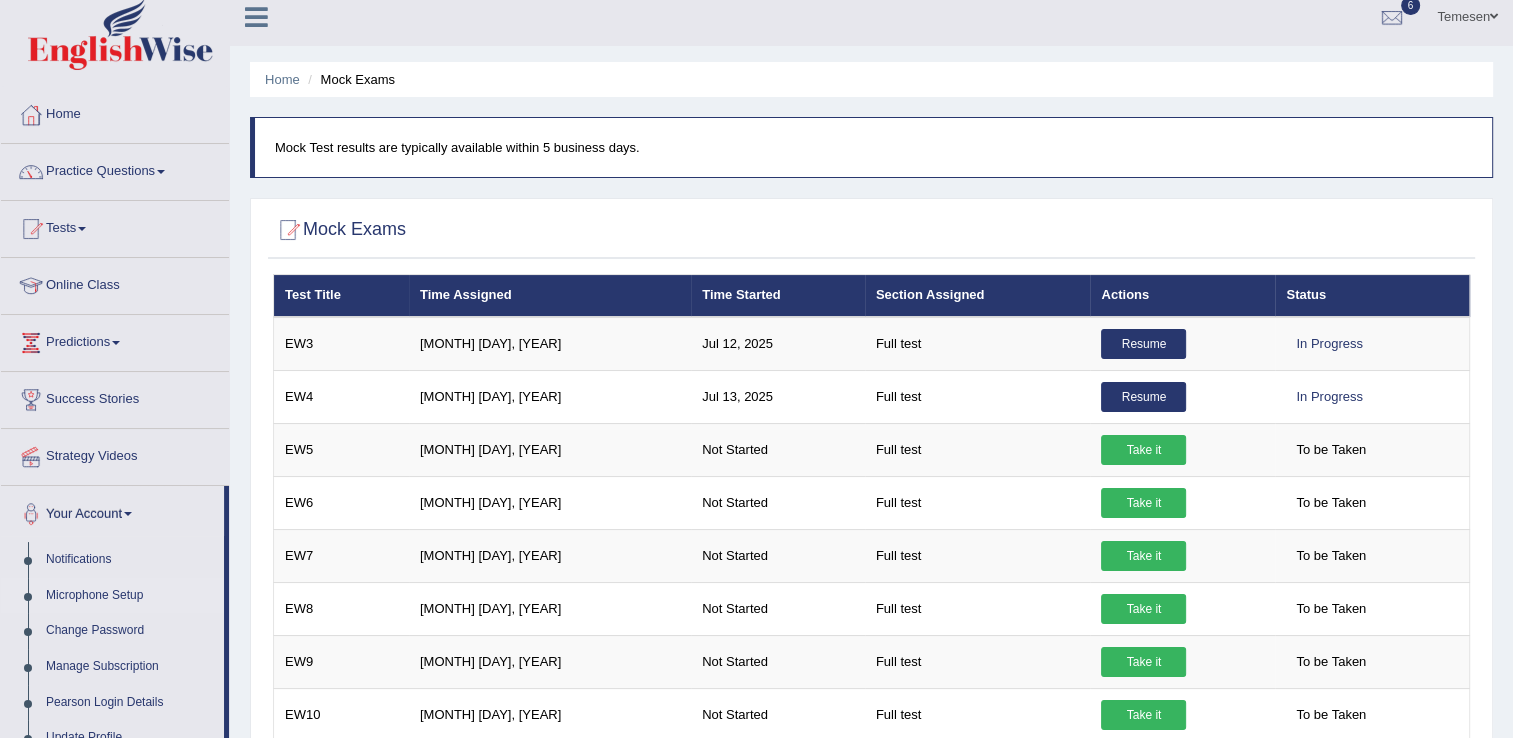 scroll, scrollTop: 0, scrollLeft: 0, axis: both 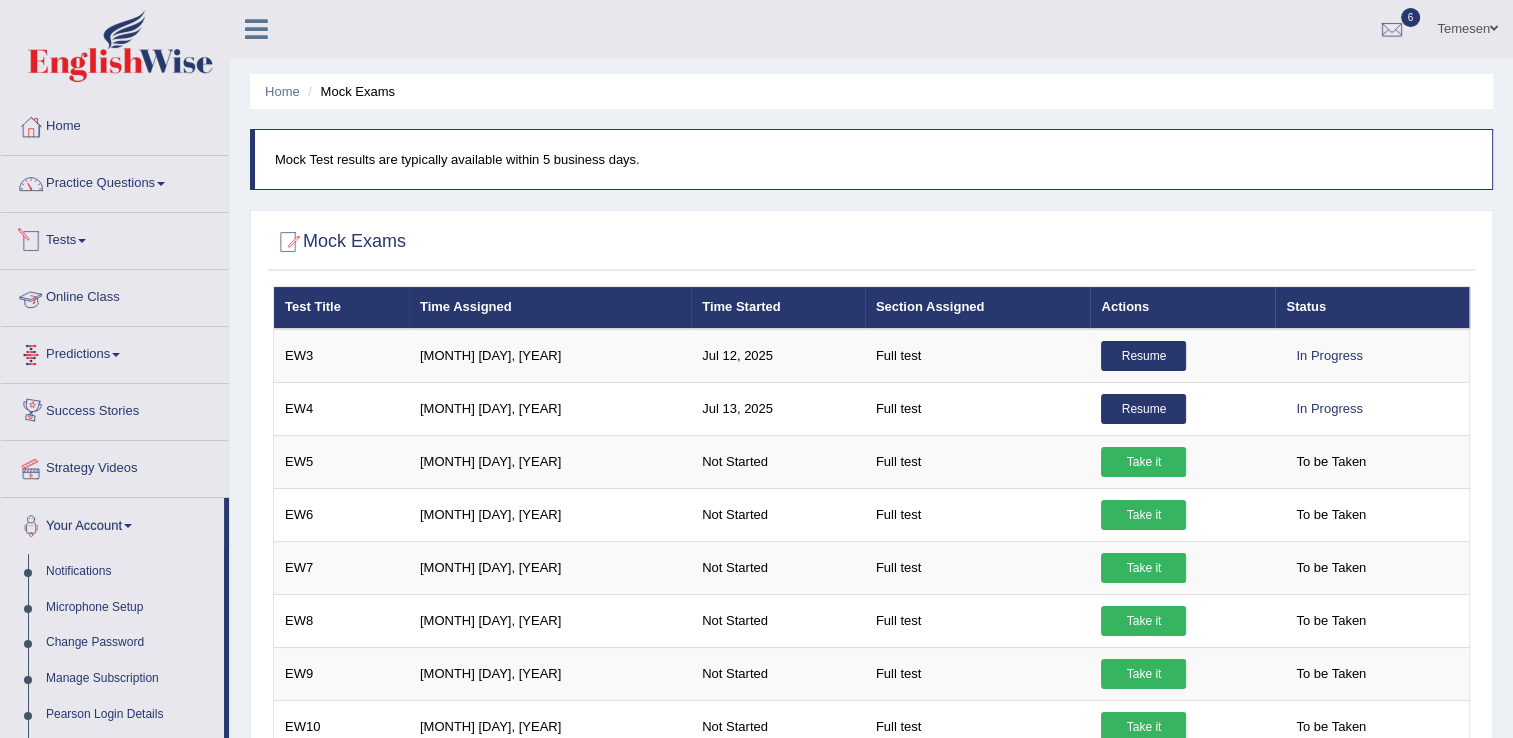 click on "Tests" at bounding box center (115, 238) 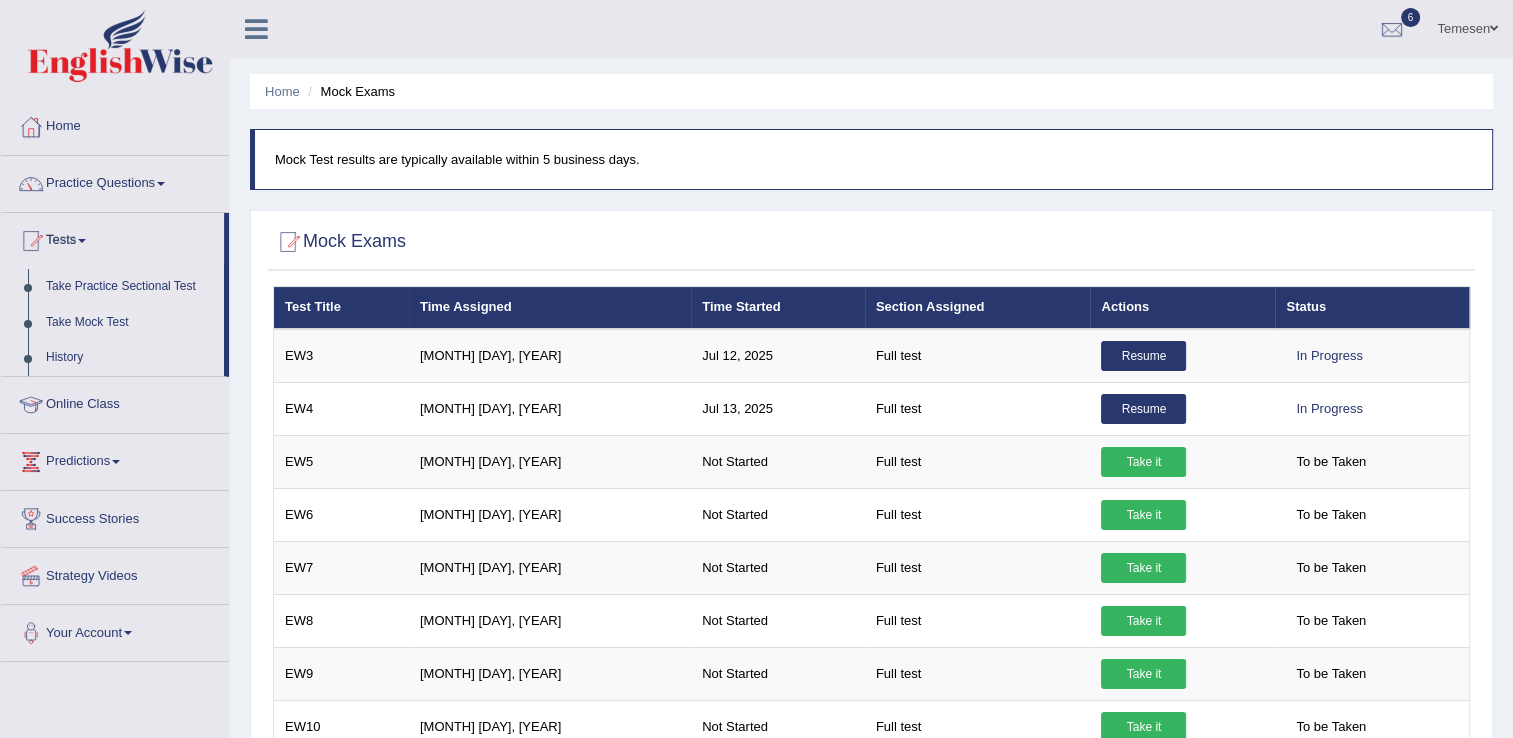 click on "Take Mock Test" at bounding box center (130, 323) 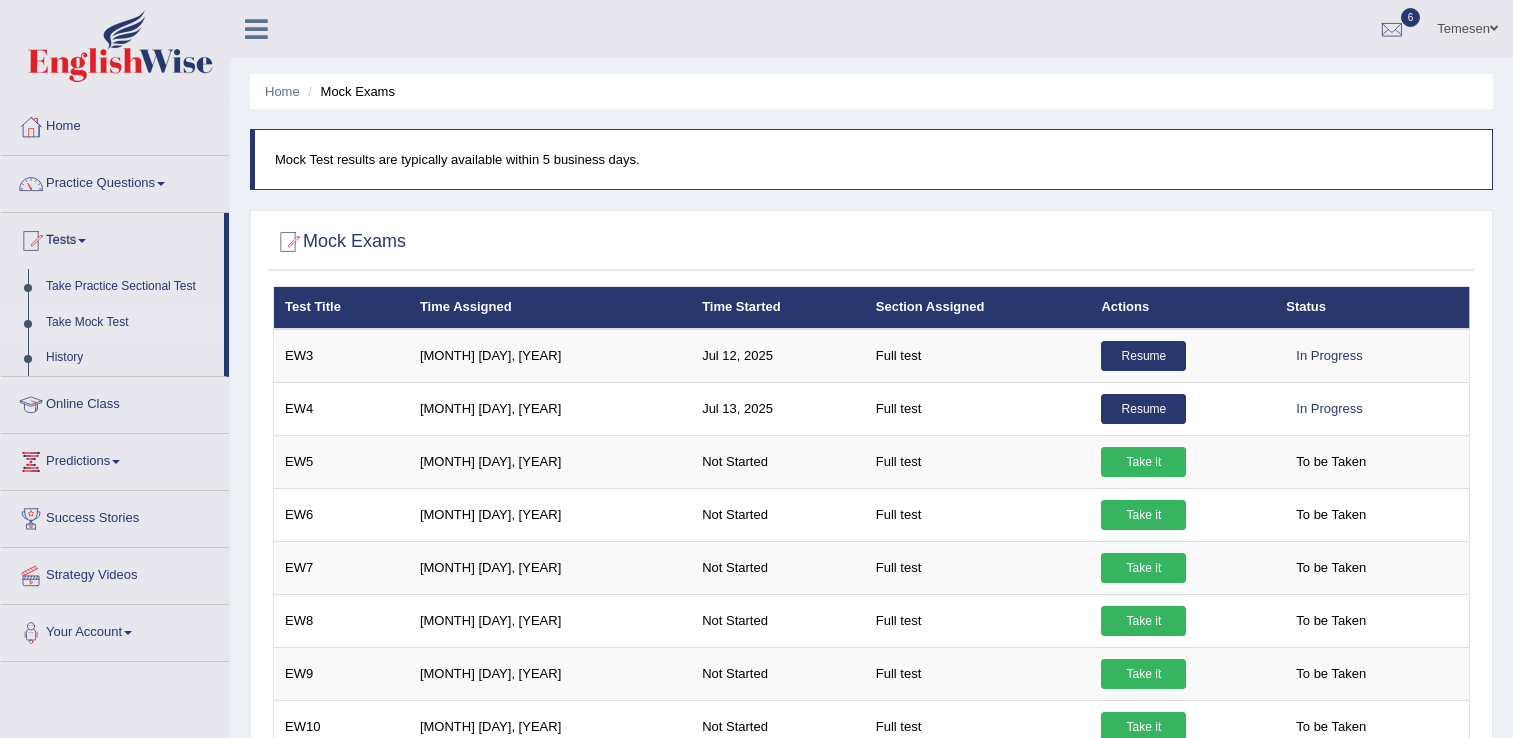 scroll, scrollTop: 0, scrollLeft: 0, axis: both 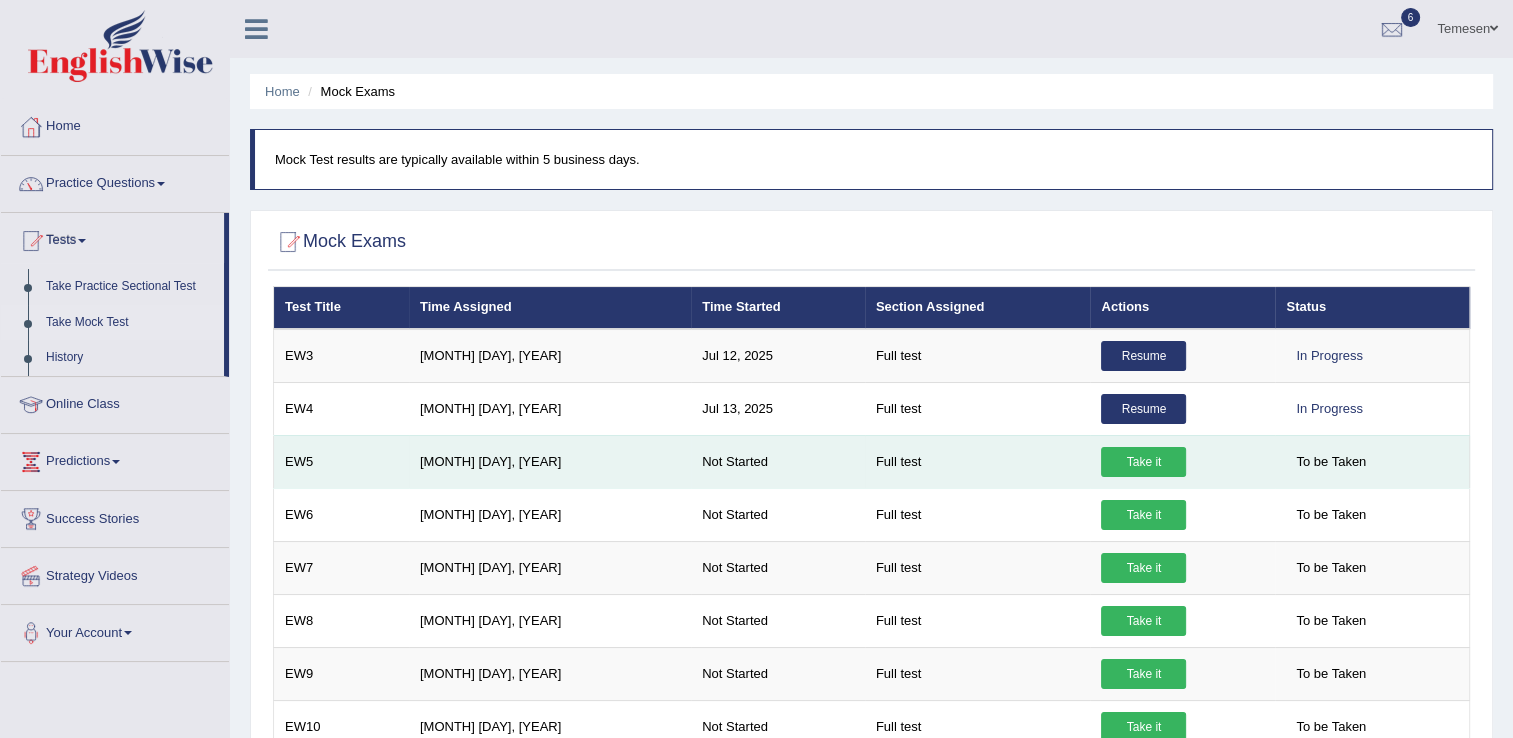 click on "Take it" at bounding box center [1143, 462] 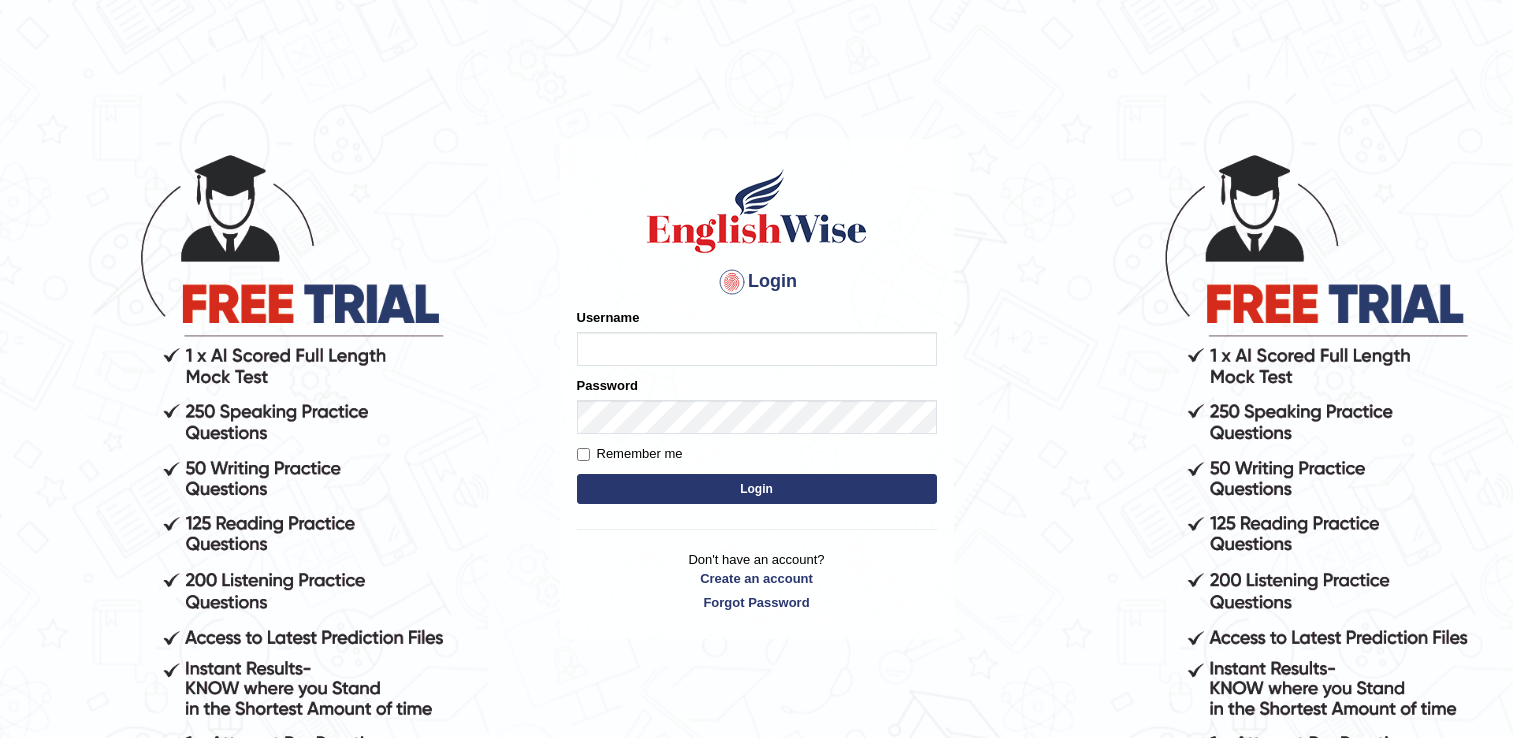 scroll, scrollTop: 0, scrollLeft: 0, axis: both 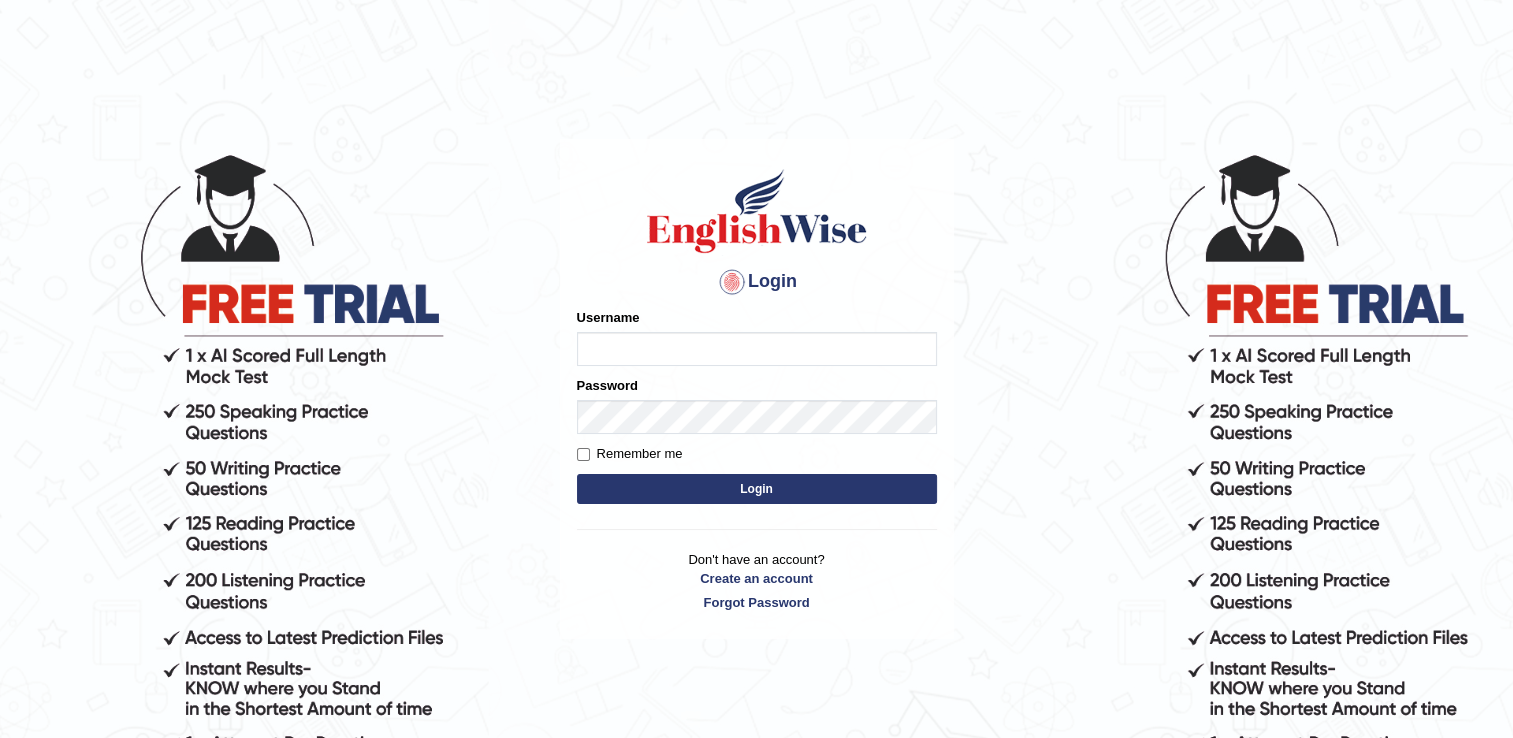 type on "TemesenPetersen" 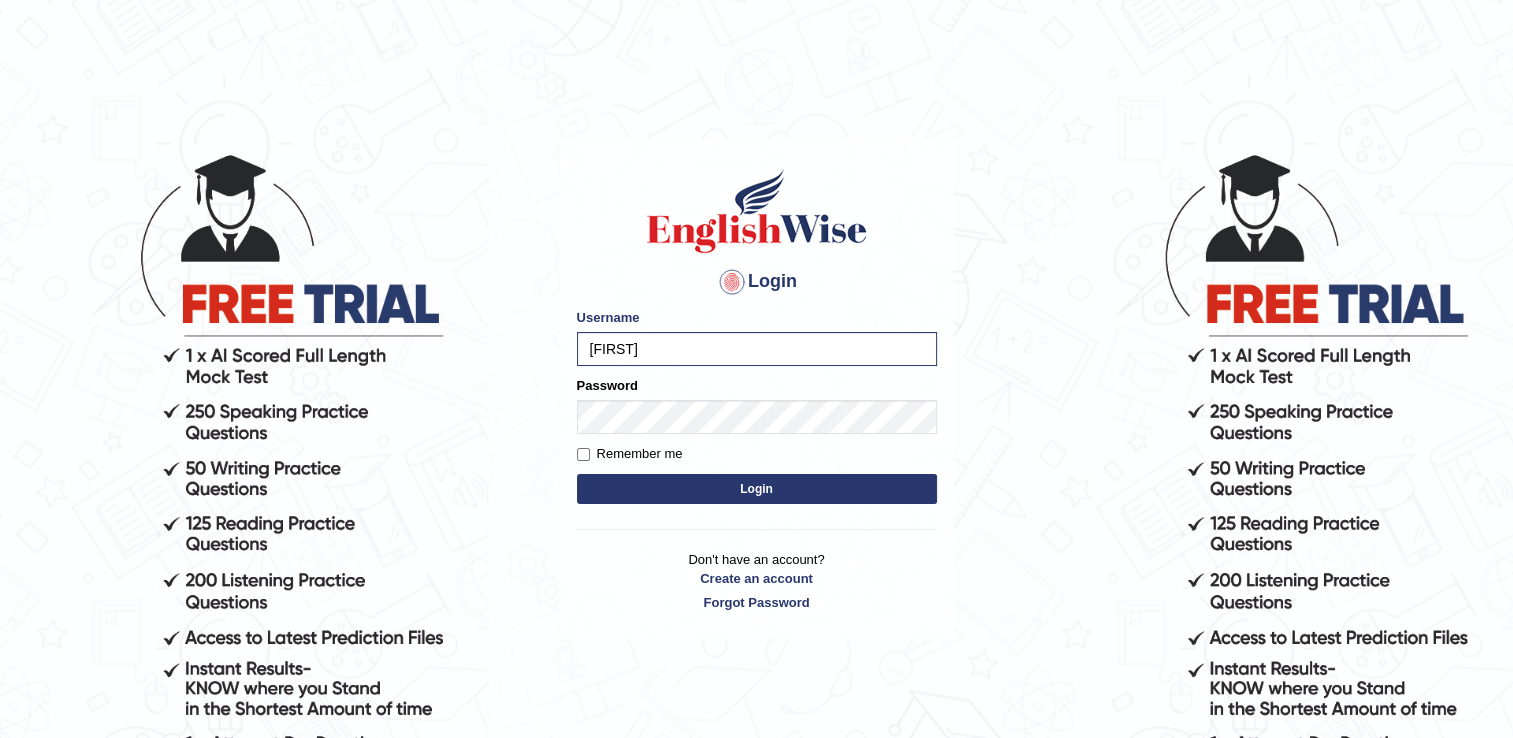 click on "Login" at bounding box center (757, 489) 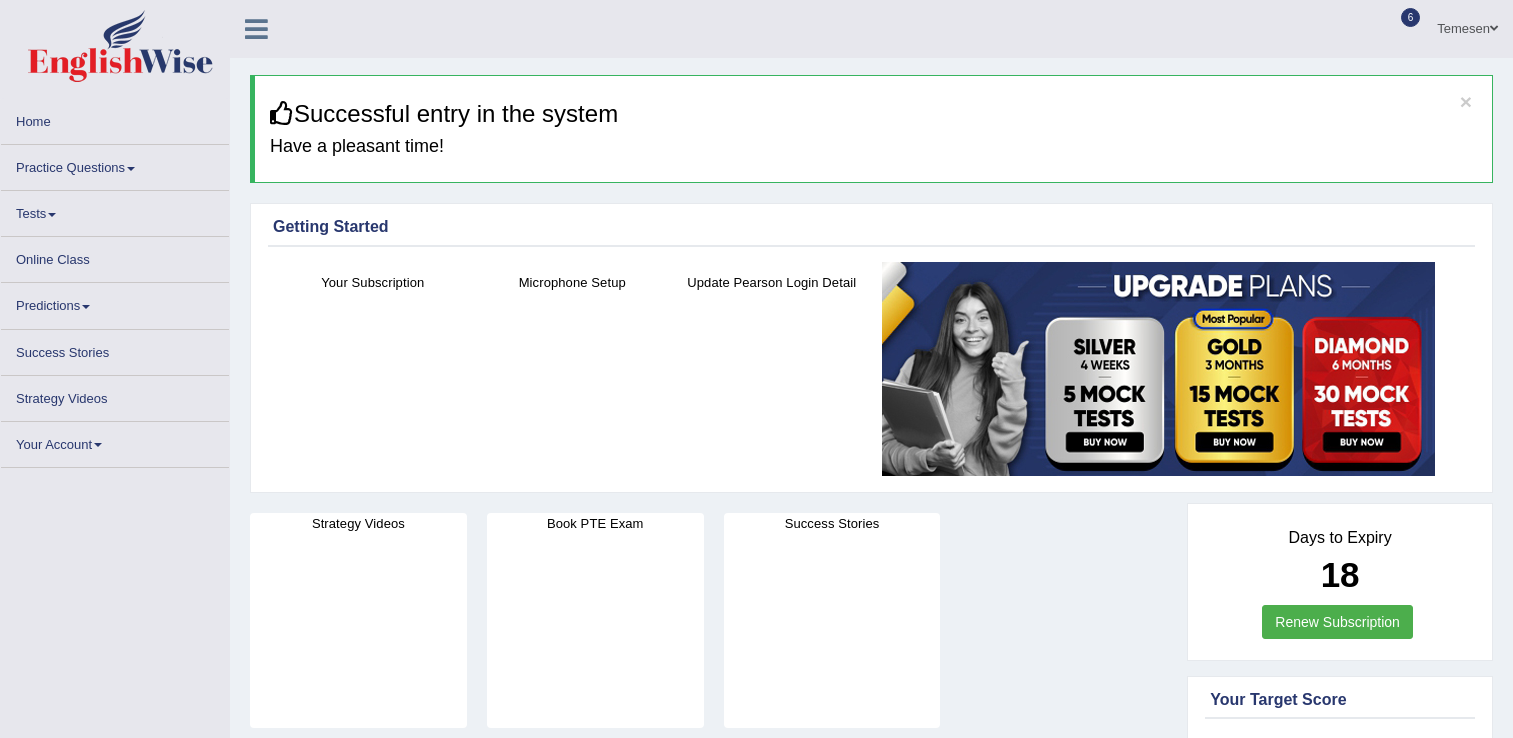 scroll, scrollTop: 0, scrollLeft: 0, axis: both 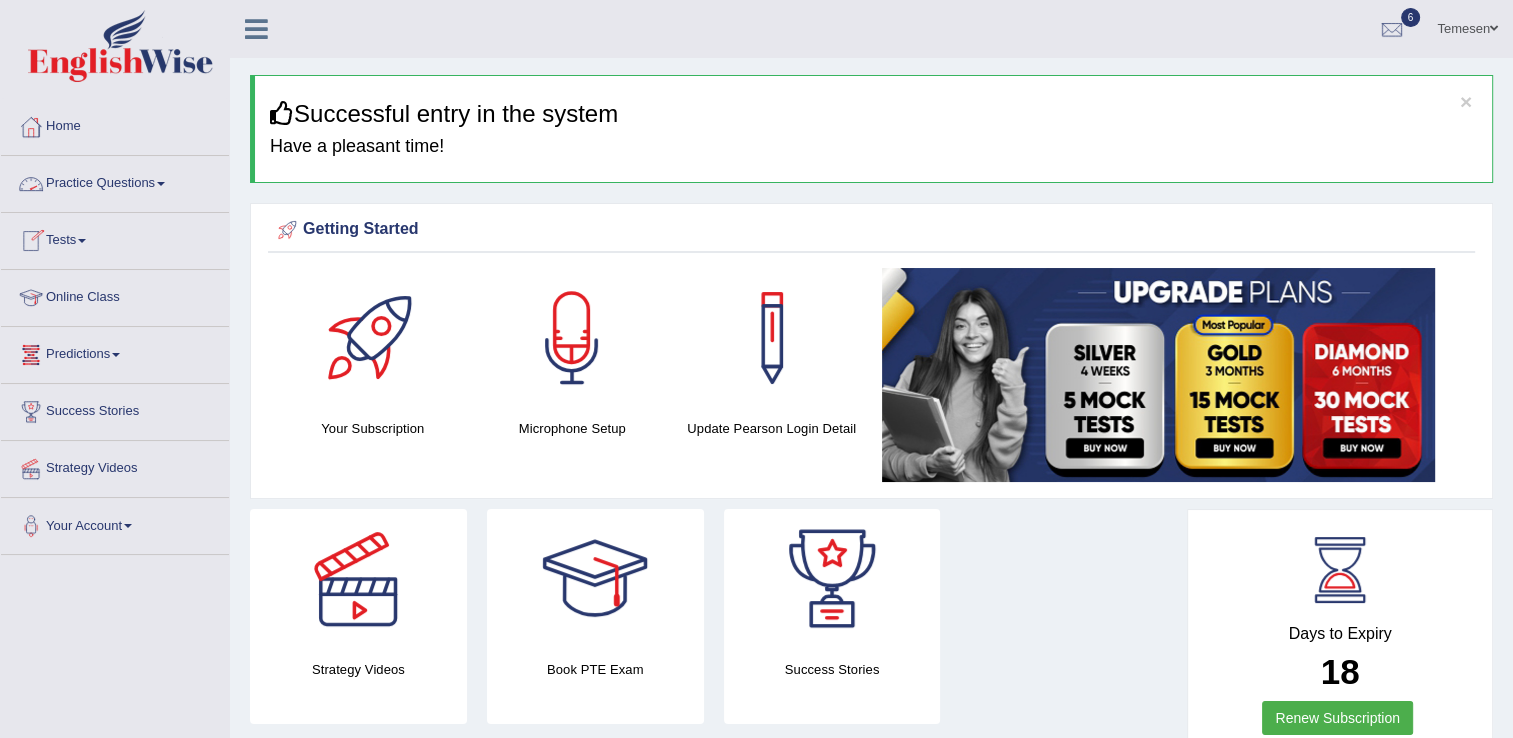 click on "Tests" at bounding box center (115, 238) 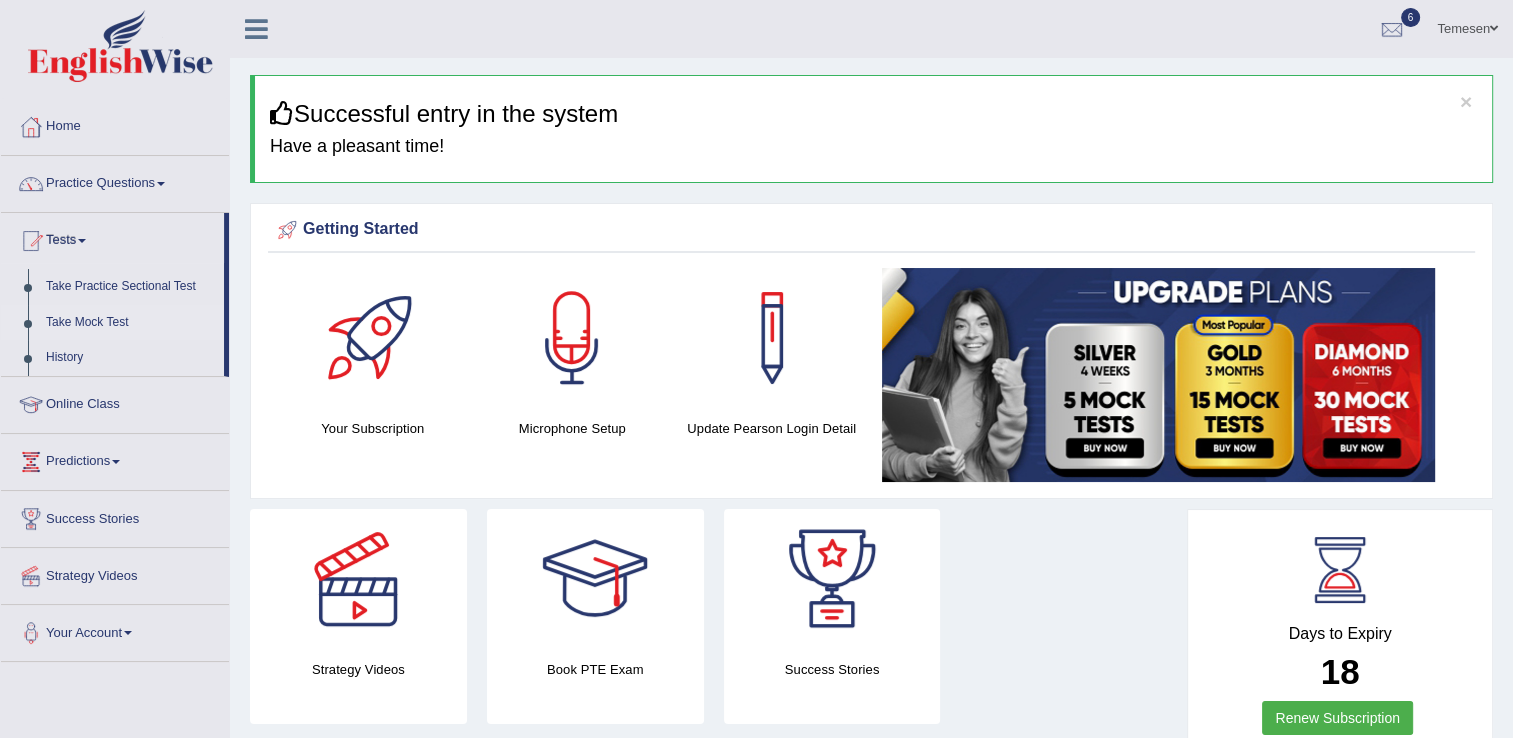 click on "Take Mock Test" at bounding box center (130, 323) 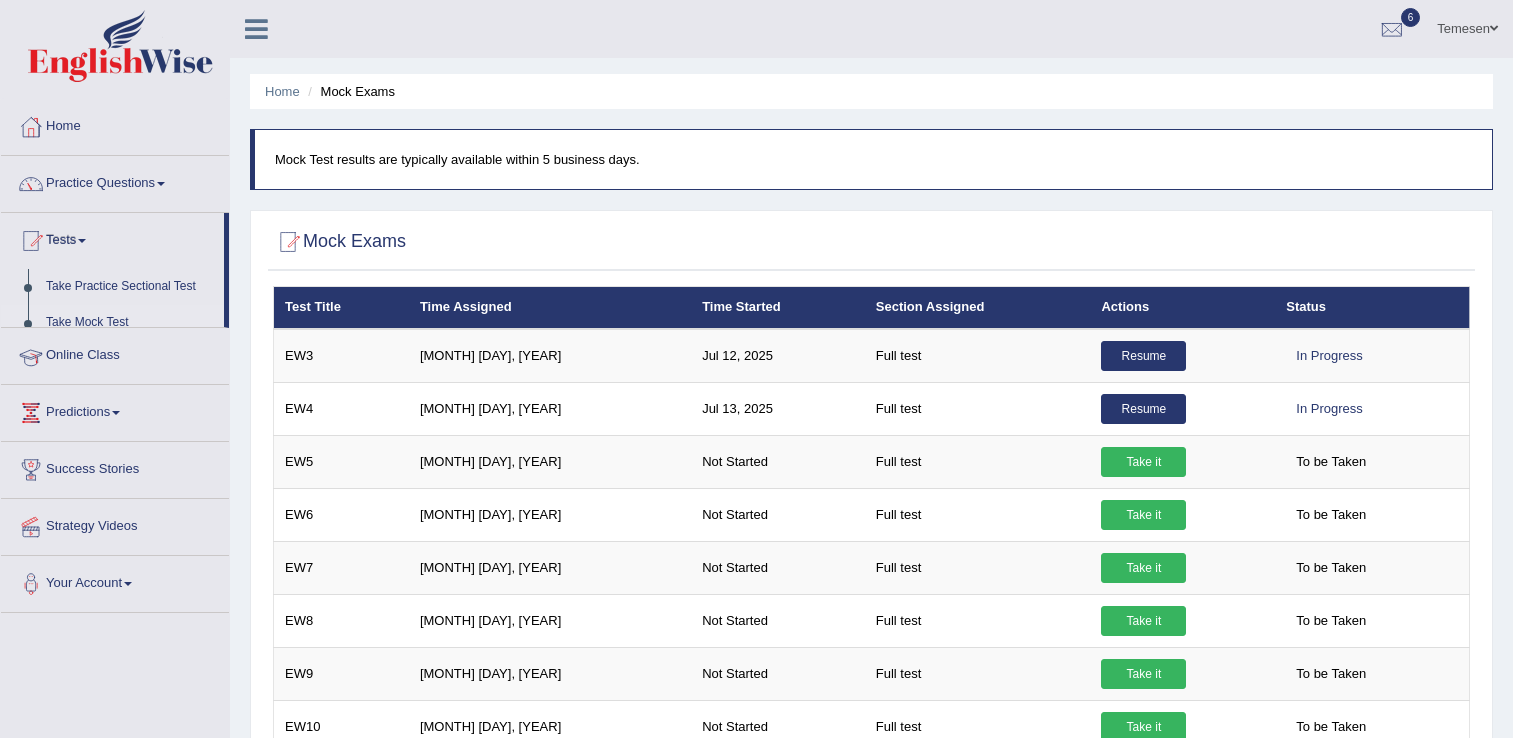 scroll, scrollTop: 0, scrollLeft: 0, axis: both 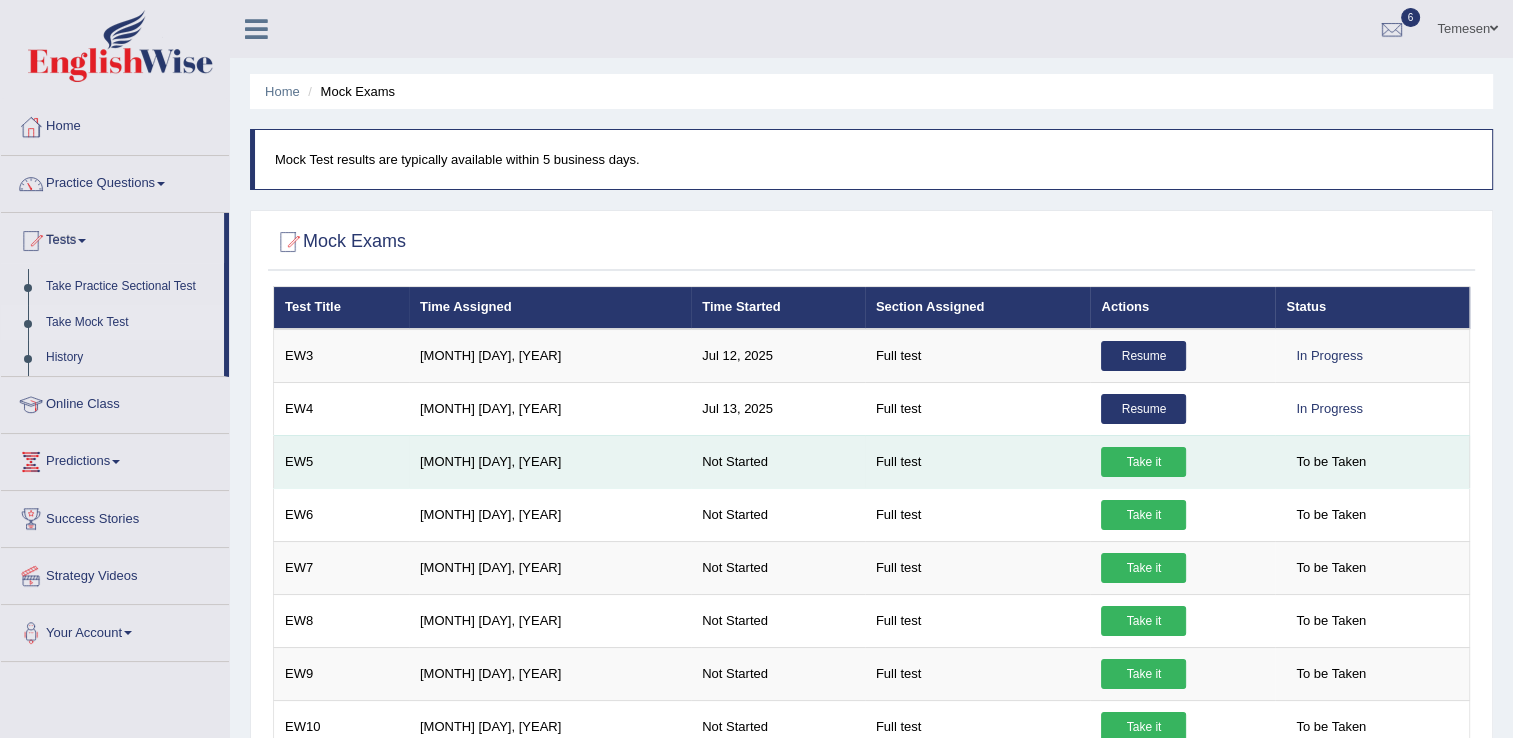 click on "Take it" at bounding box center (1143, 462) 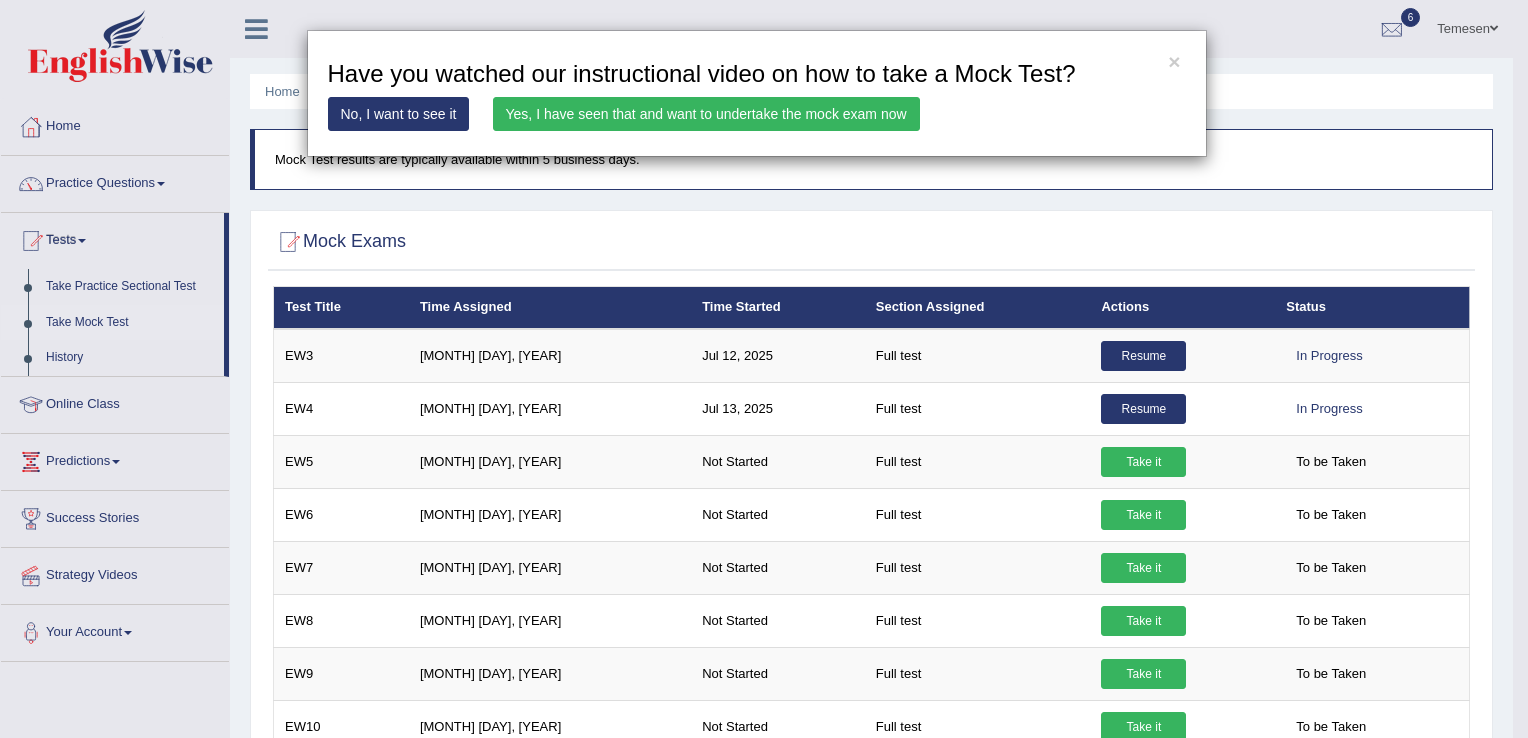 click on "Yes, I have seen that and want to undertake the mock exam now" at bounding box center (706, 114) 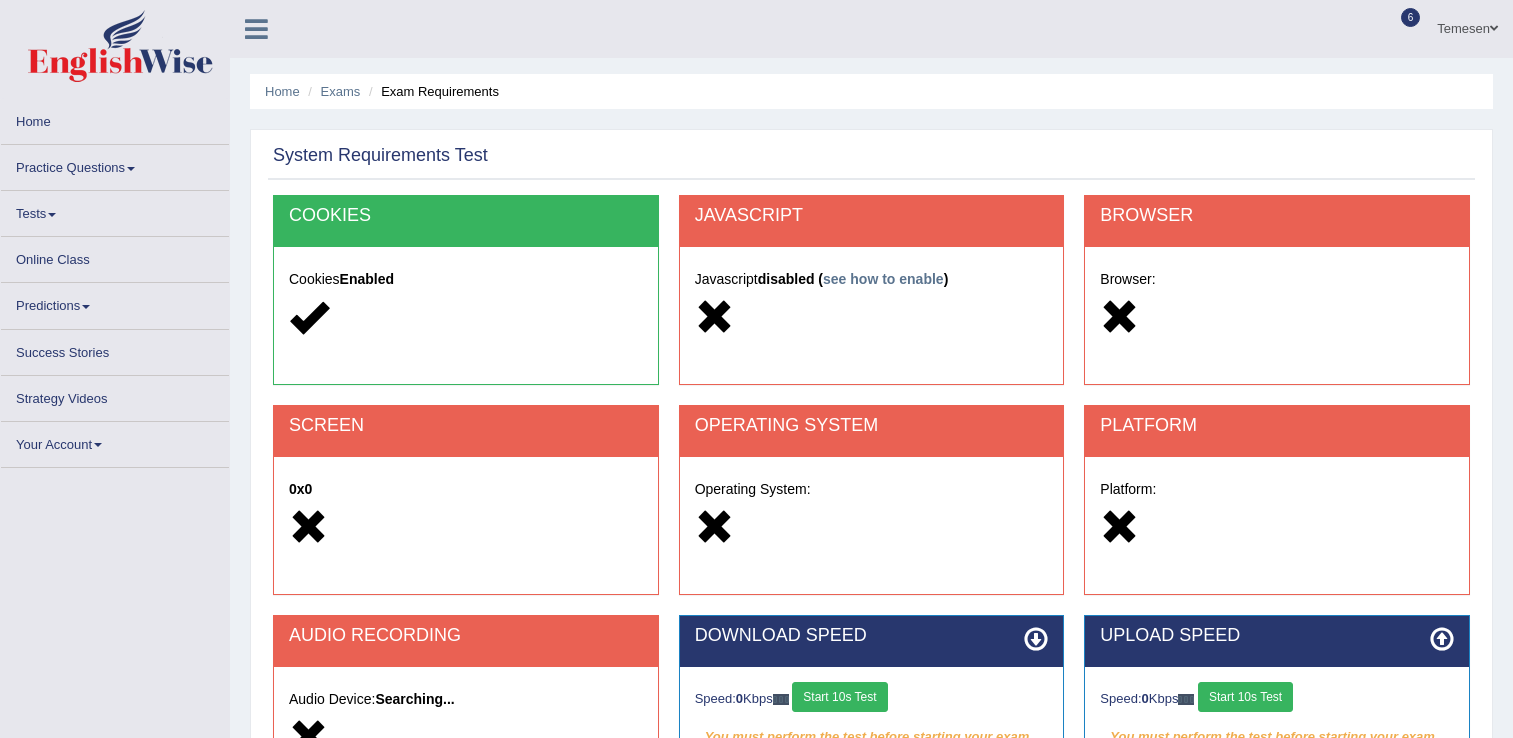scroll, scrollTop: 0, scrollLeft: 0, axis: both 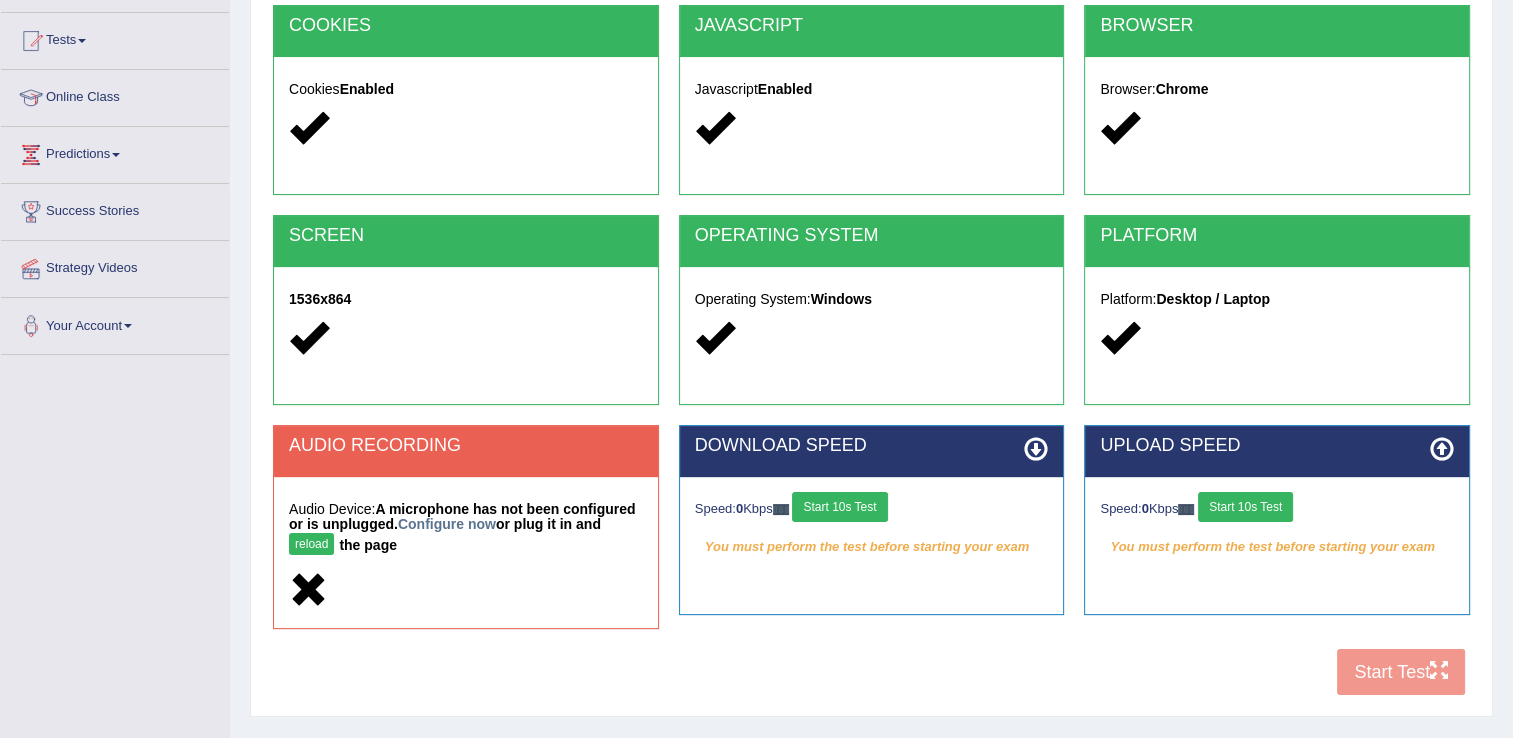 click on "reload" at bounding box center (311, 544) 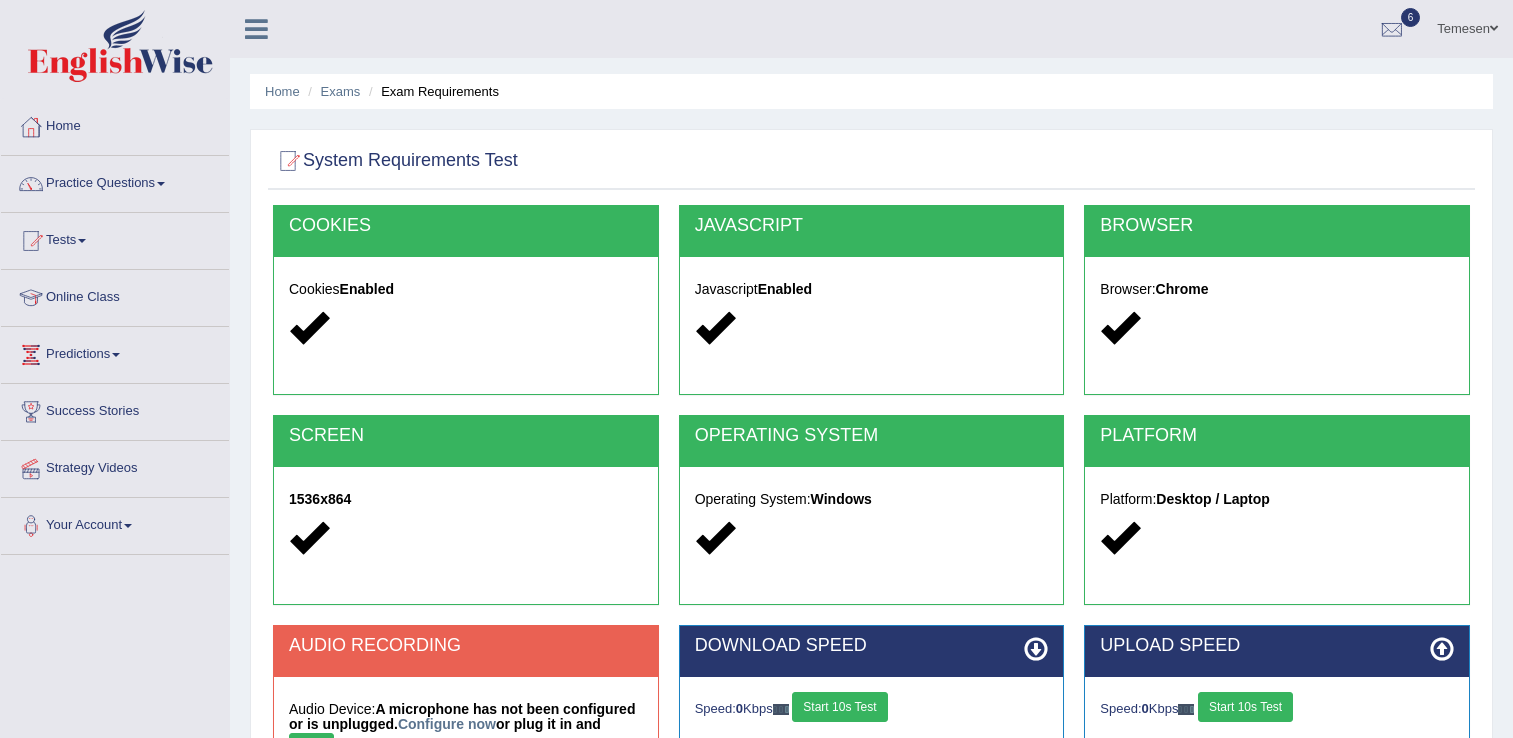 scroll, scrollTop: 200, scrollLeft: 0, axis: vertical 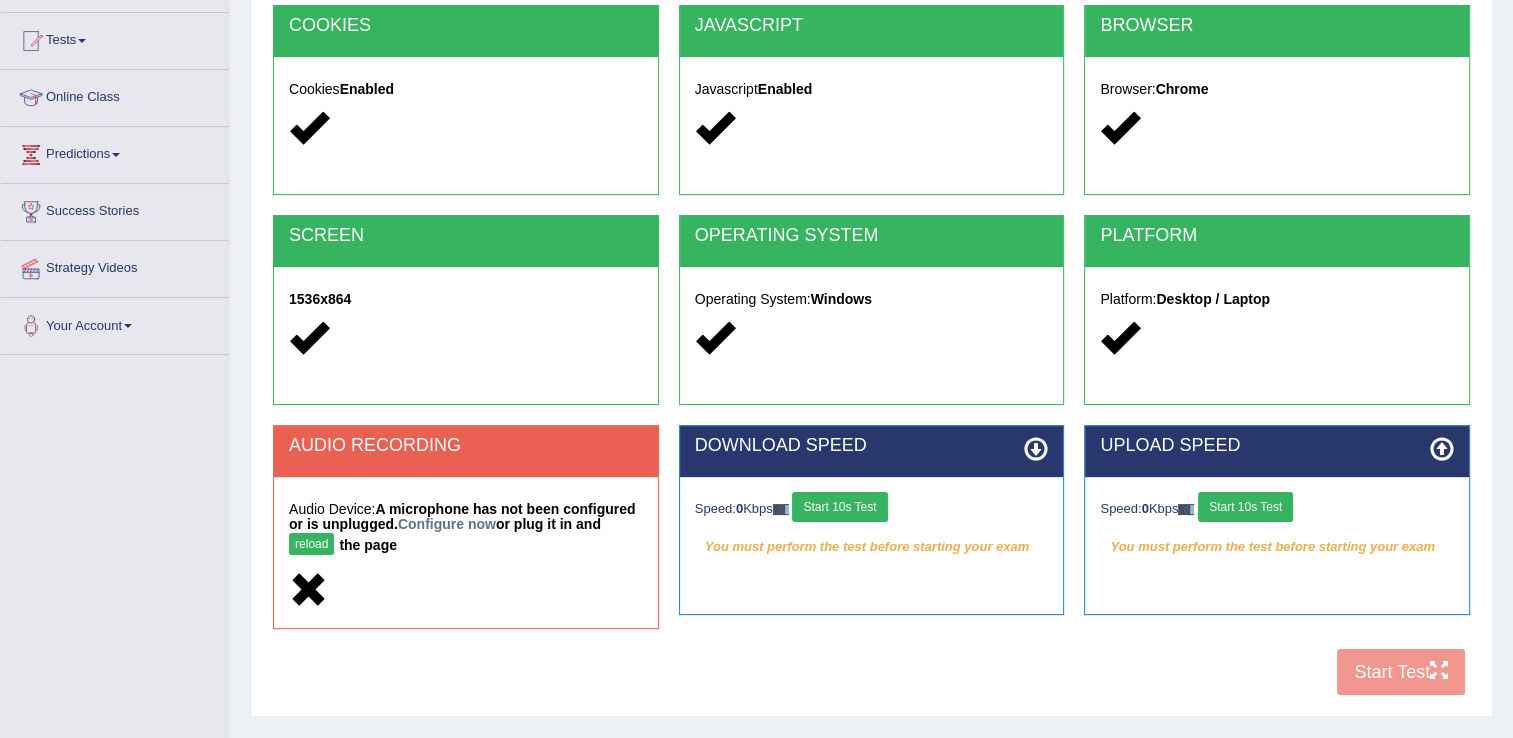click on "reload" at bounding box center [311, 544] 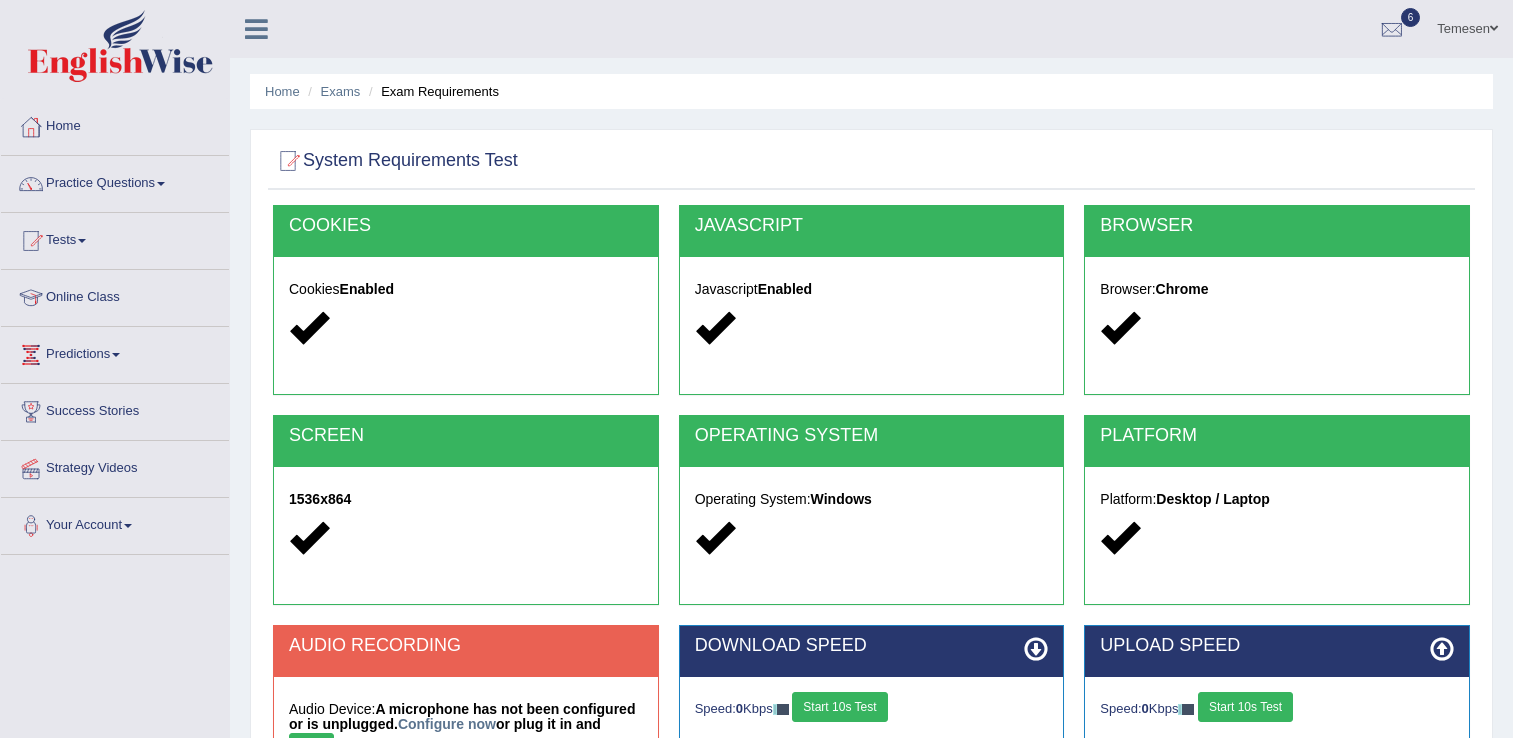 scroll, scrollTop: 200, scrollLeft: 0, axis: vertical 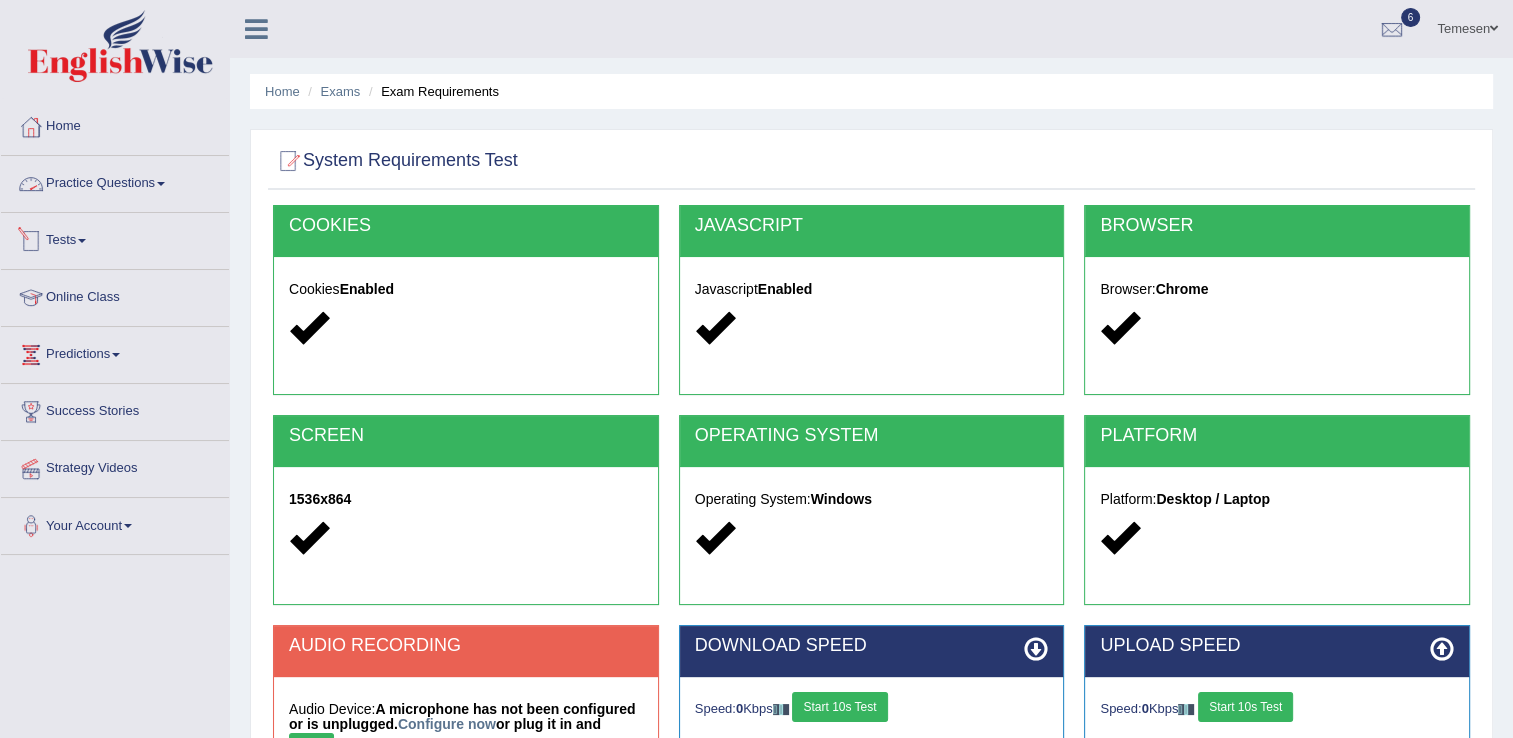 click on "Tests" at bounding box center (115, 238) 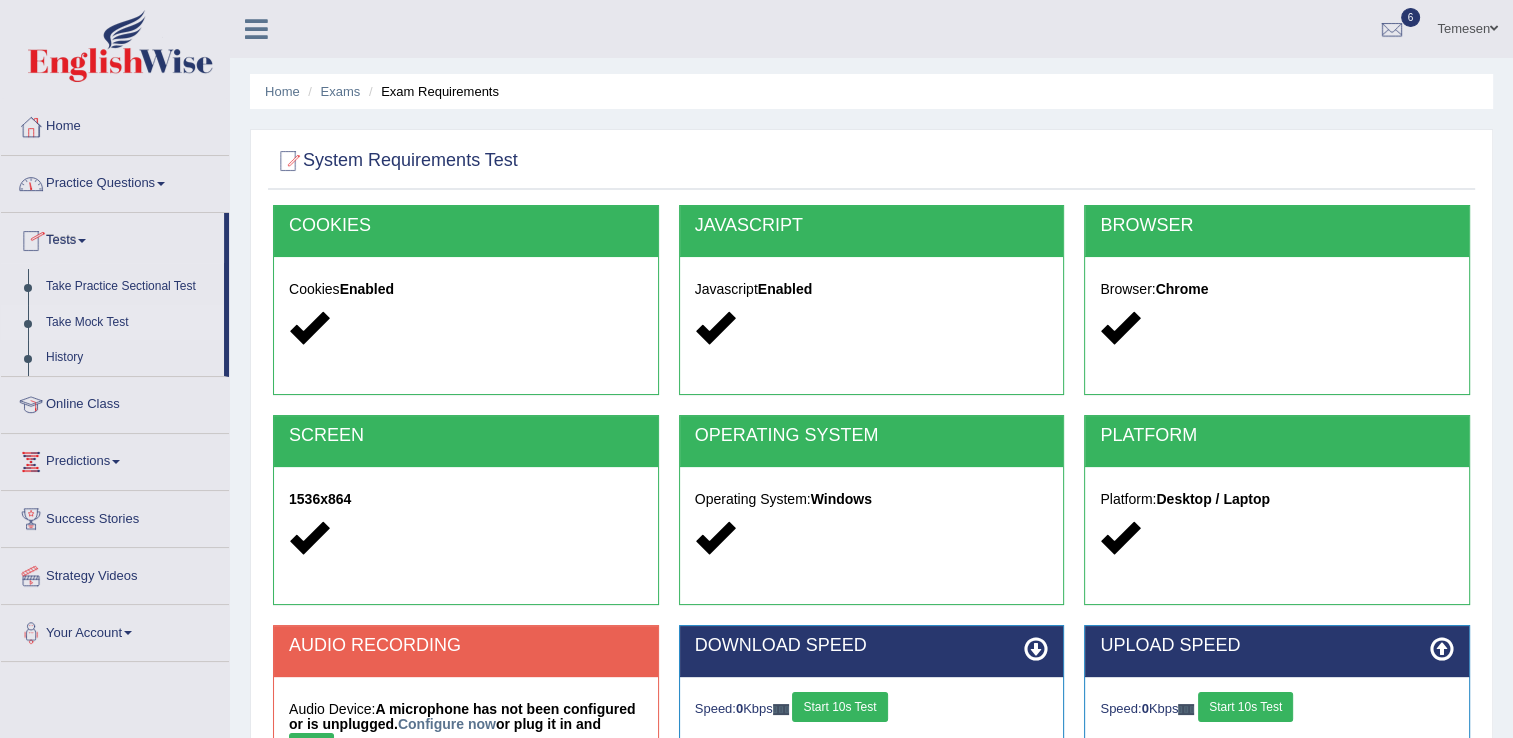 click on "Take Mock Test" at bounding box center (130, 323) 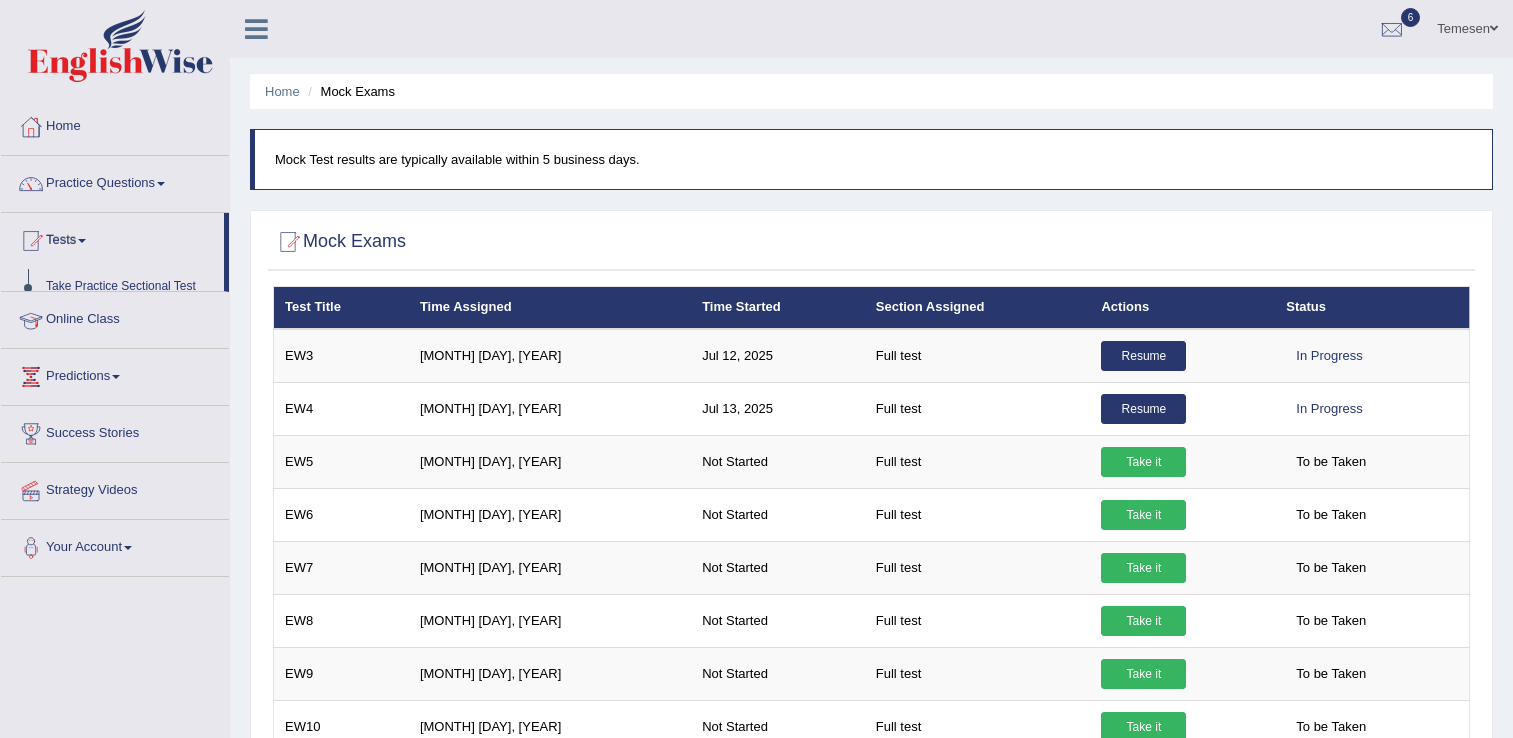 scroll, scrollTop: 0, scrollLeft: 0, axis: both 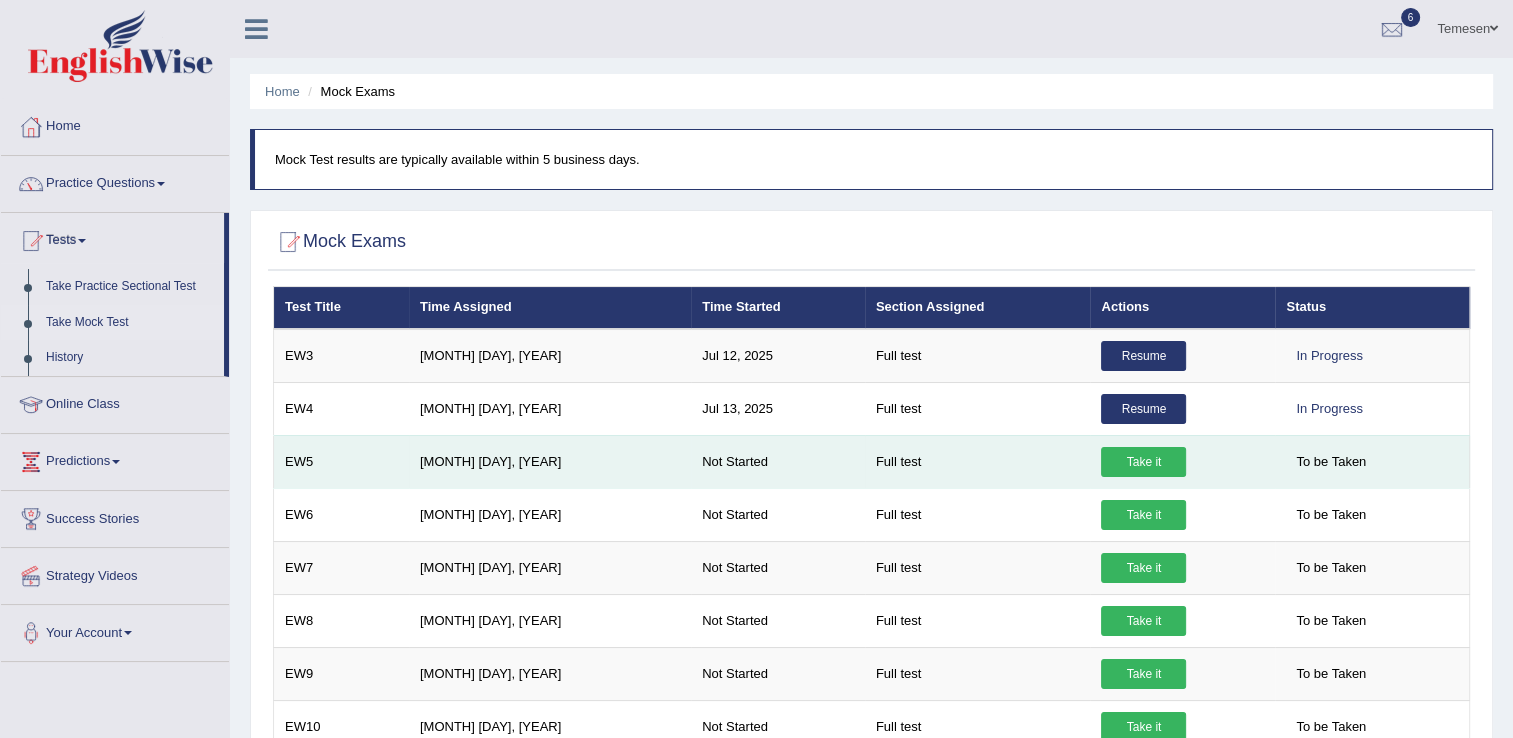 click on "Take it" at bounding box center (1143, 462) 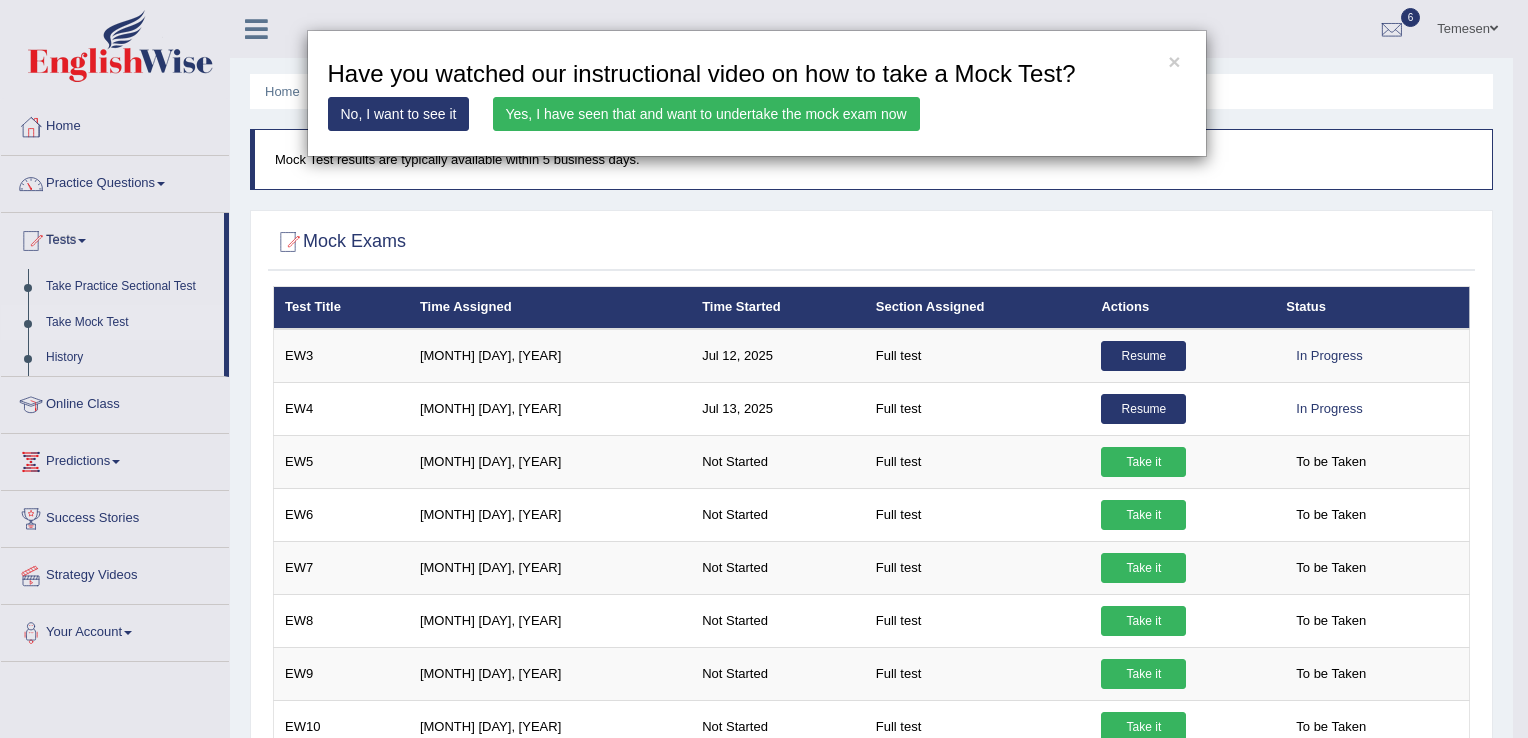 click on "Yes, I have seen that and want to undertake the mock exam now" at bounding box center (706, 114) 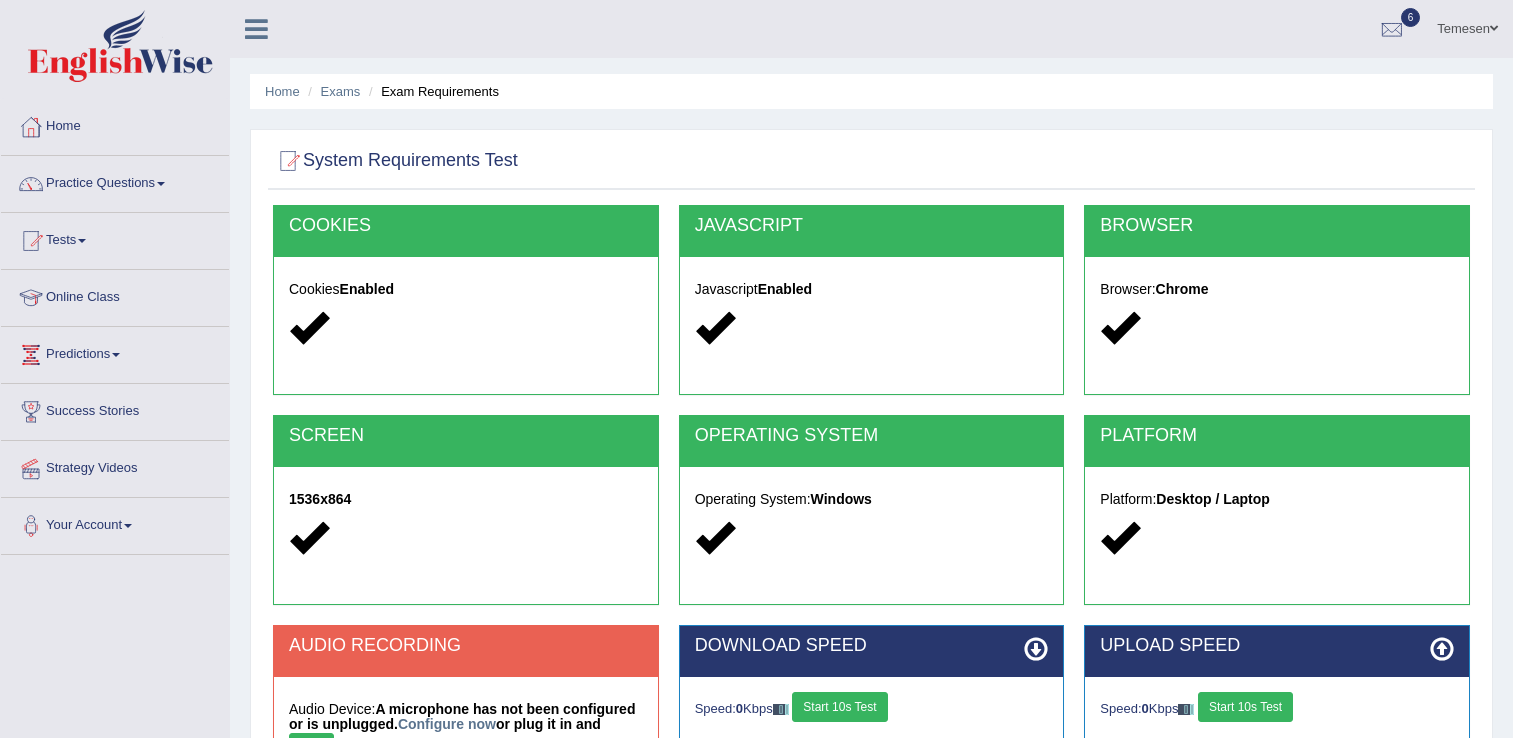 scroll, scrollTop: 0, scrollLeft: 0, axis: both 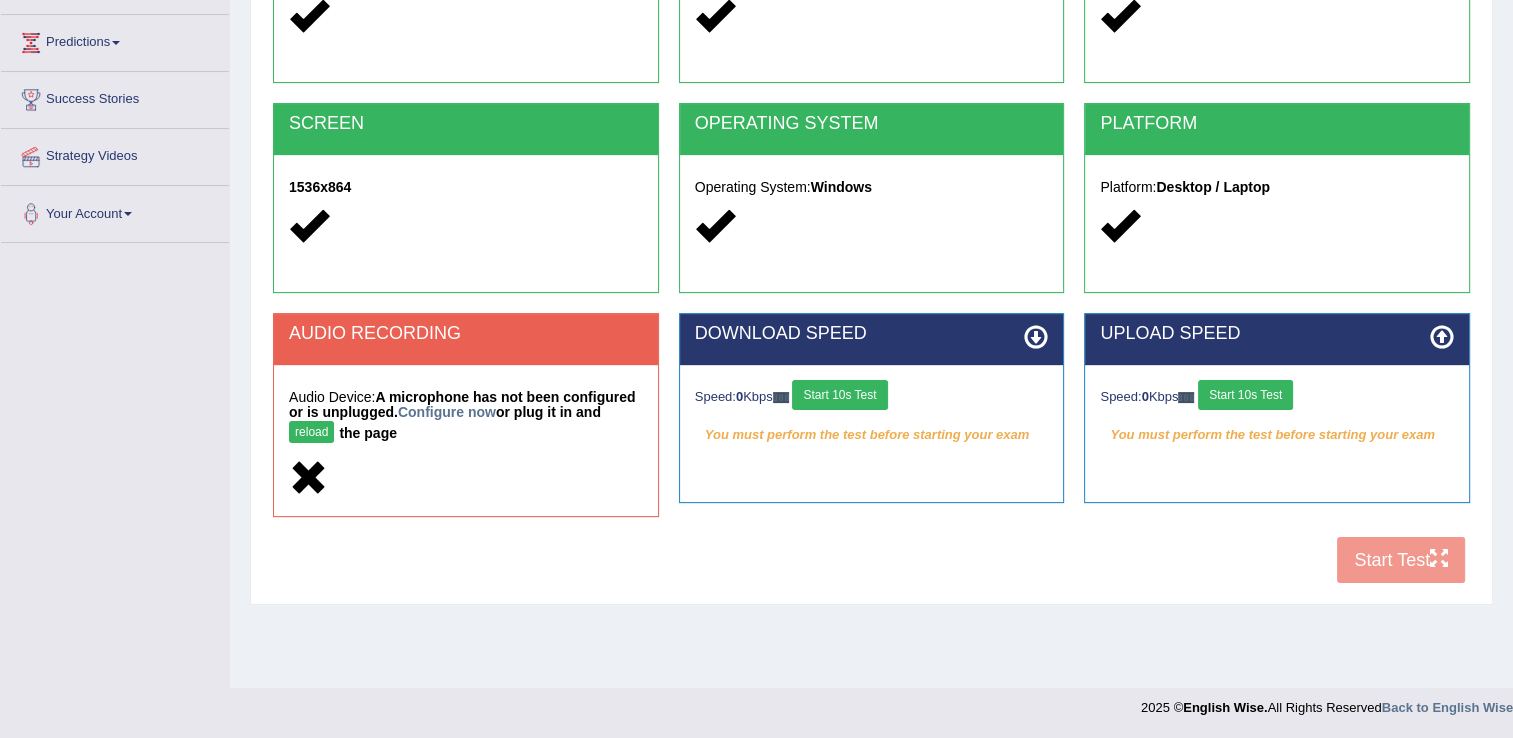 click on "Start 10s Test" at bounding box center [839, 395] 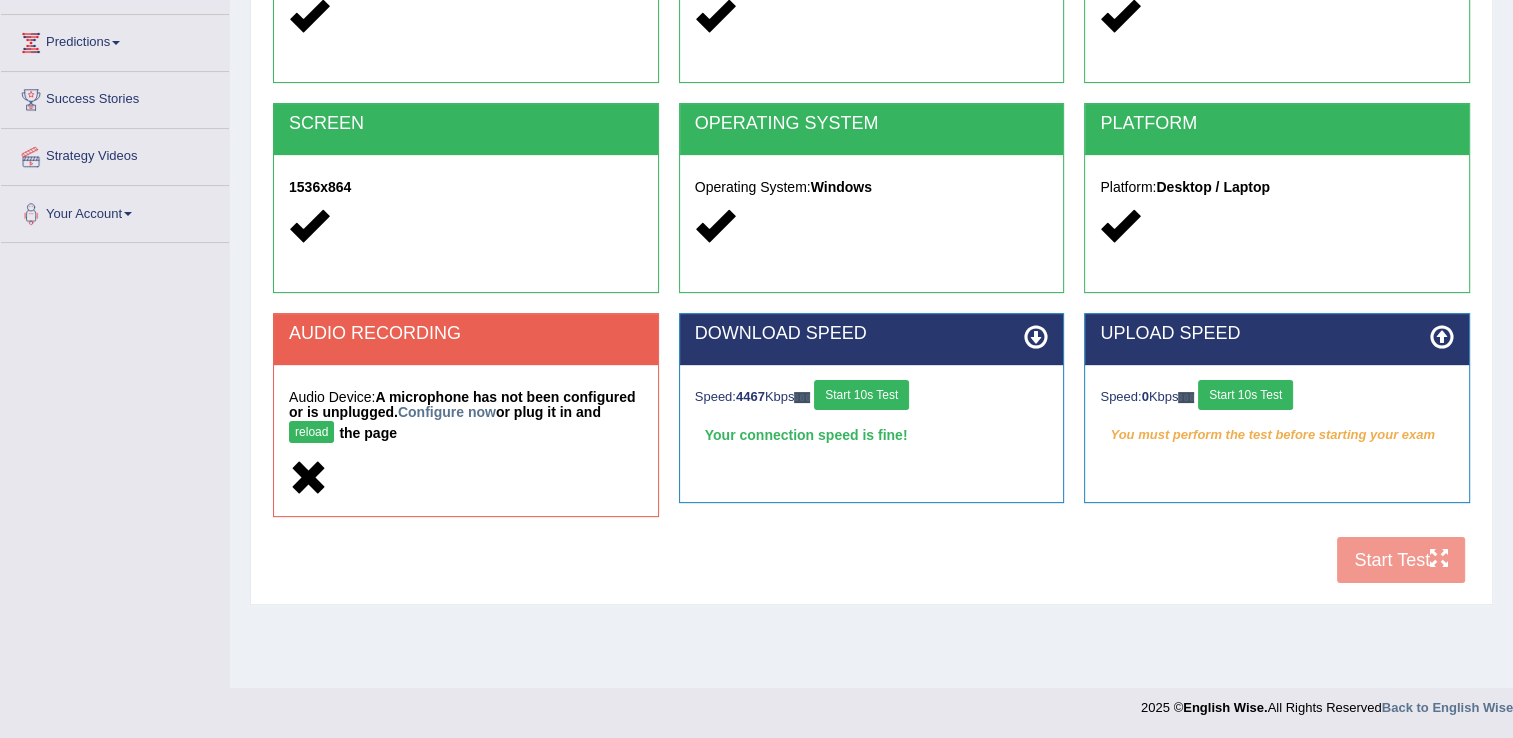 click on "Start 10s Test" at bounding box center [1245, 395] 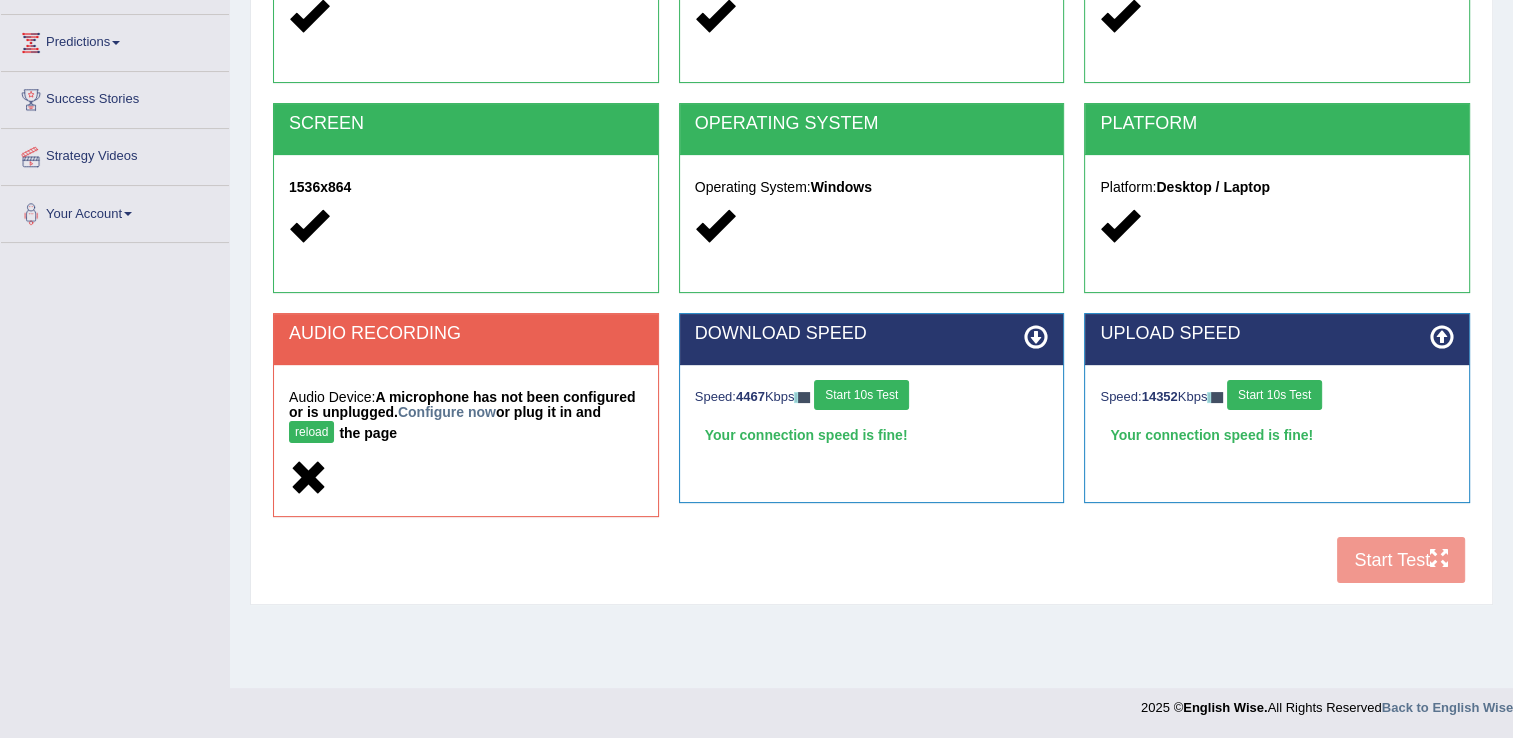 click at bounding box center [308, 478] 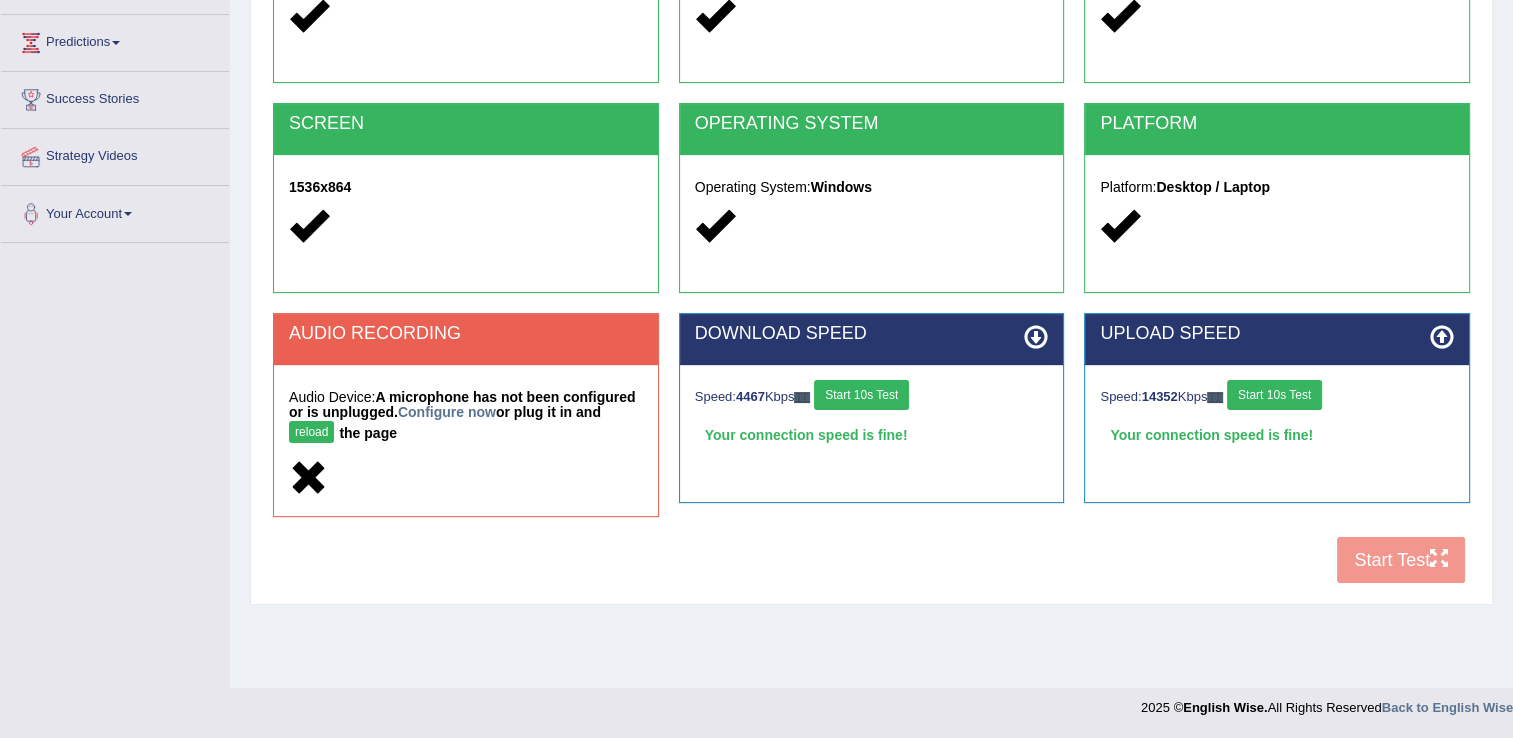click on "reload" at bounding box center (311, 432) 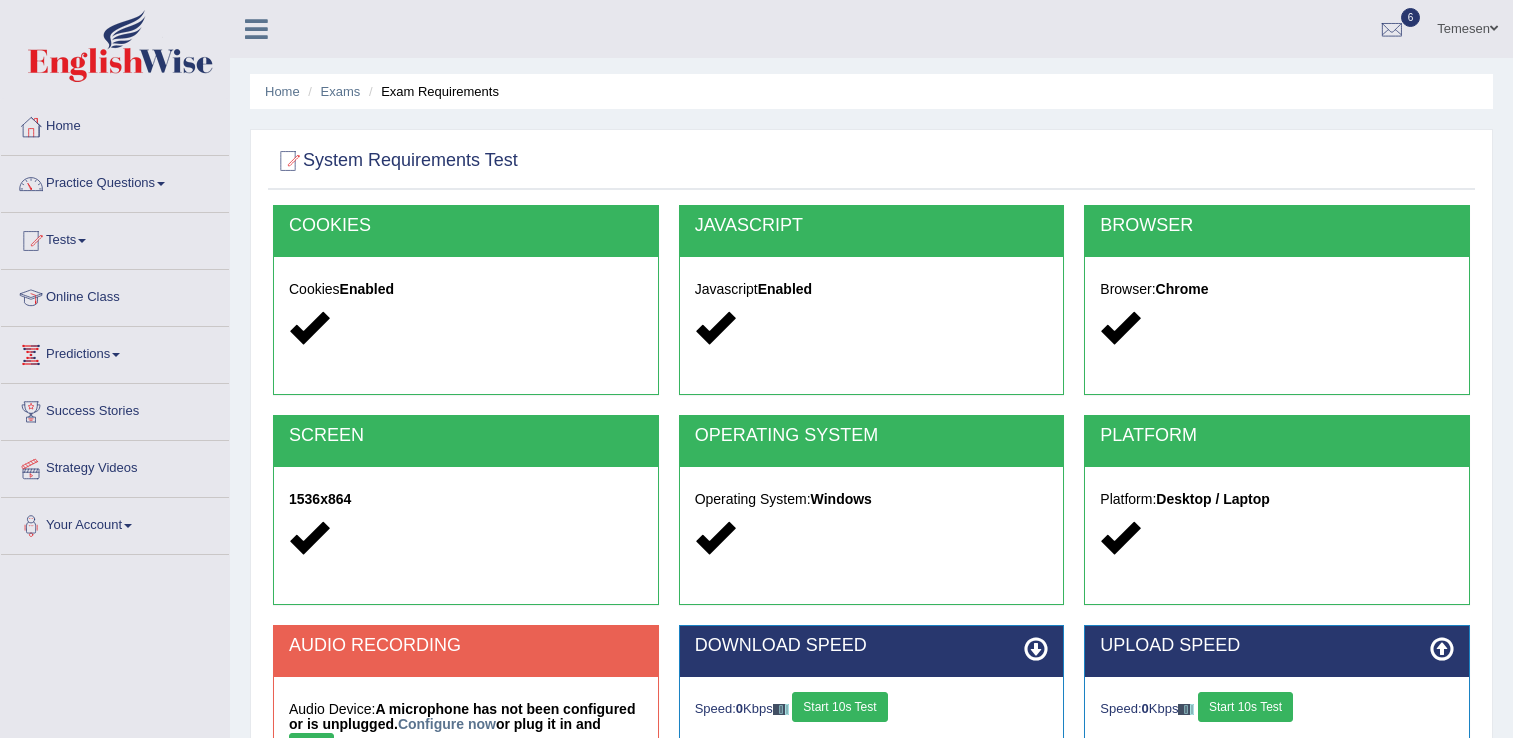 scroll, scrollTop: 312, scrollLeft: 0, axis: vertical 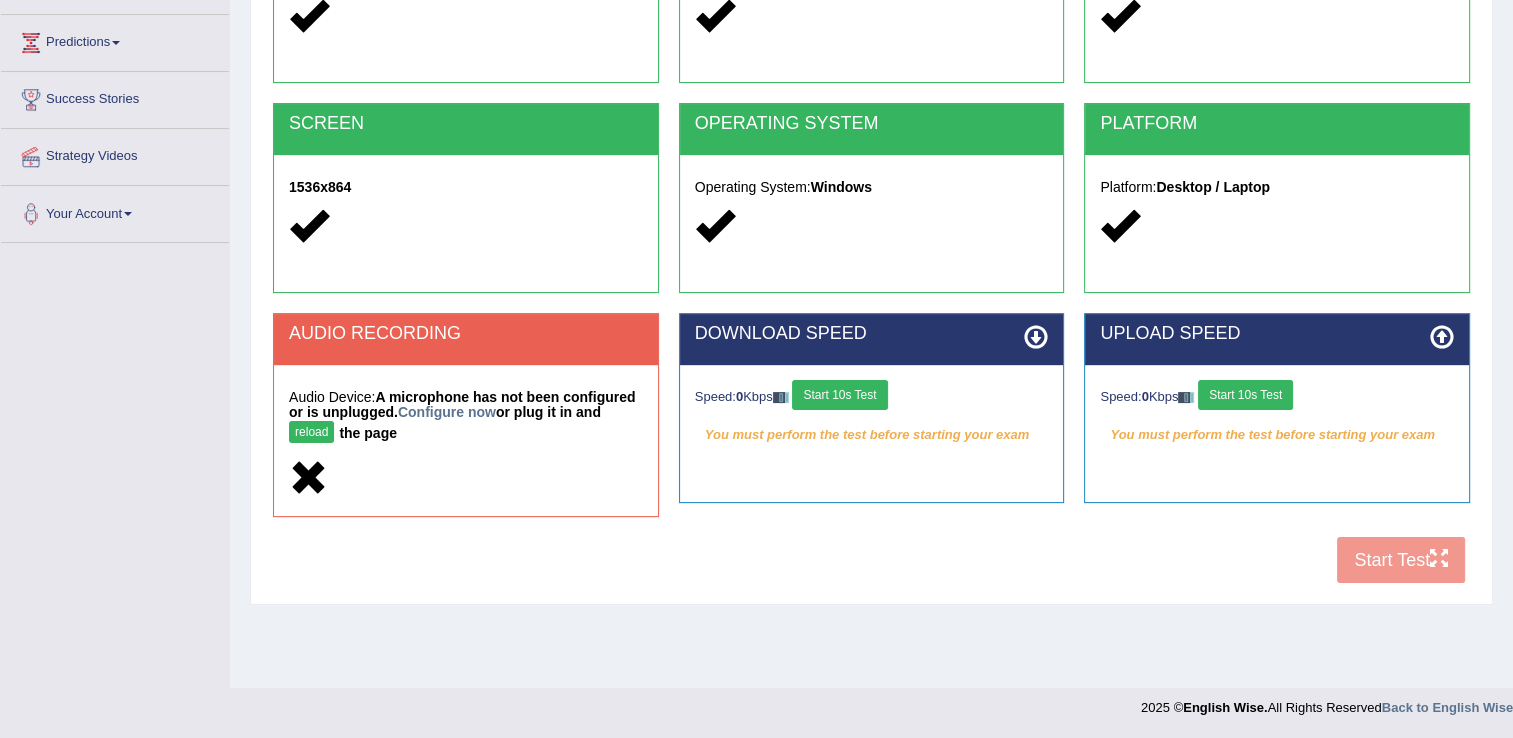 click on "COOKIES
Cookies  Enabled
JAVASCRIPT
Javascript  Enabled
BROWSER
Browser:  Chrome
SCREEN
1536x864
OPERATING SYSTEM
Operating System:  Windows
PLATFORM
Platform:  Desktop / Laptop
AUDIO RECORDING
Audio Device:  A microphone has not been configured or is unplugged.  Configure now  or plug it in and  reload  the page
DOWNLOAD SPEED
Speed:  0  Kbps    Start 10s Test
You must perform the test before starting your exam
Select Audio Quality
UPLOAD SPEED
Speed:  0  Kbps    Start 10s Test" at bounding box center (871, 243) 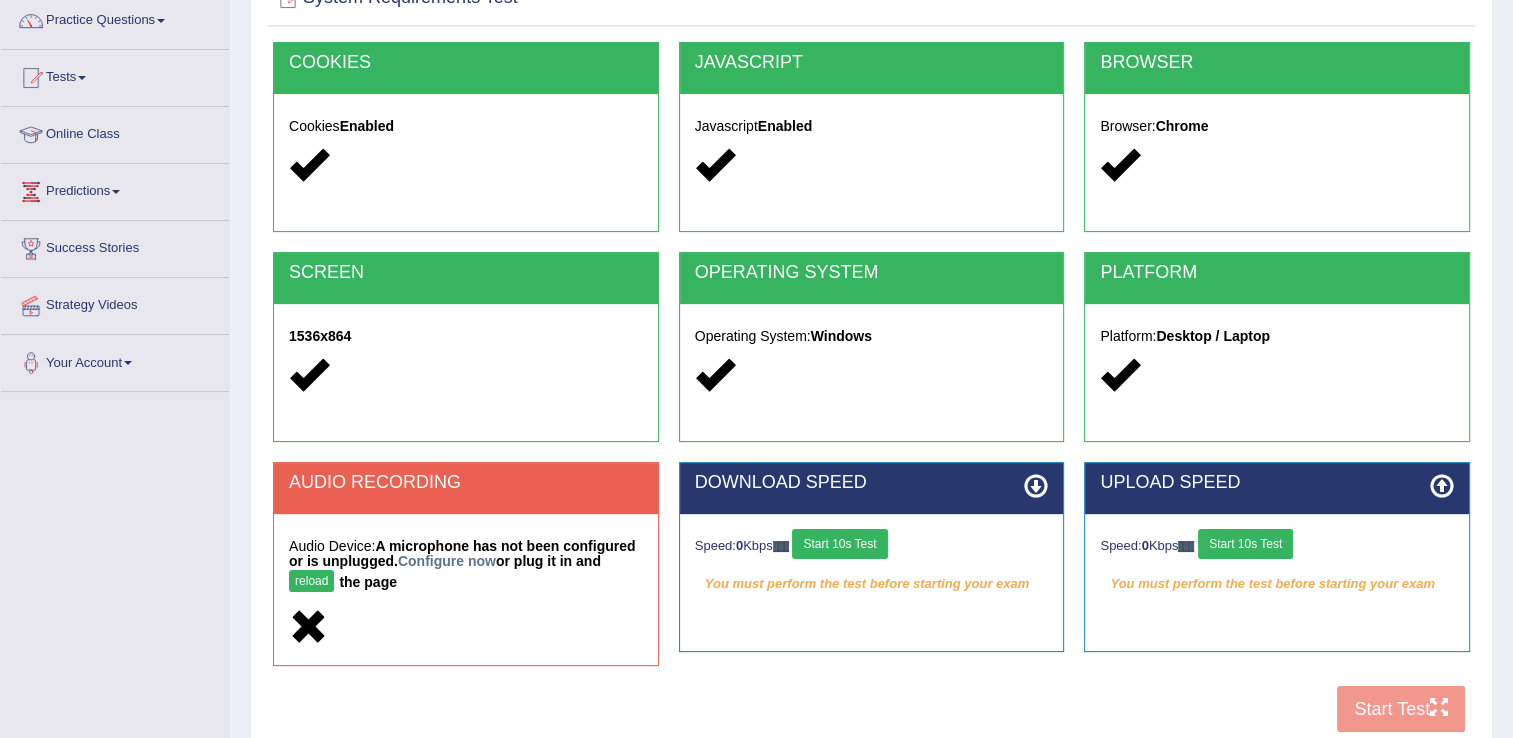 scroll, scrollTop: 112, scrollLeft: 0, axis: vertical 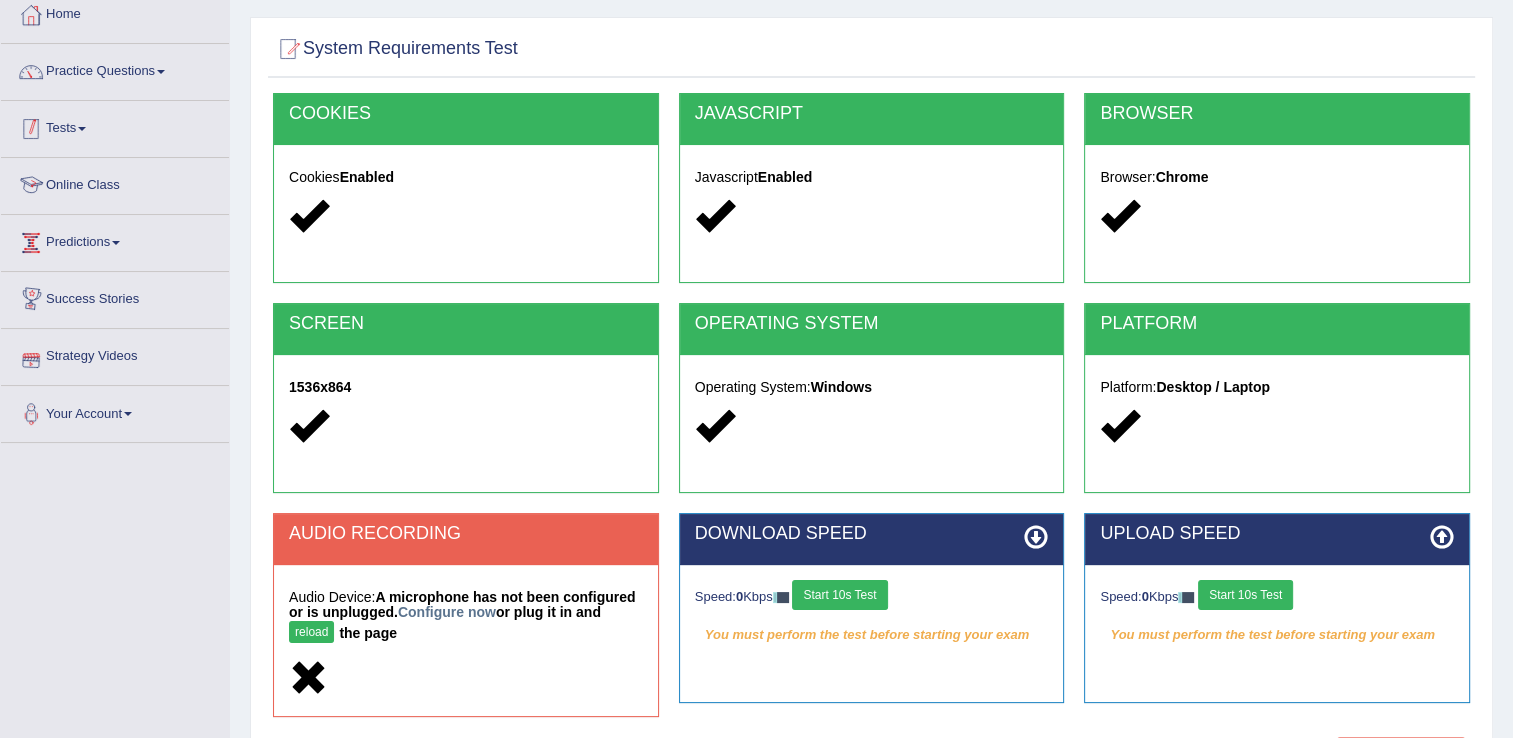 click at bounding box center [31, 129] 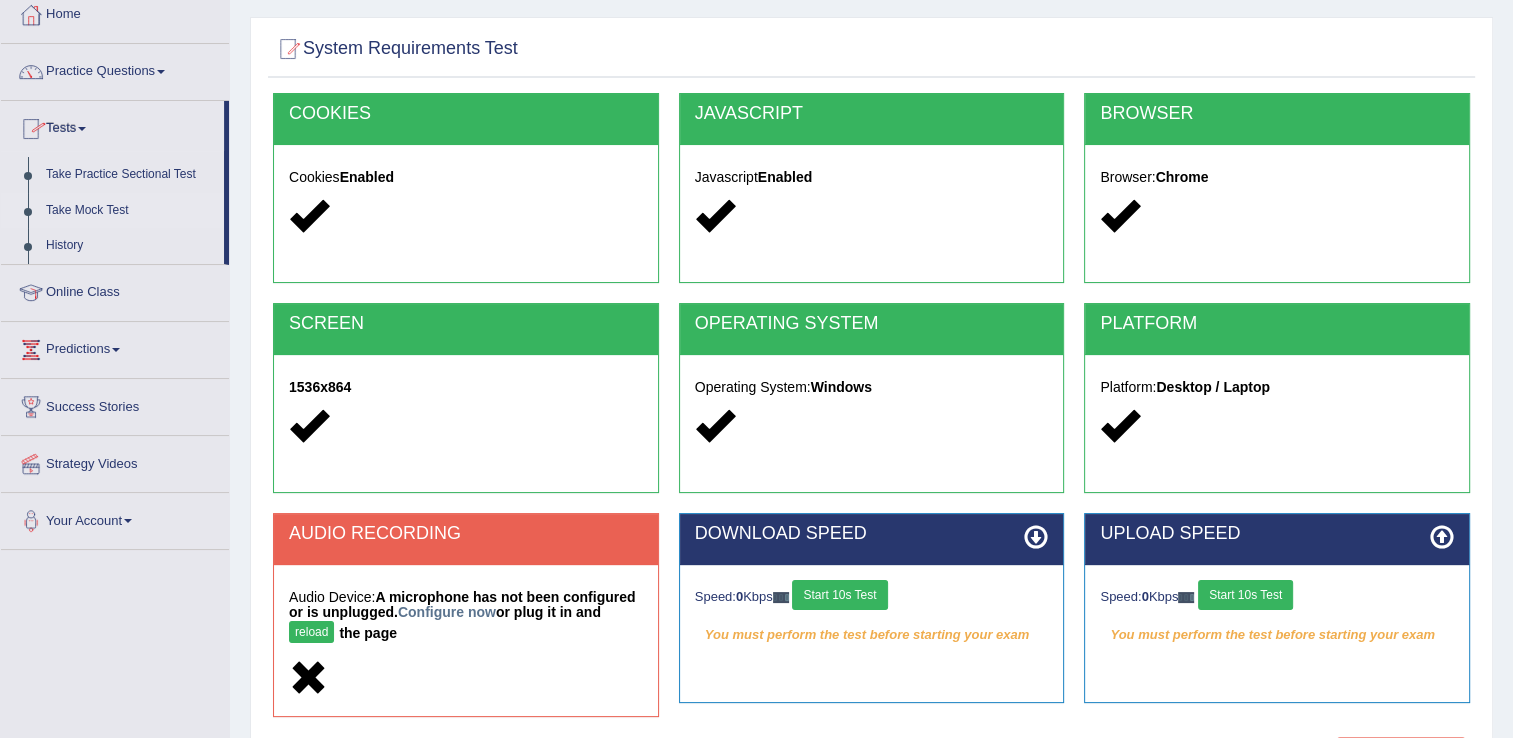 click on "Take Mock Test" at bounding box center (130, 211) 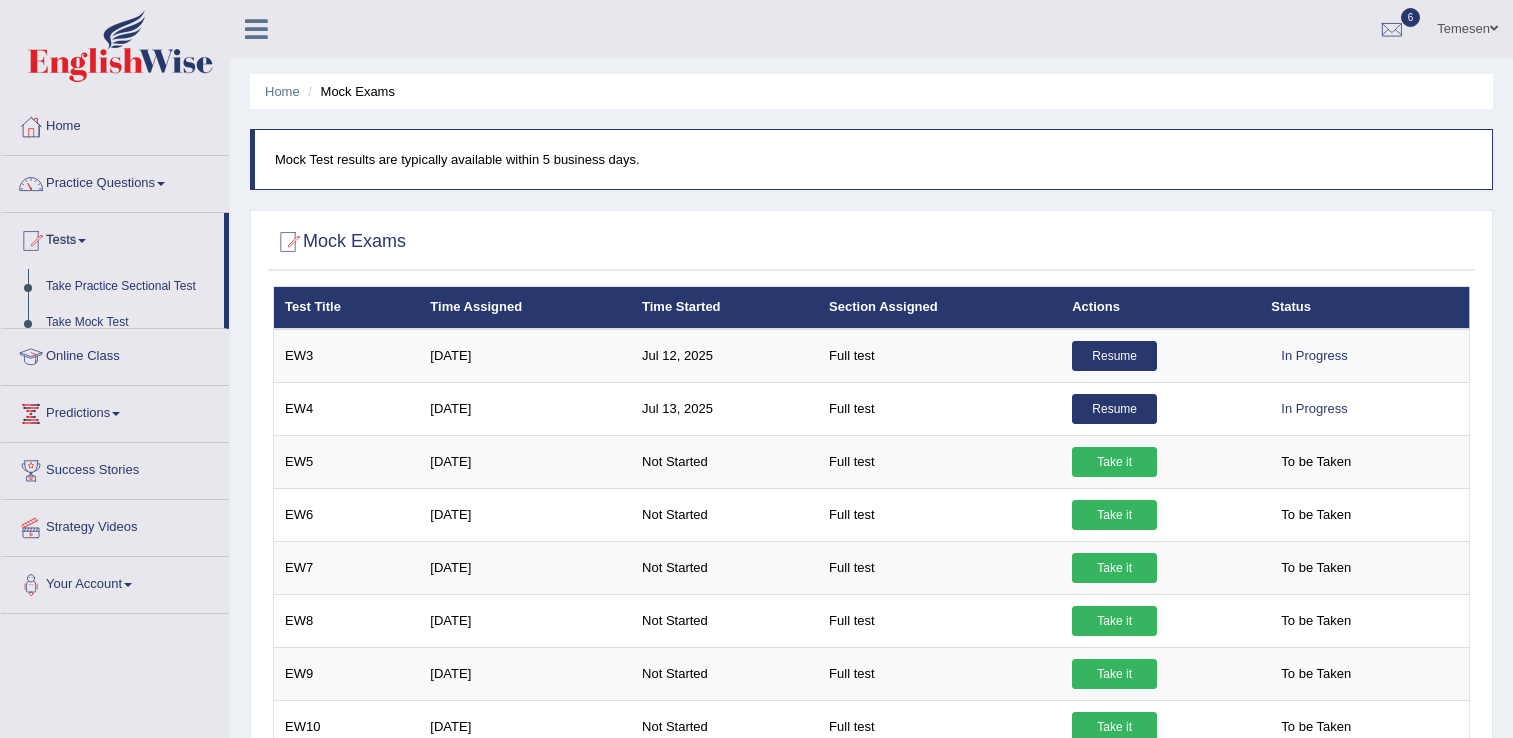 scroll, scrollTop: 0, scrollLeft: 0, axis: both 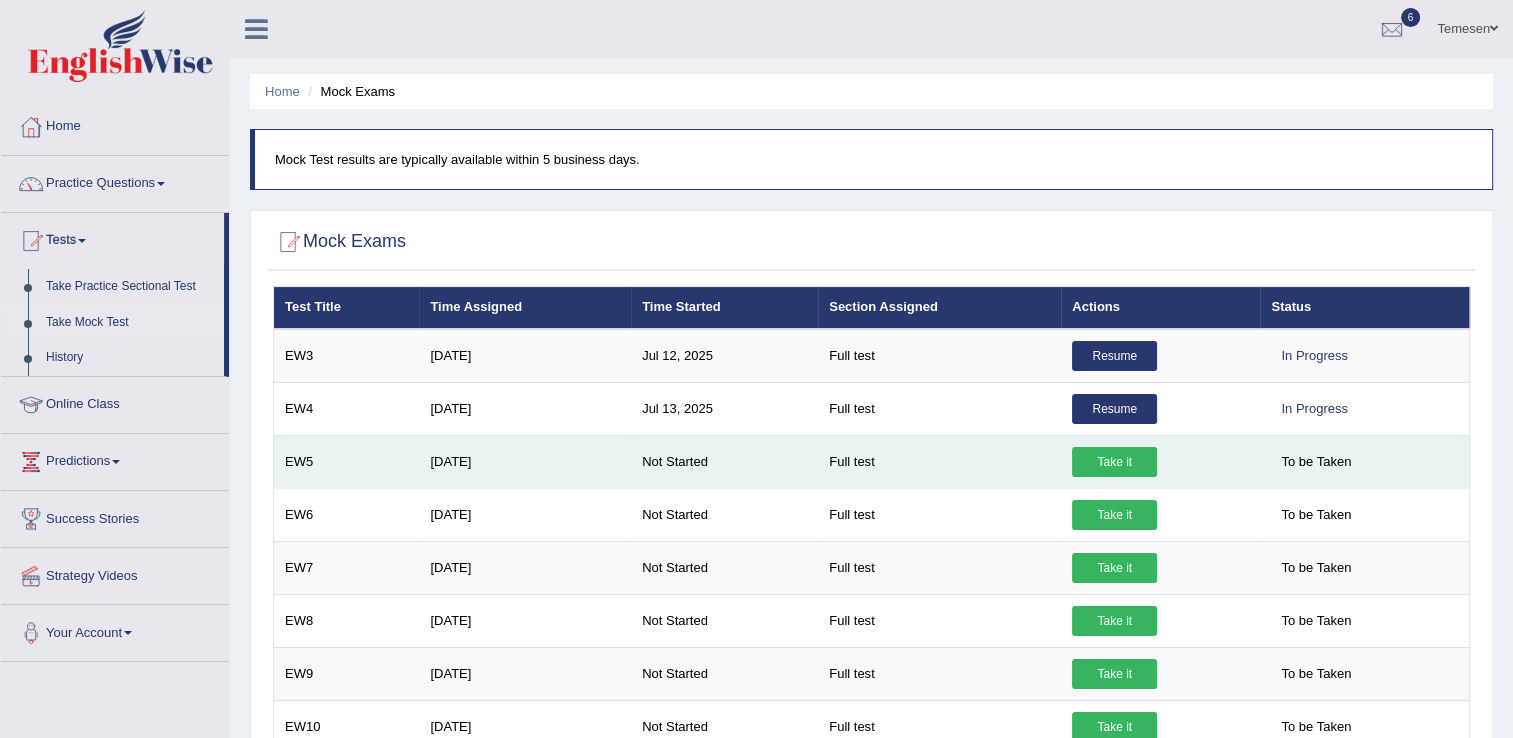 click on "Take it" at bounding box center (1114, 462) 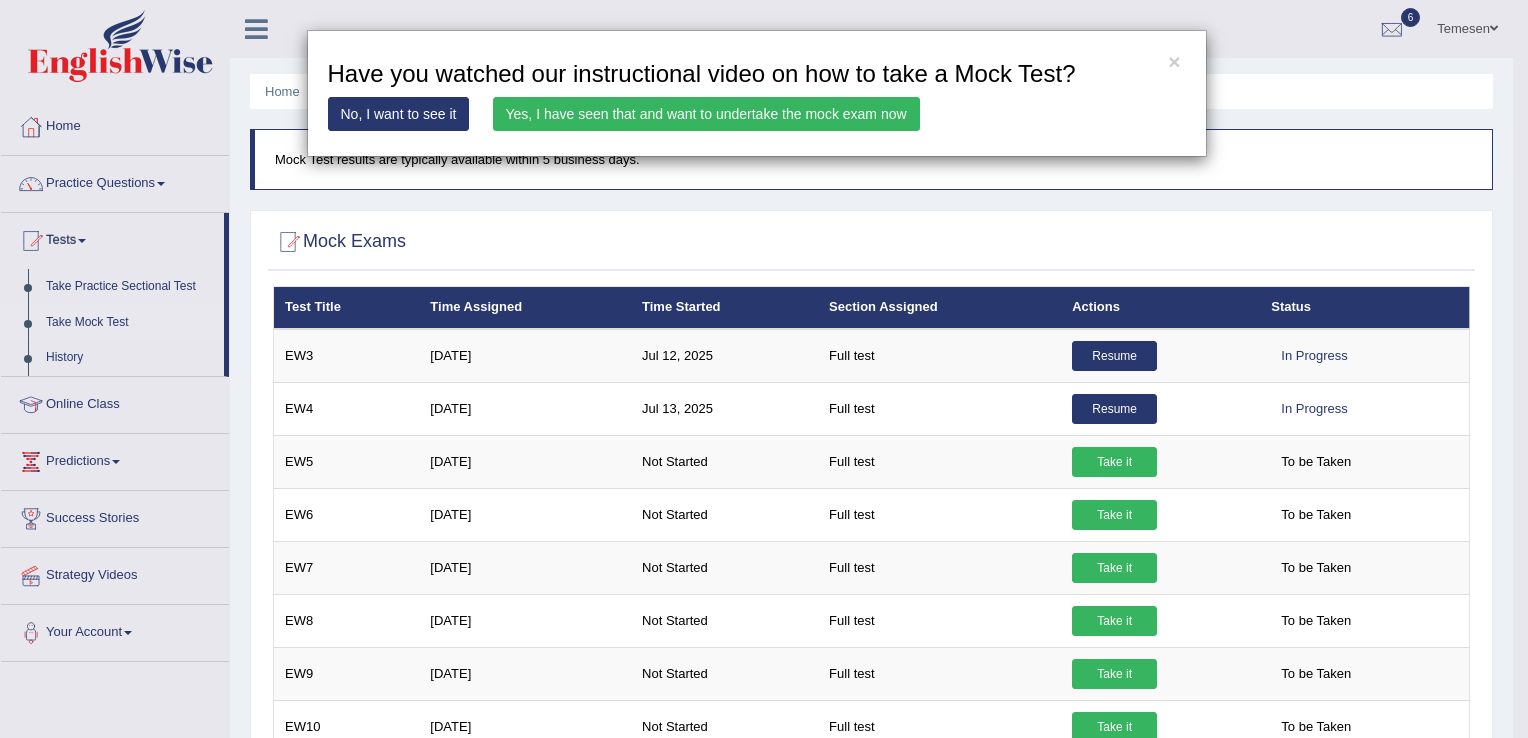 click on "Yes, I have seen that and want to undertake the mock exam now" at bounding box center [706, 114] 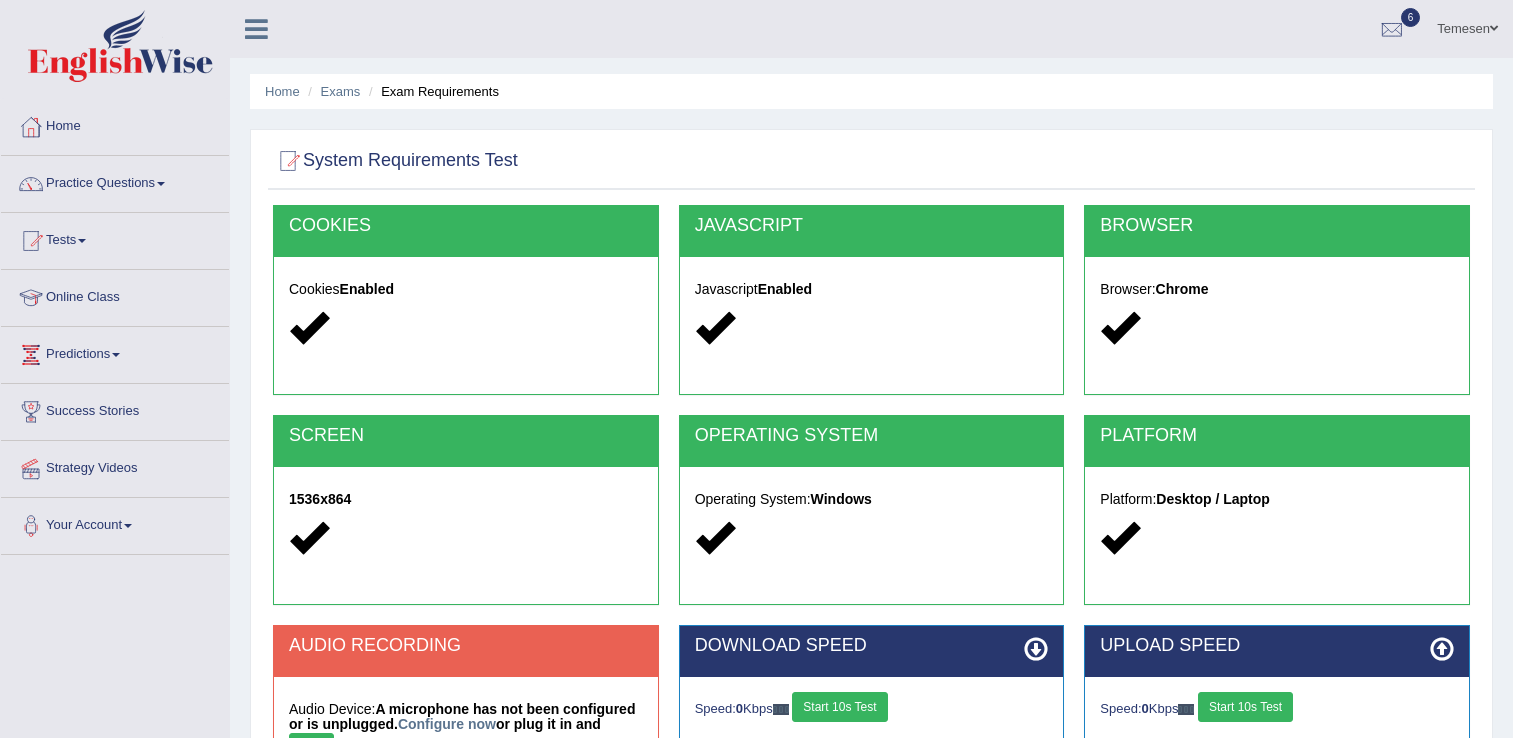 scroll, scrollTop: 0, scrollLeft: 0, axis: both 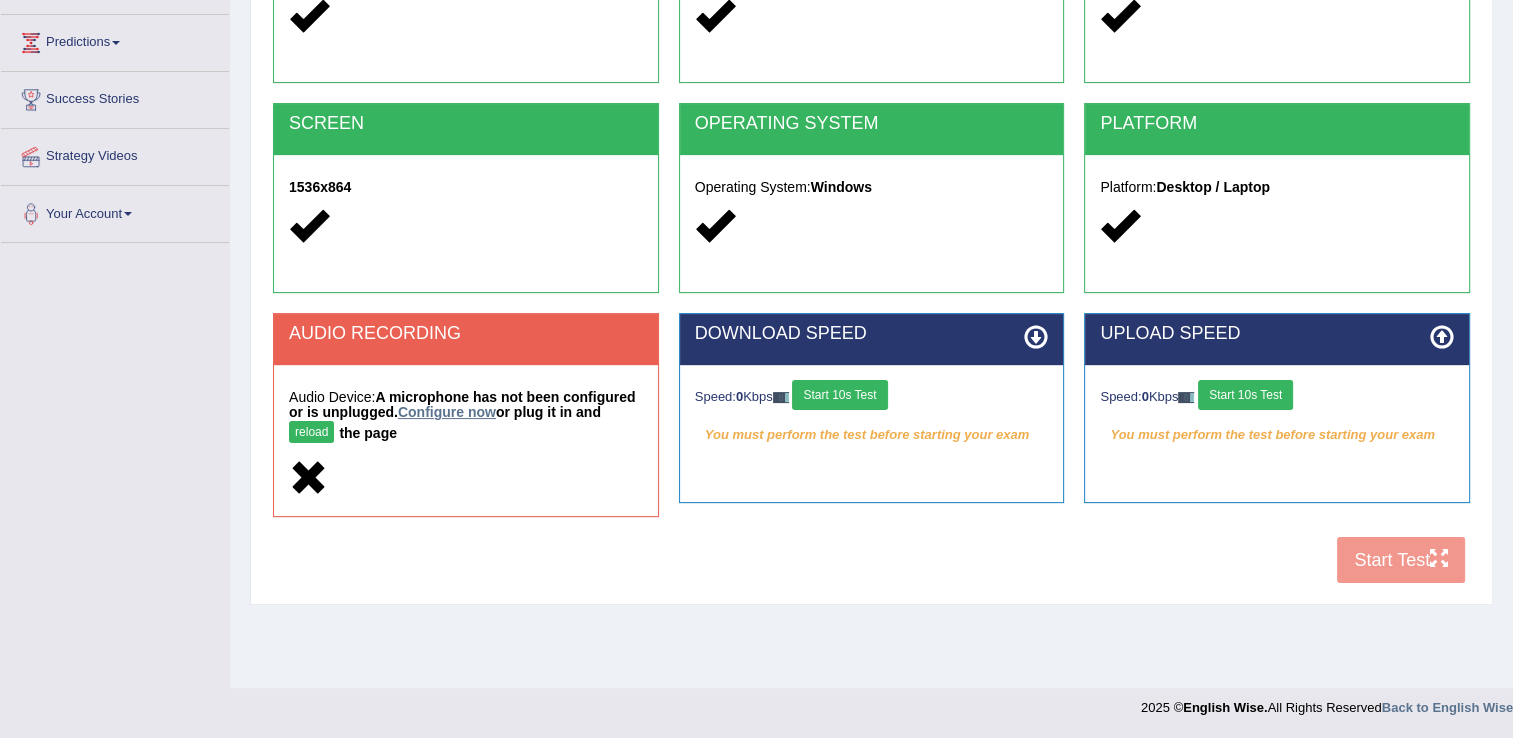 click on "Configure now" at bounding box center [447, 412] 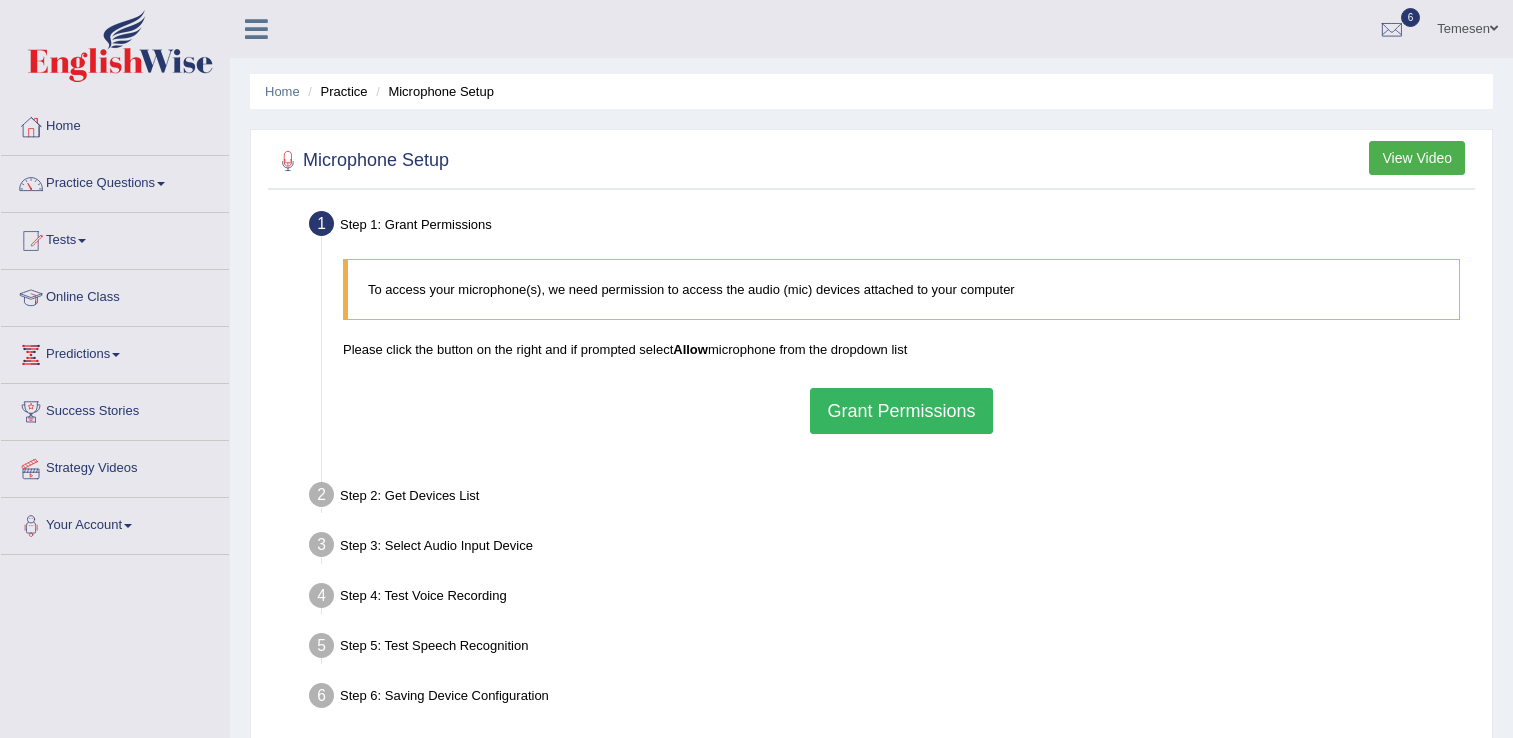 scroll, scrollTop: 0, scrollLeft: 0, axis: both 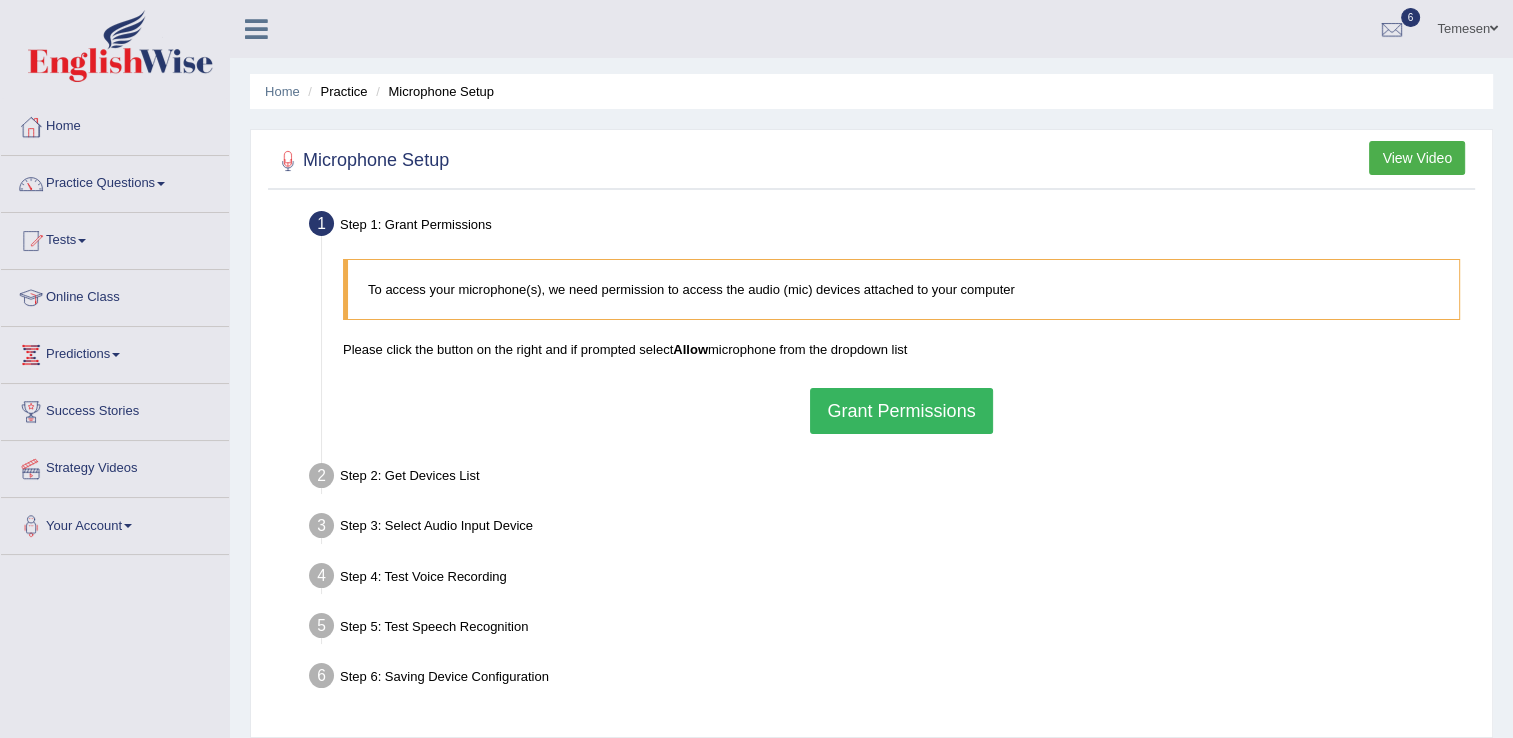 click on "Grant Permissions" at bounding box center (901, 411) 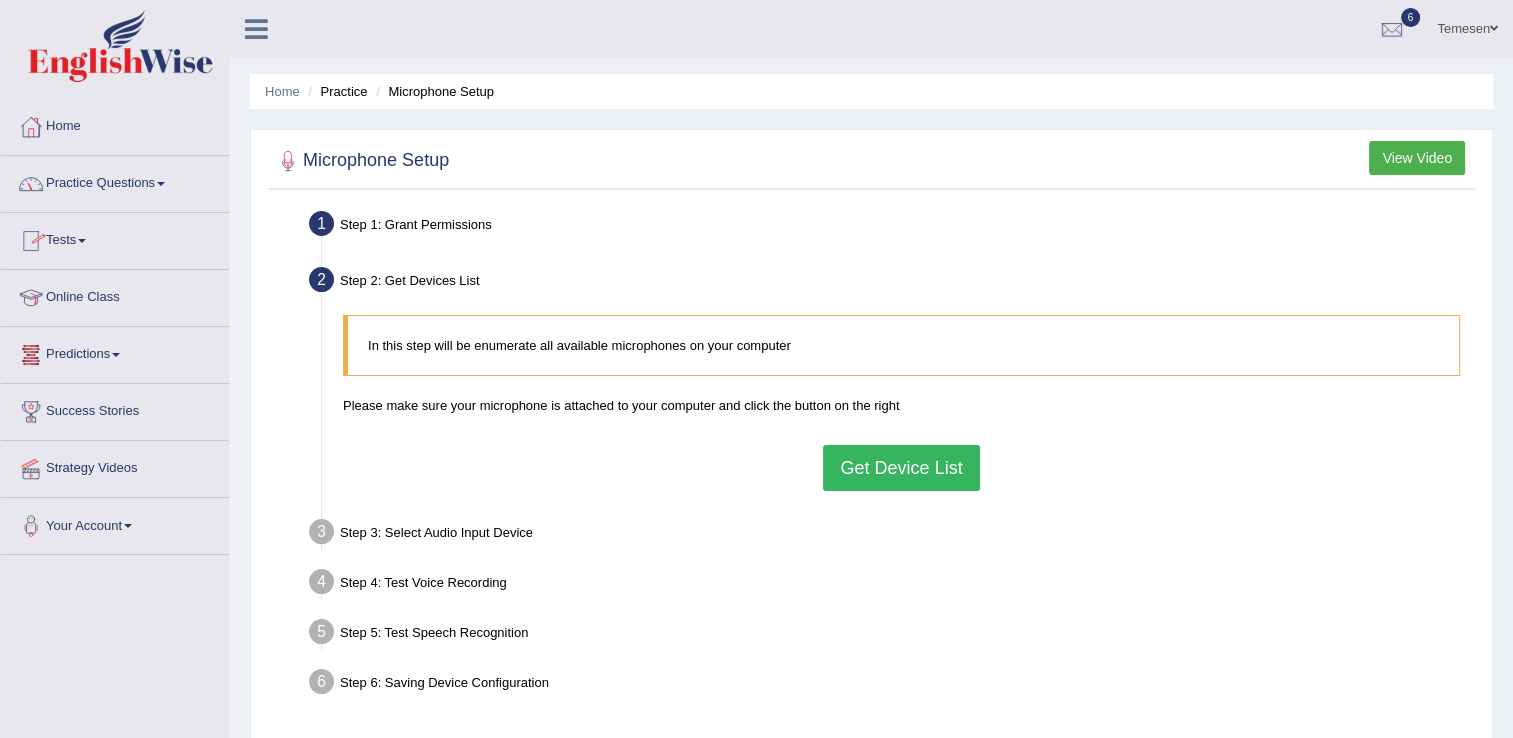 click on "Tests" at bounding box center [115, 238] 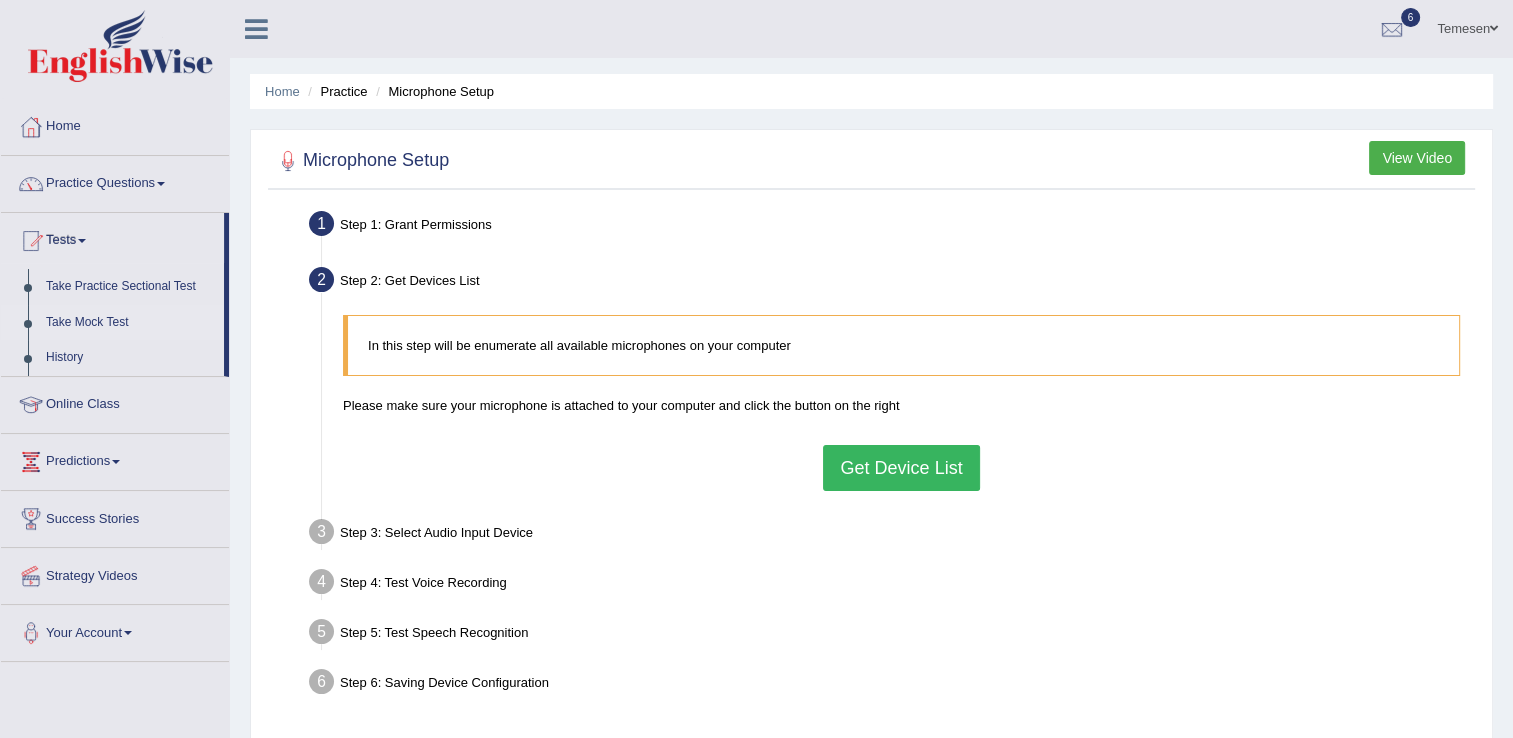 click on "Take Mock Test" at bounding box center [130, 323] 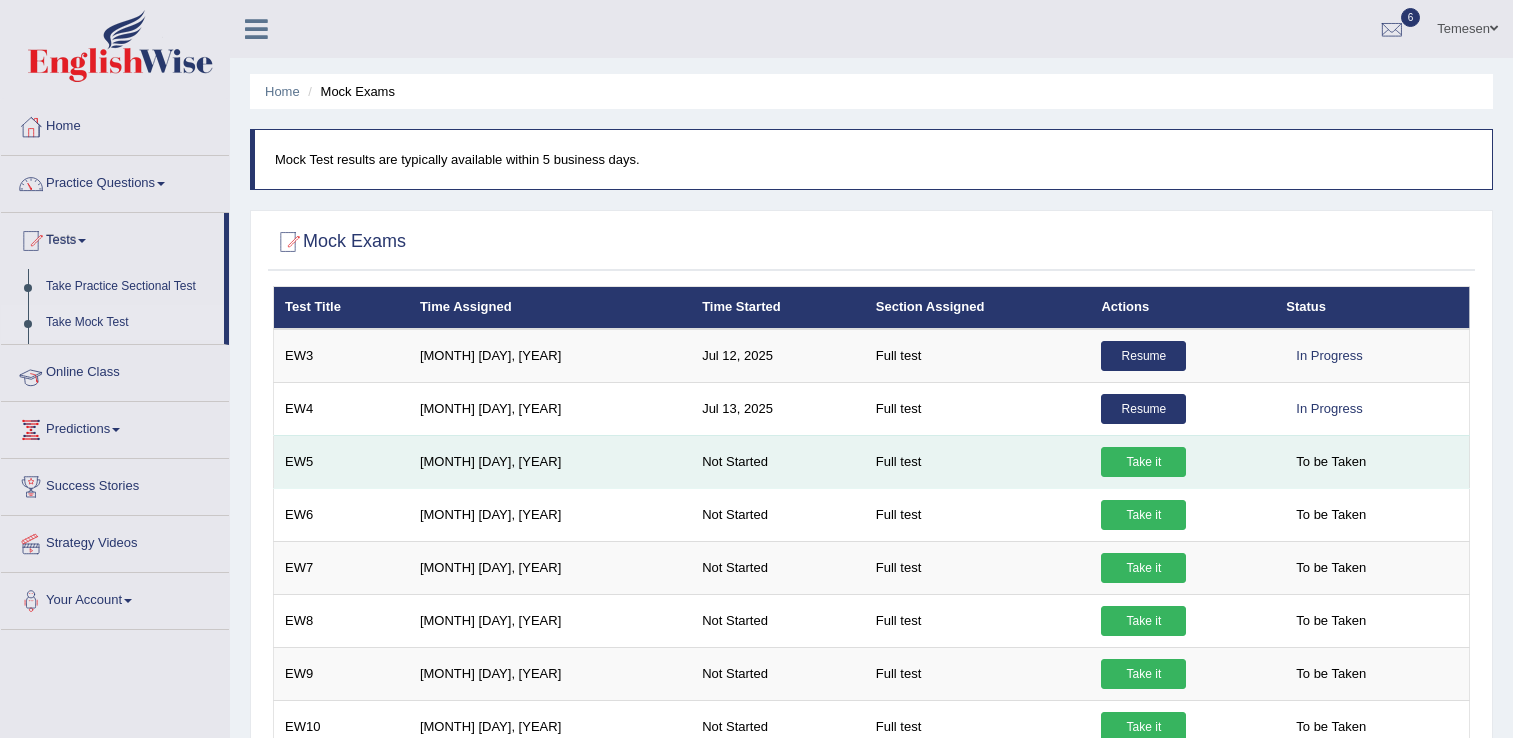 scroll, scrollTop: 0, scrollLeft: 0, axis: both 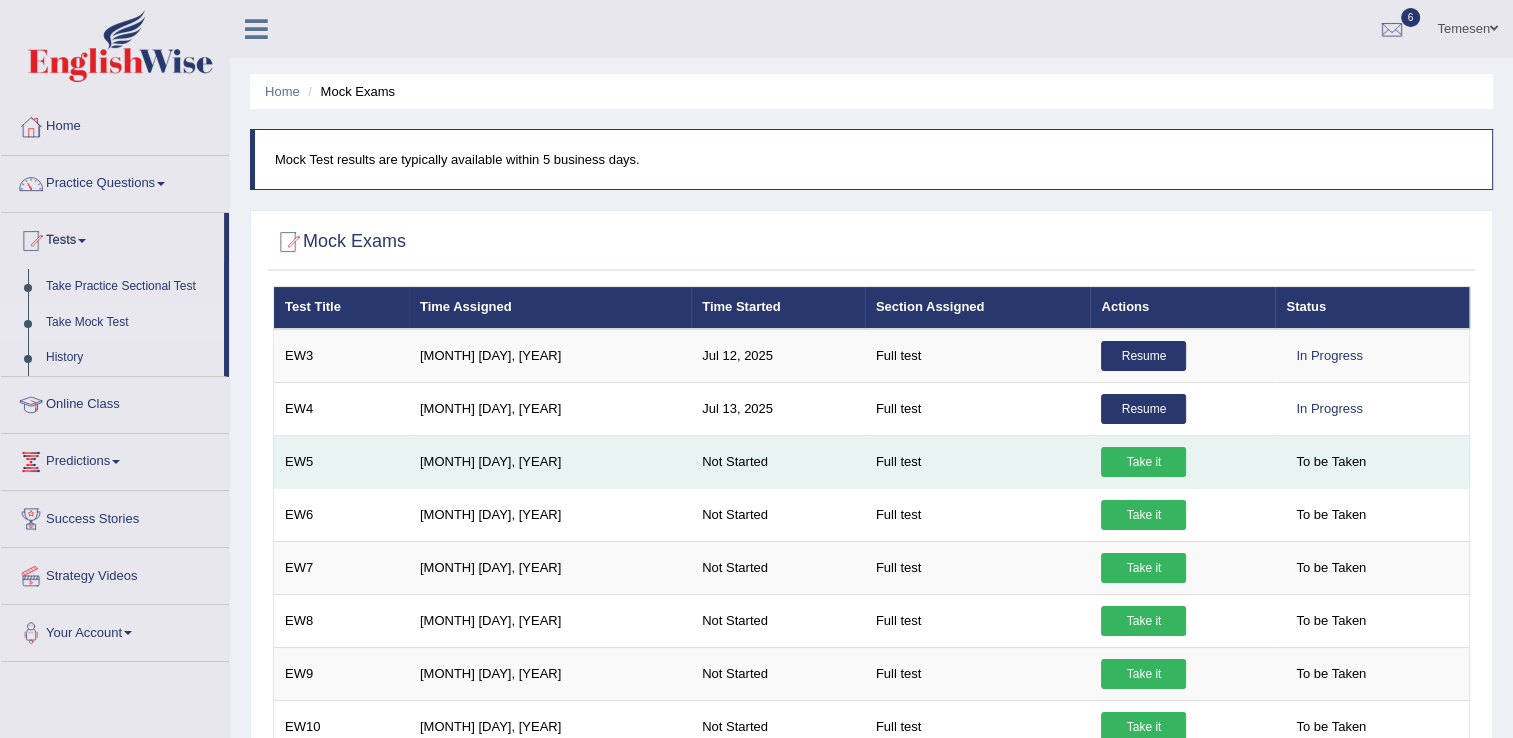 click on "Take it" at bounding box center (1143, 462) 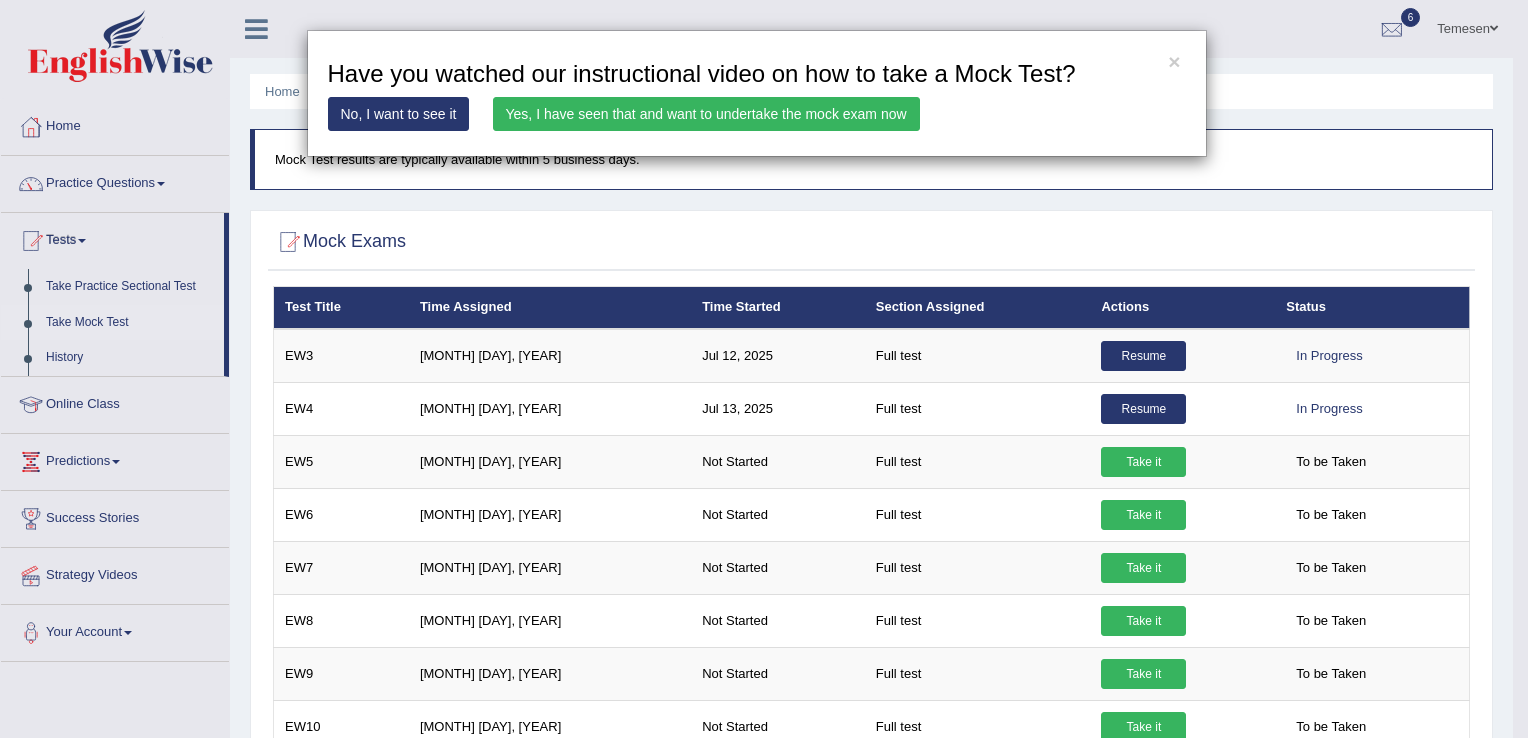click on "Yes, I have seen that and want to undertake the mock exam now" at bounding box center [706, 114] 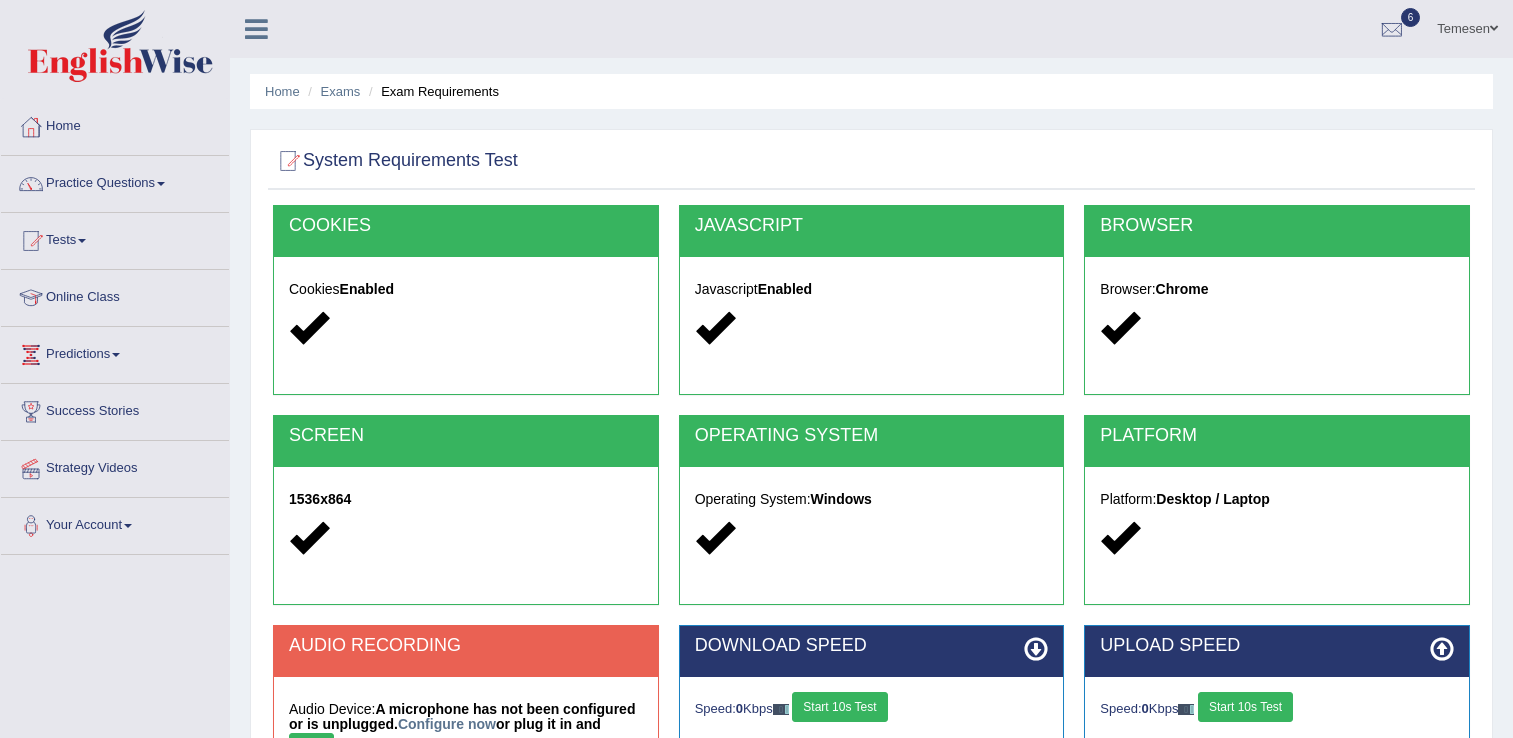 scroll, scrollTop: 69, scrollLeft: 0, axis: vertical 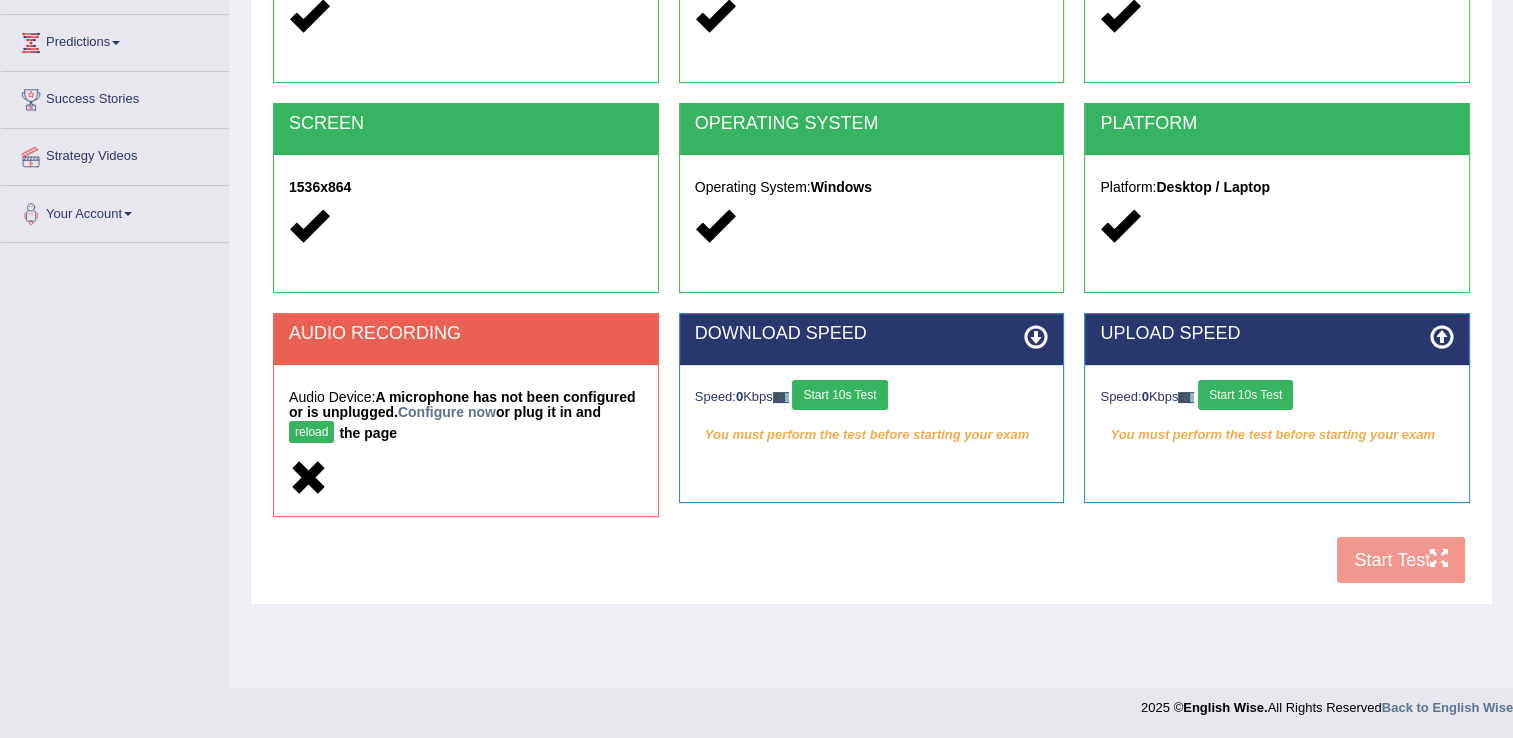 click on "Start 10s Test" at bounding box center (839, 395) 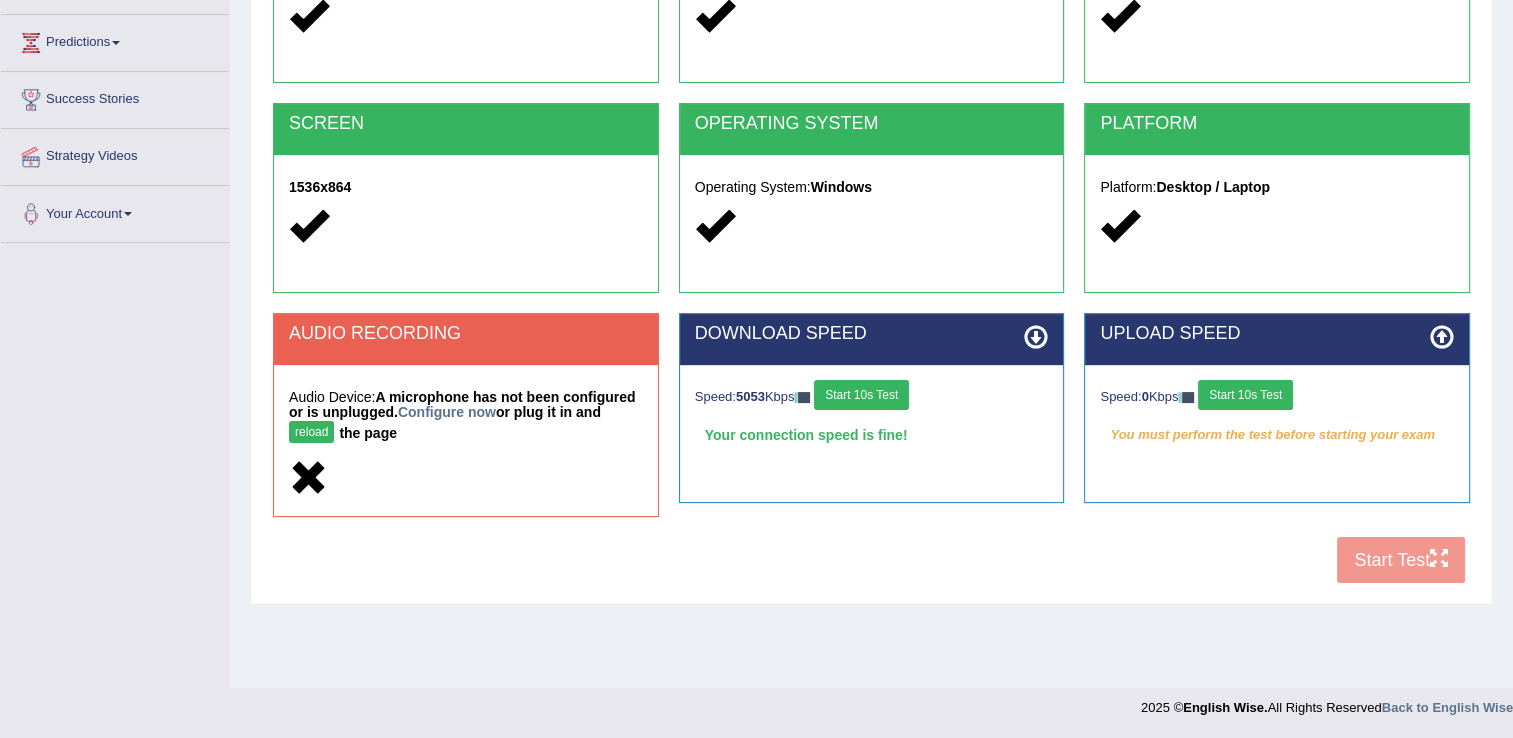 click on "Start 10s Test" at bounding box center (1245, 395) 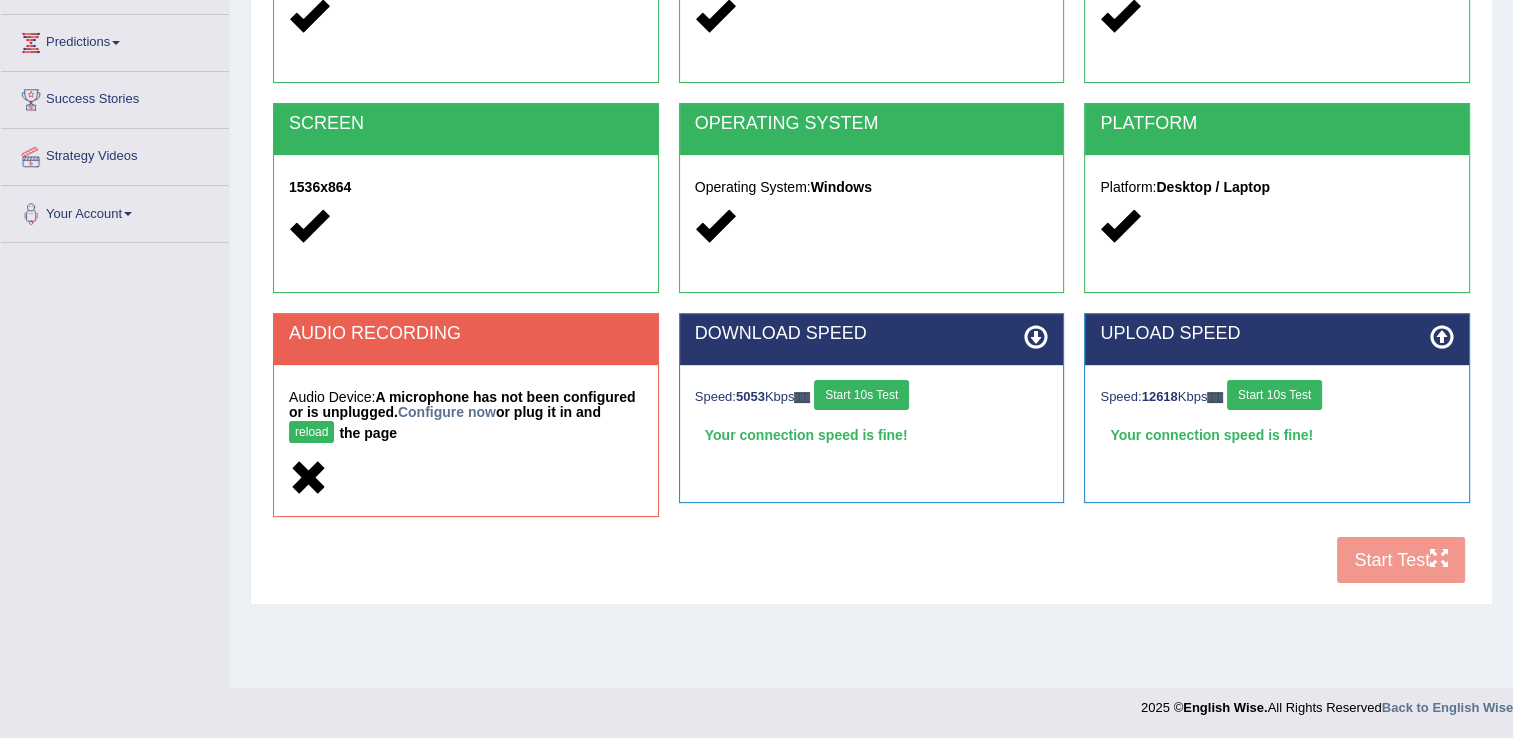 click on "reload" at bounding box center (311, 432) 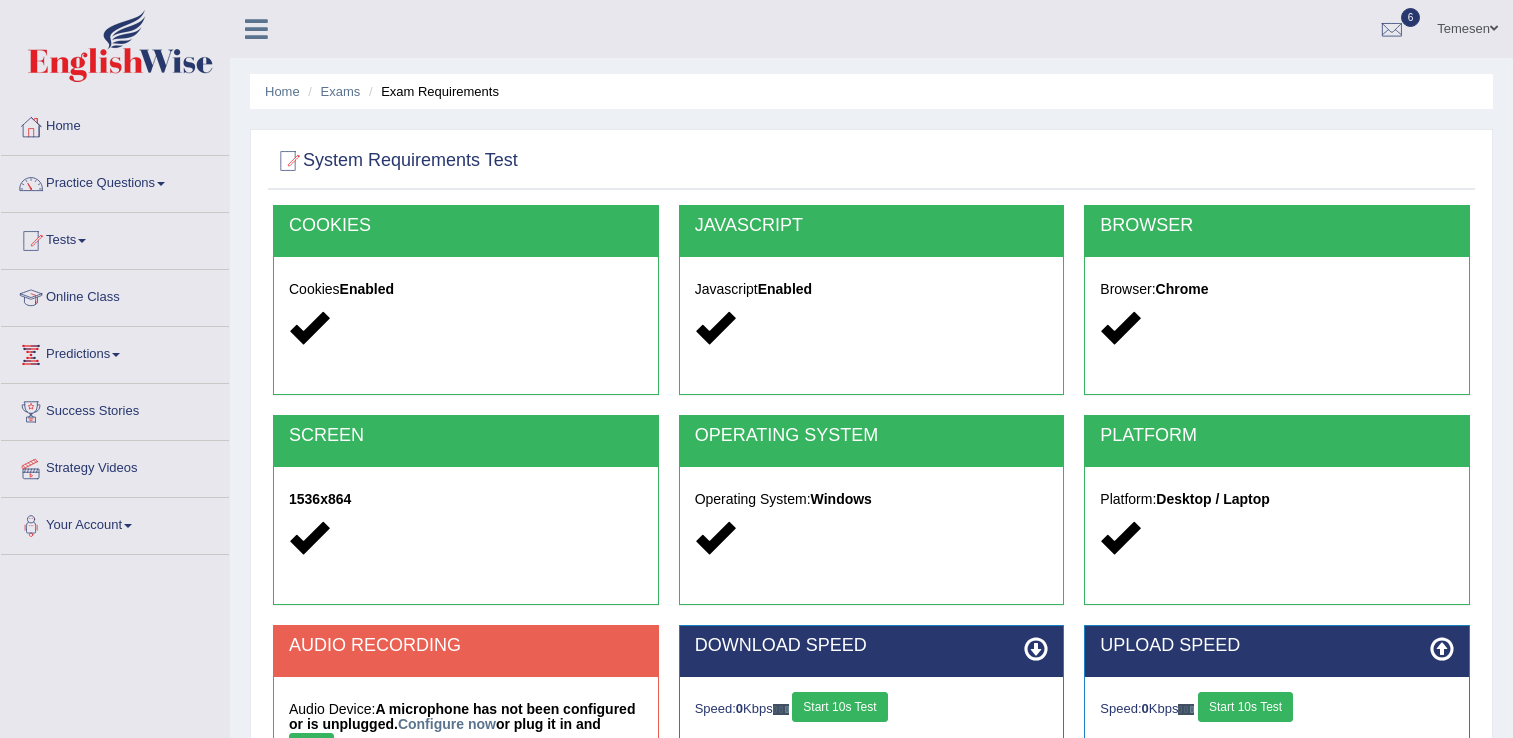 scroll, scrollTop: 312, scrollLeft: 0, axis: vertical 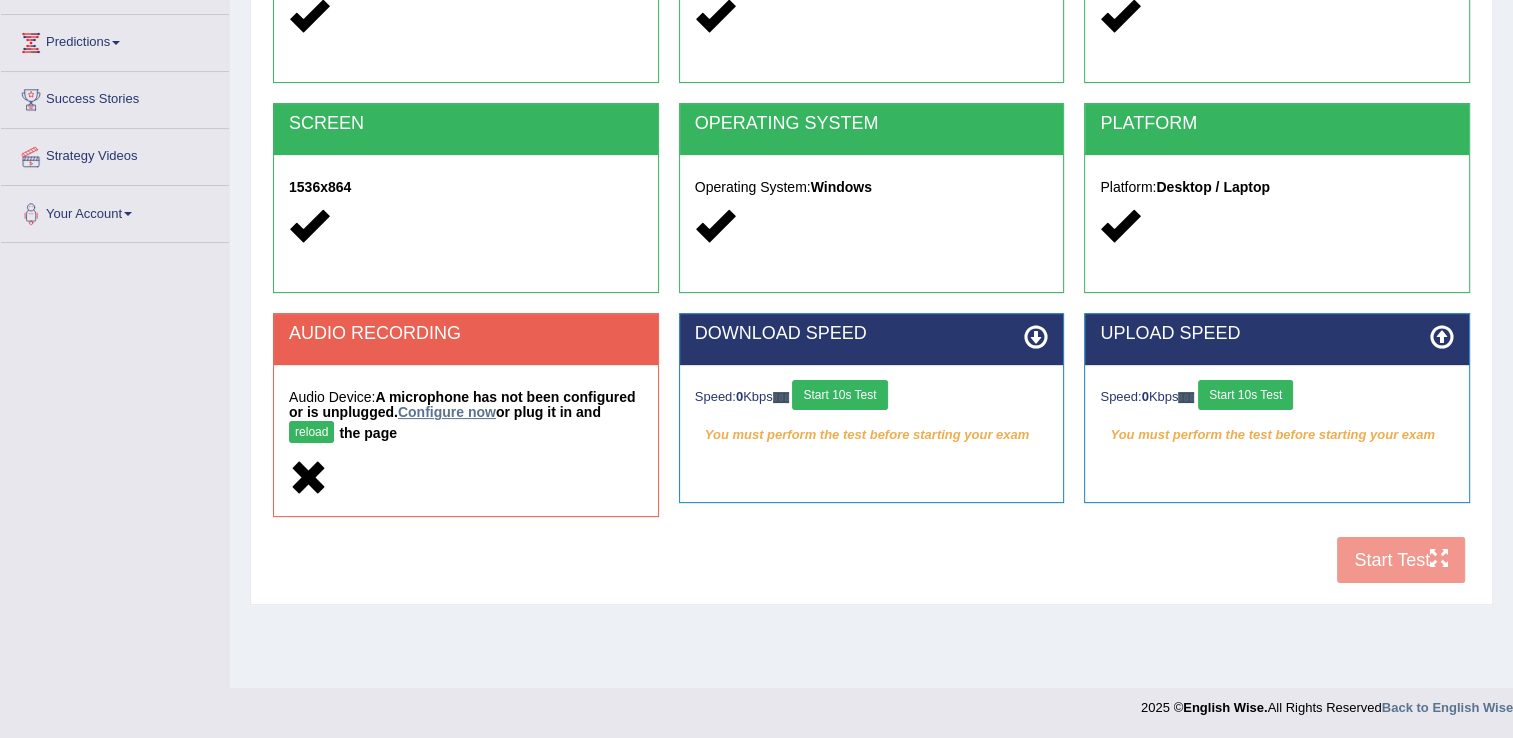 click on "Configure now" at bounding box center [447, 412] 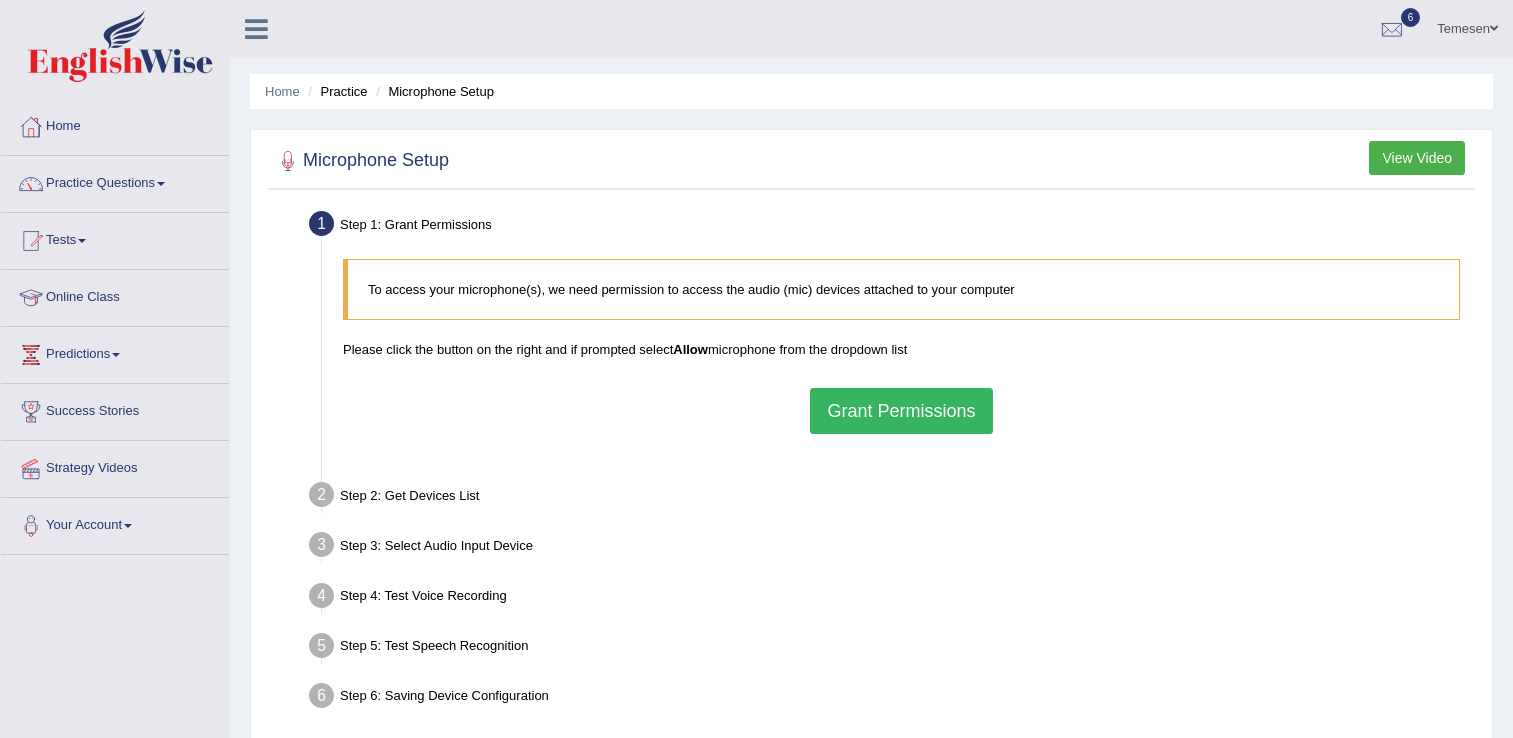 scroll, scrollTop: 0, scrollLeft: 0, axis: both 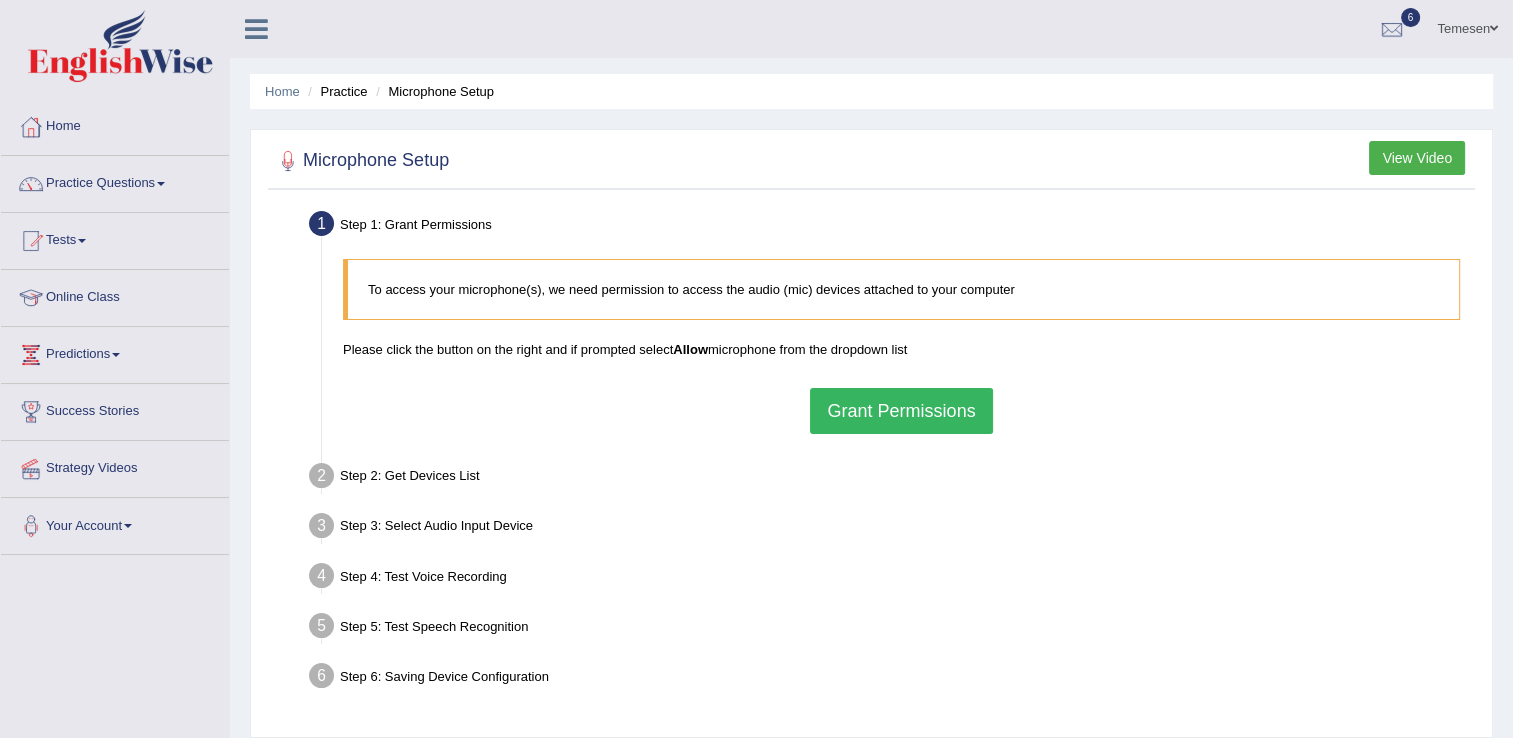 click on "Grant Permissions" at bounding box center (901, 411) 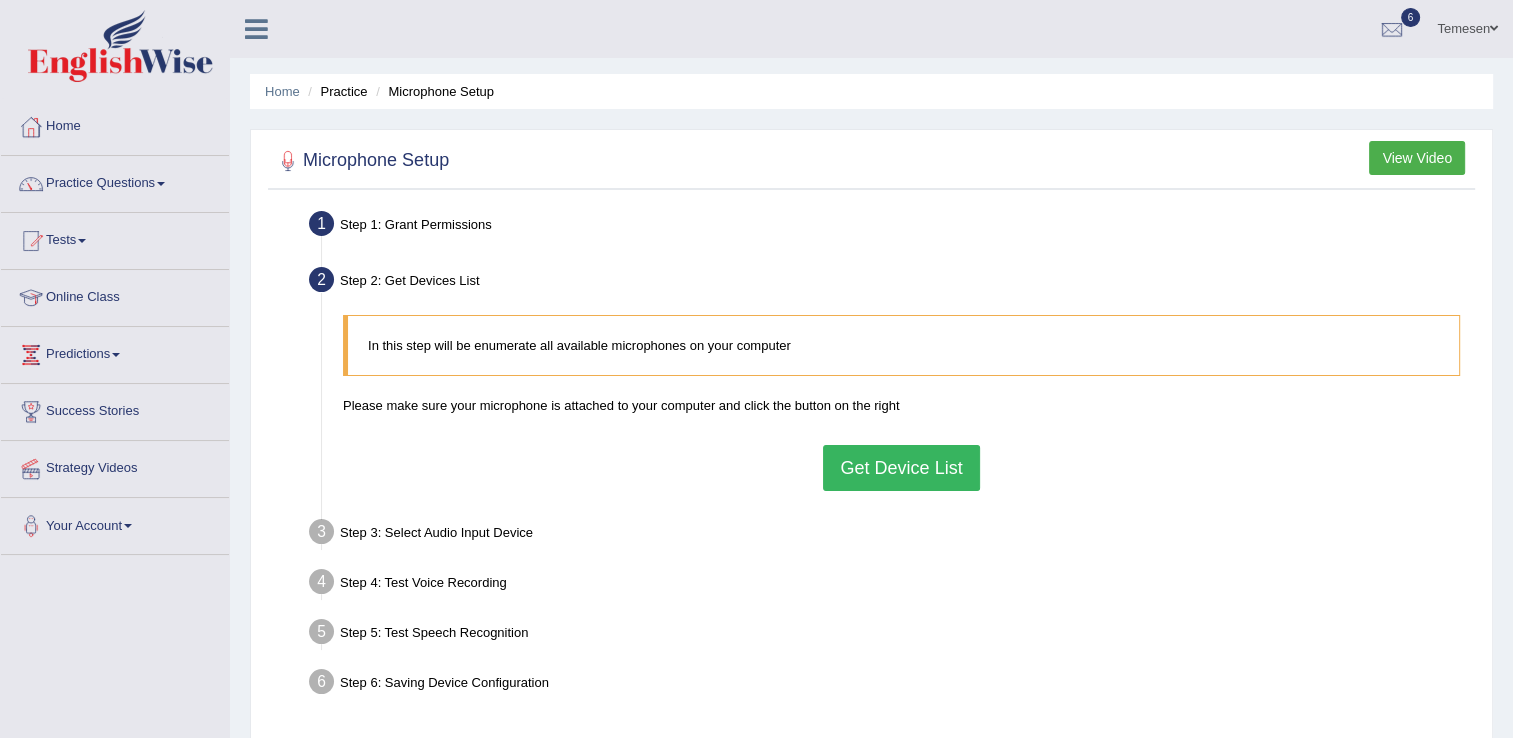 click on "Get Device List" at bounding box center (901, 468) 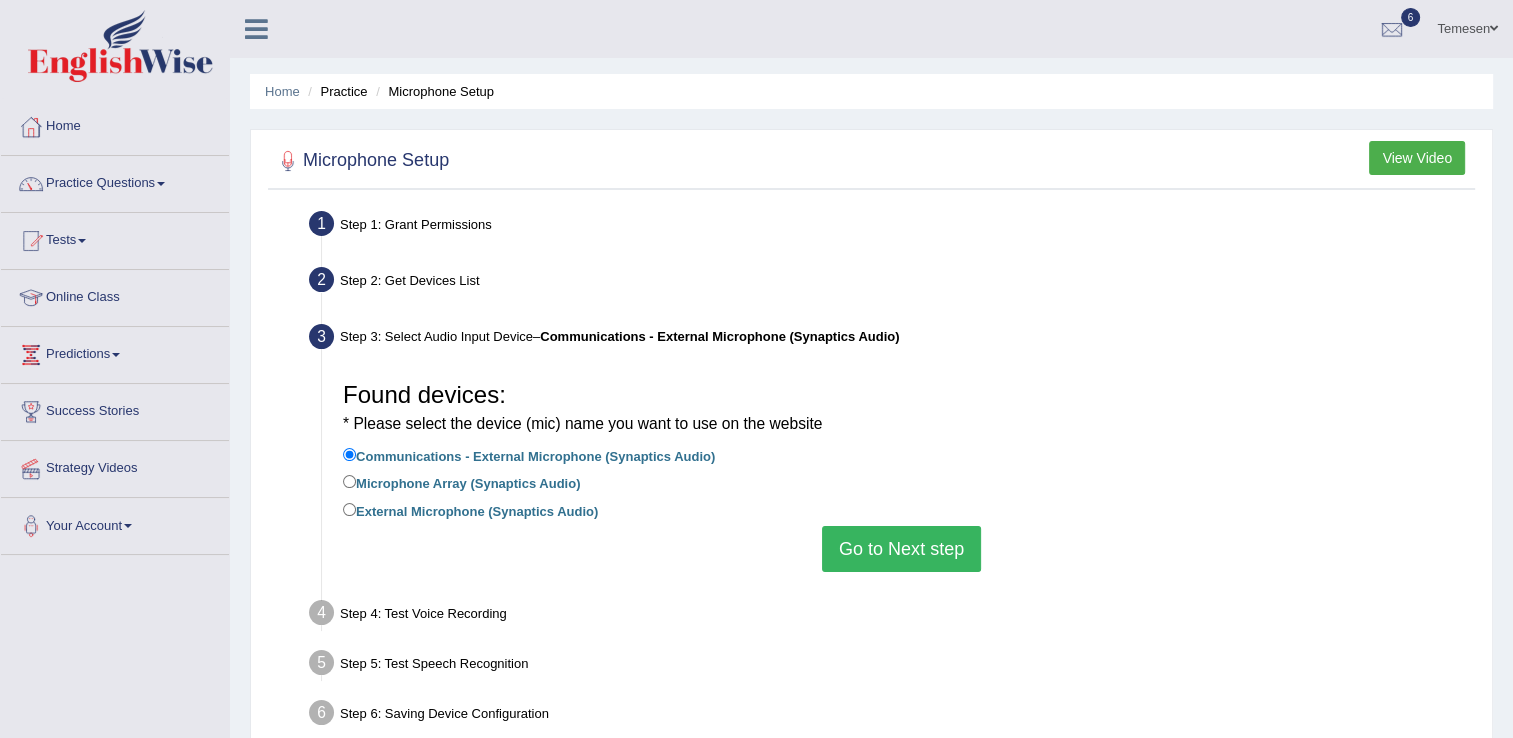 click on "External Microphone (Synaptics Audio)" at bounding box center [470, 510] 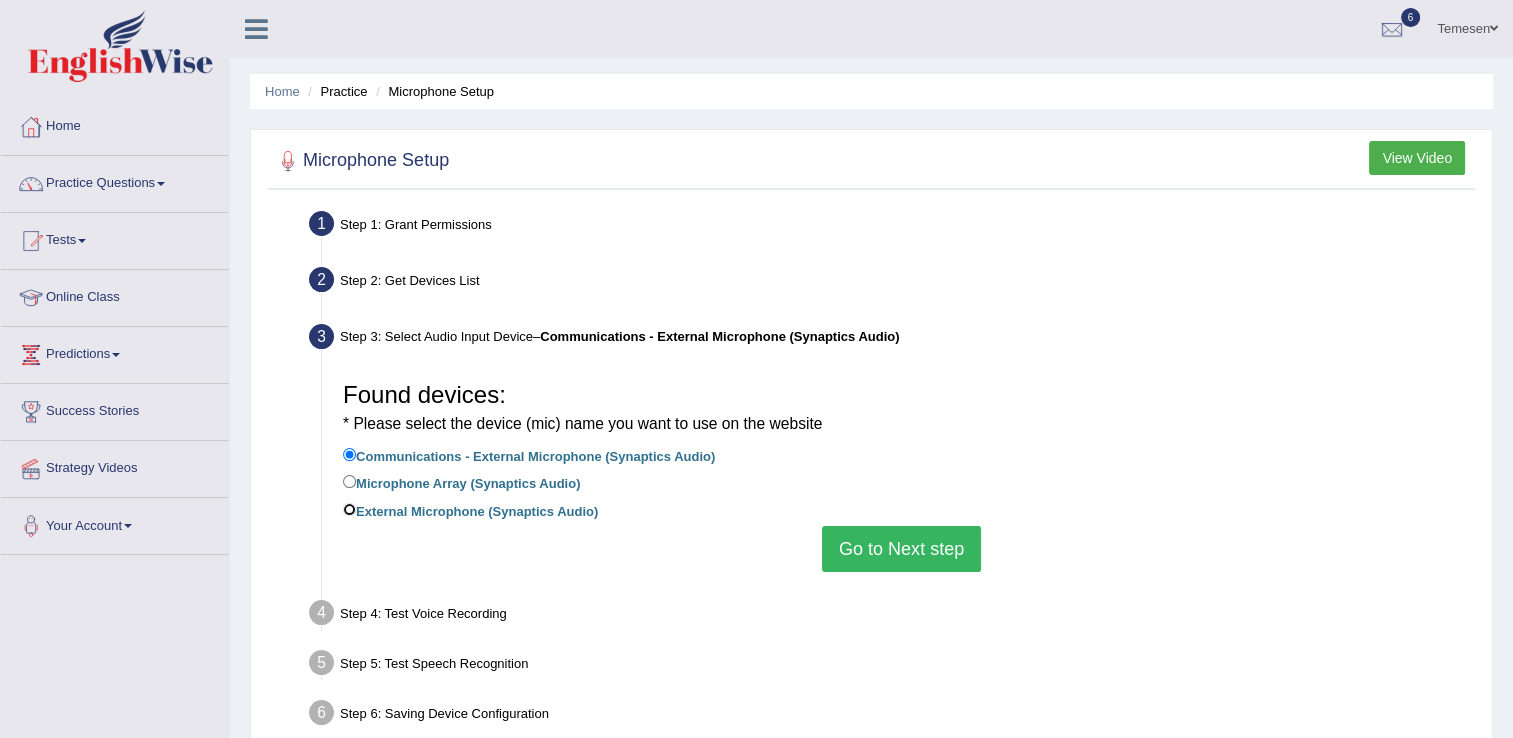 radio on "true" 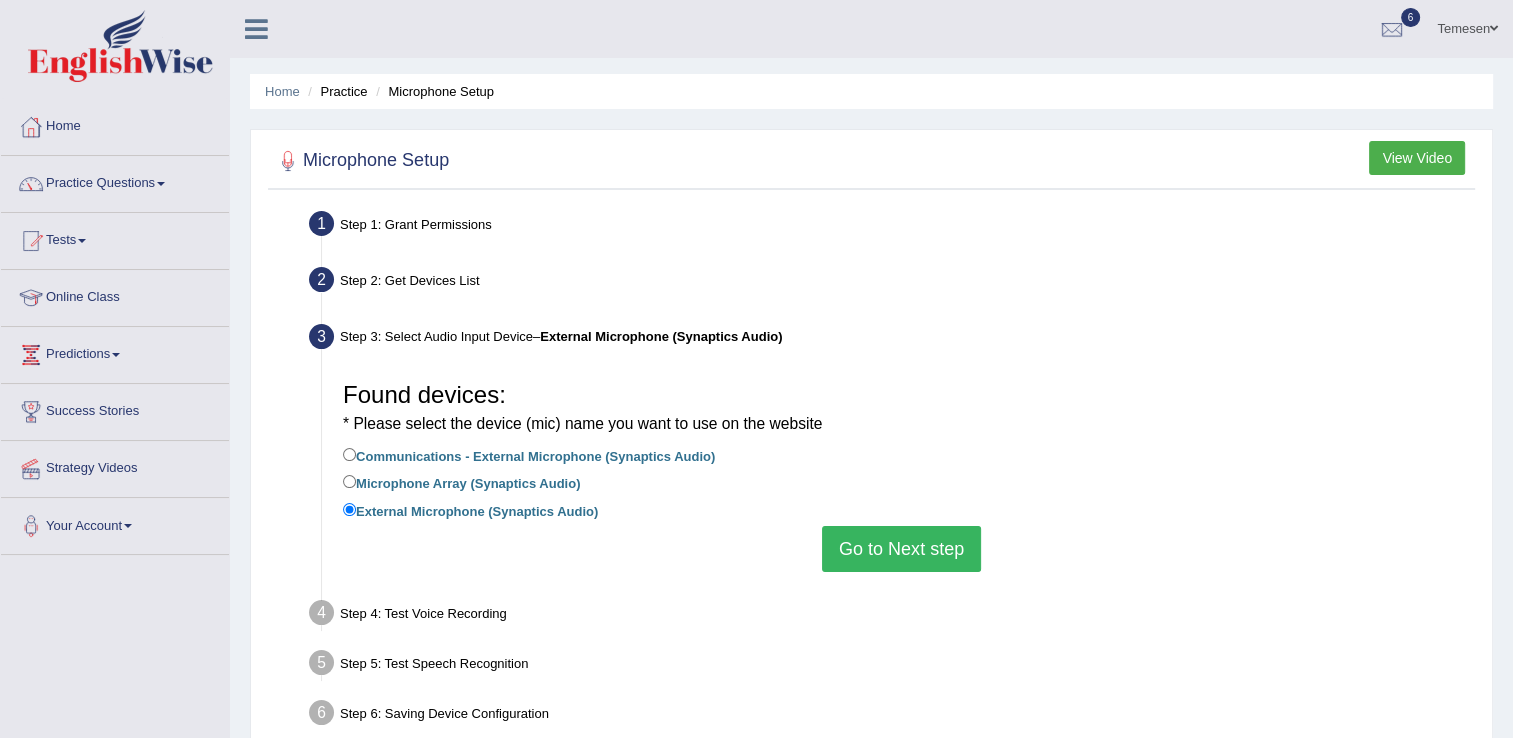 click on "Go to Next step" at bounding box center (901, 549) 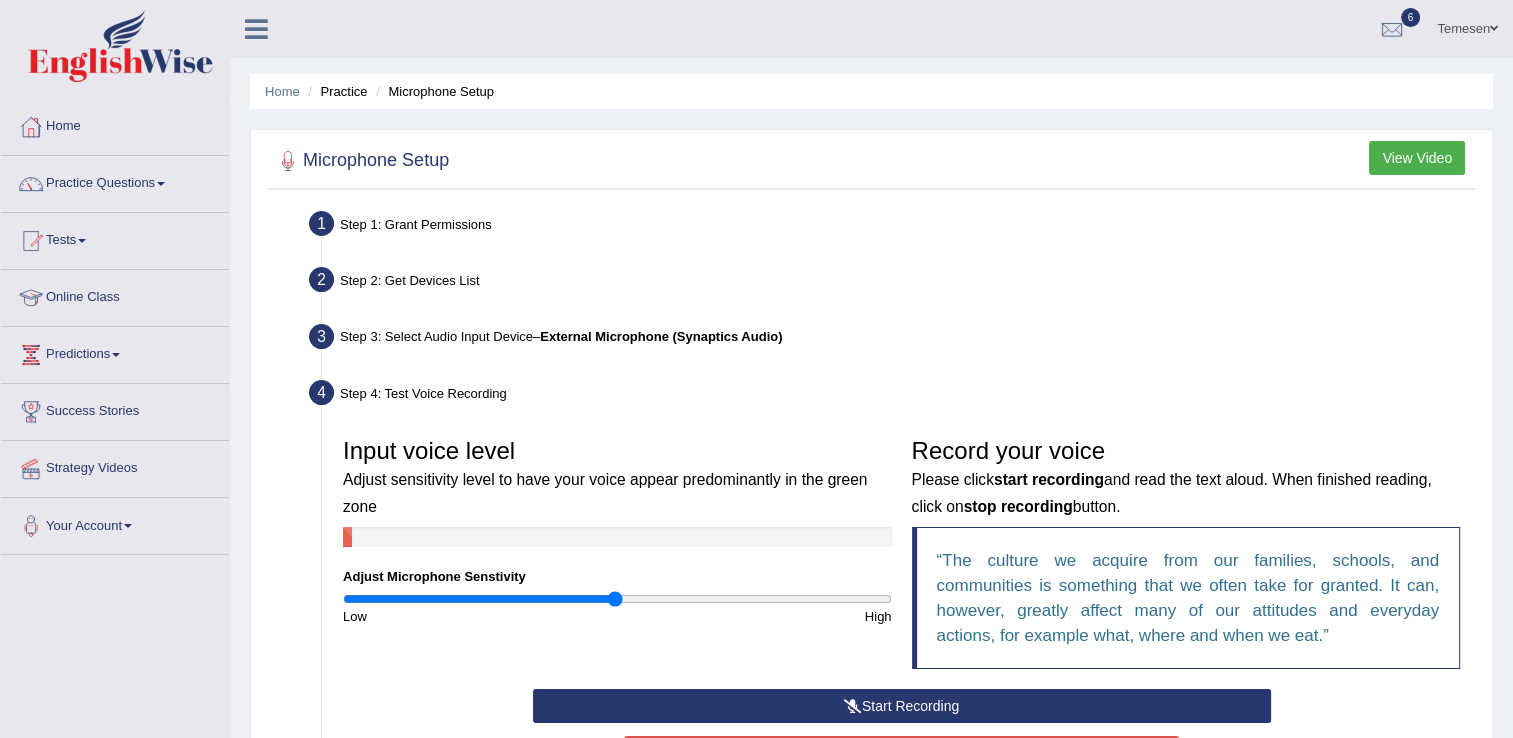 scroll, scrollTop: 100, scrollLeft: 0, axis: vertical 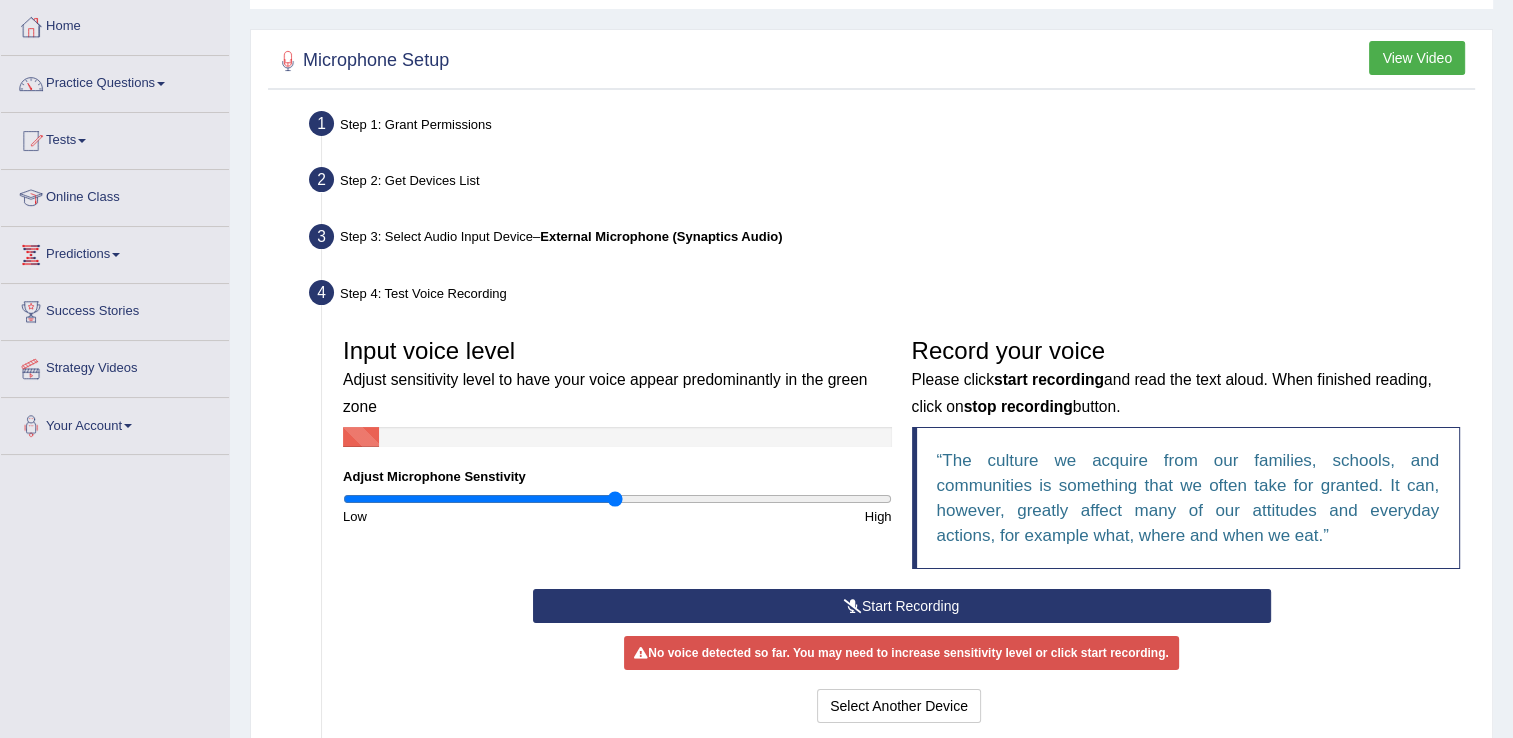 click on "Start Recording" at bounding box center (902, 606) 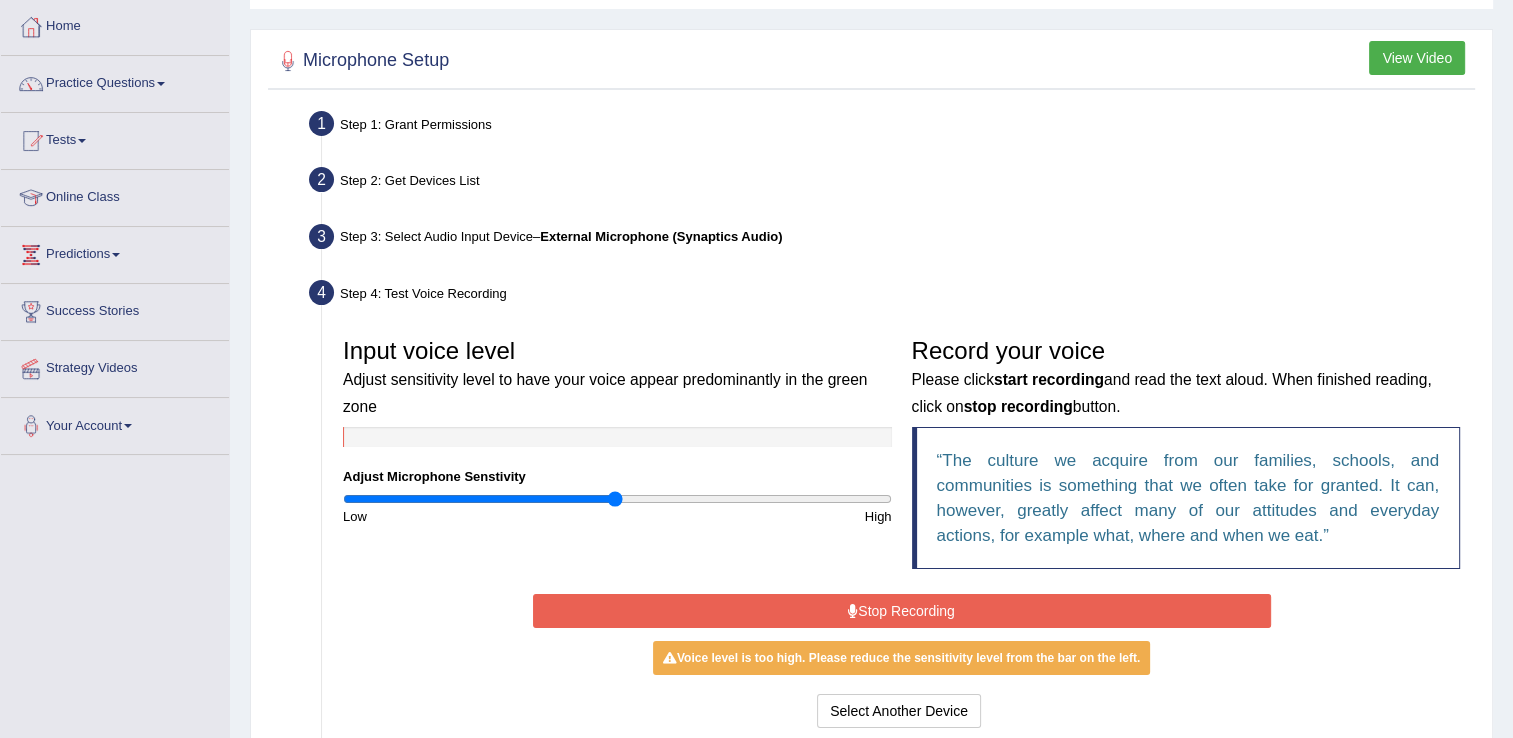 scroll, scrollTop: 200, scrollLeft: 0, axis: vertical 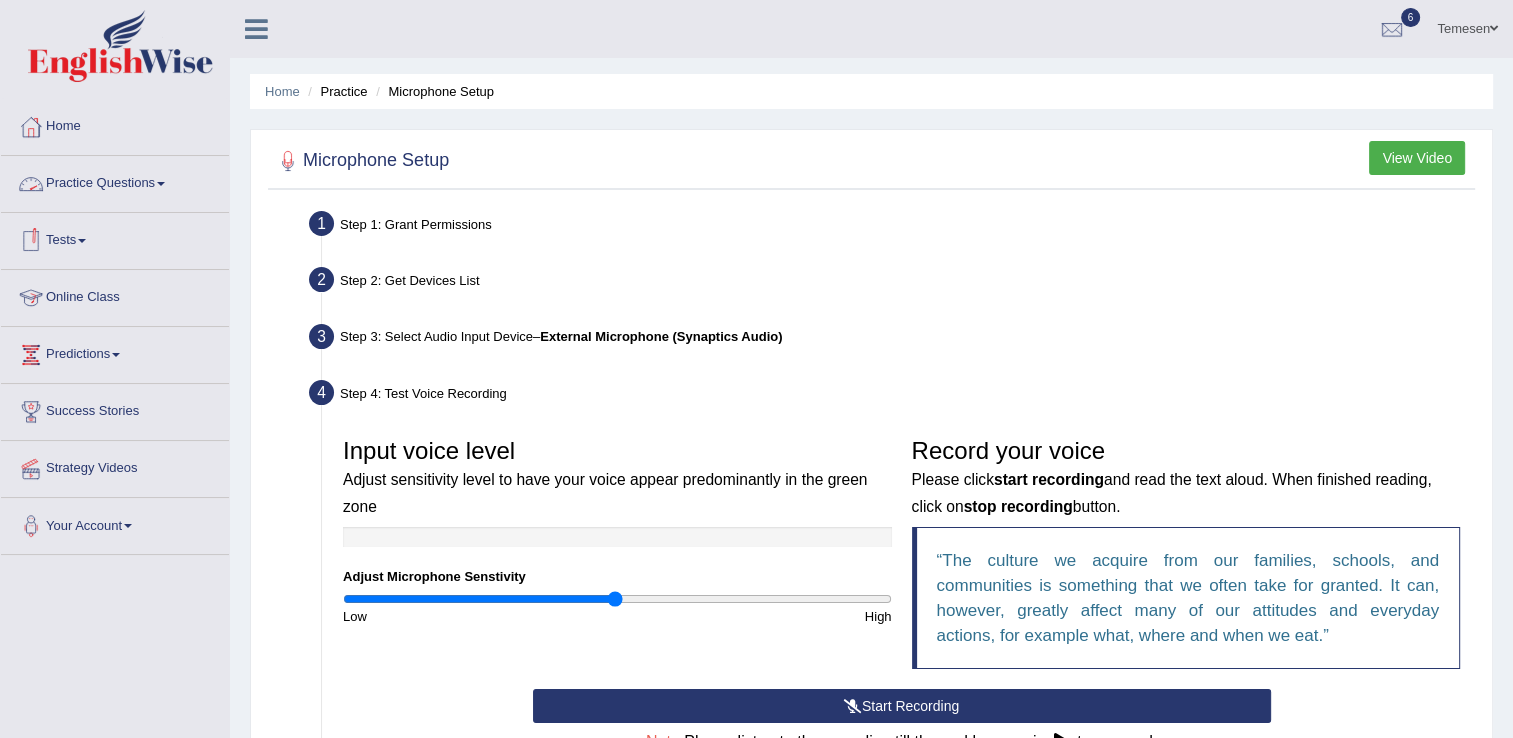 click on "Practice Questions" at bounding box center [115, 181] 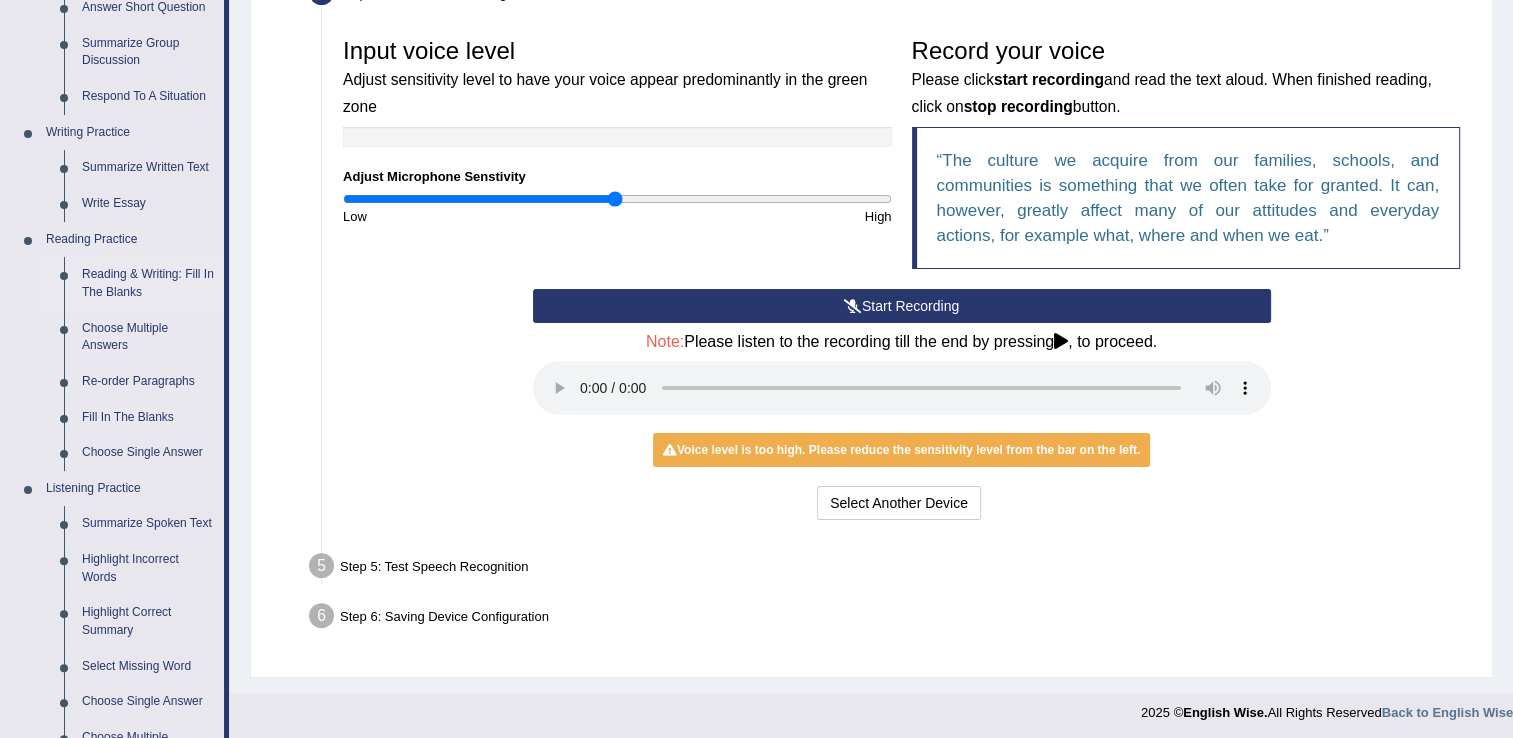 scroll, scrollTop: 0, scrollLeft: 0, axis: both 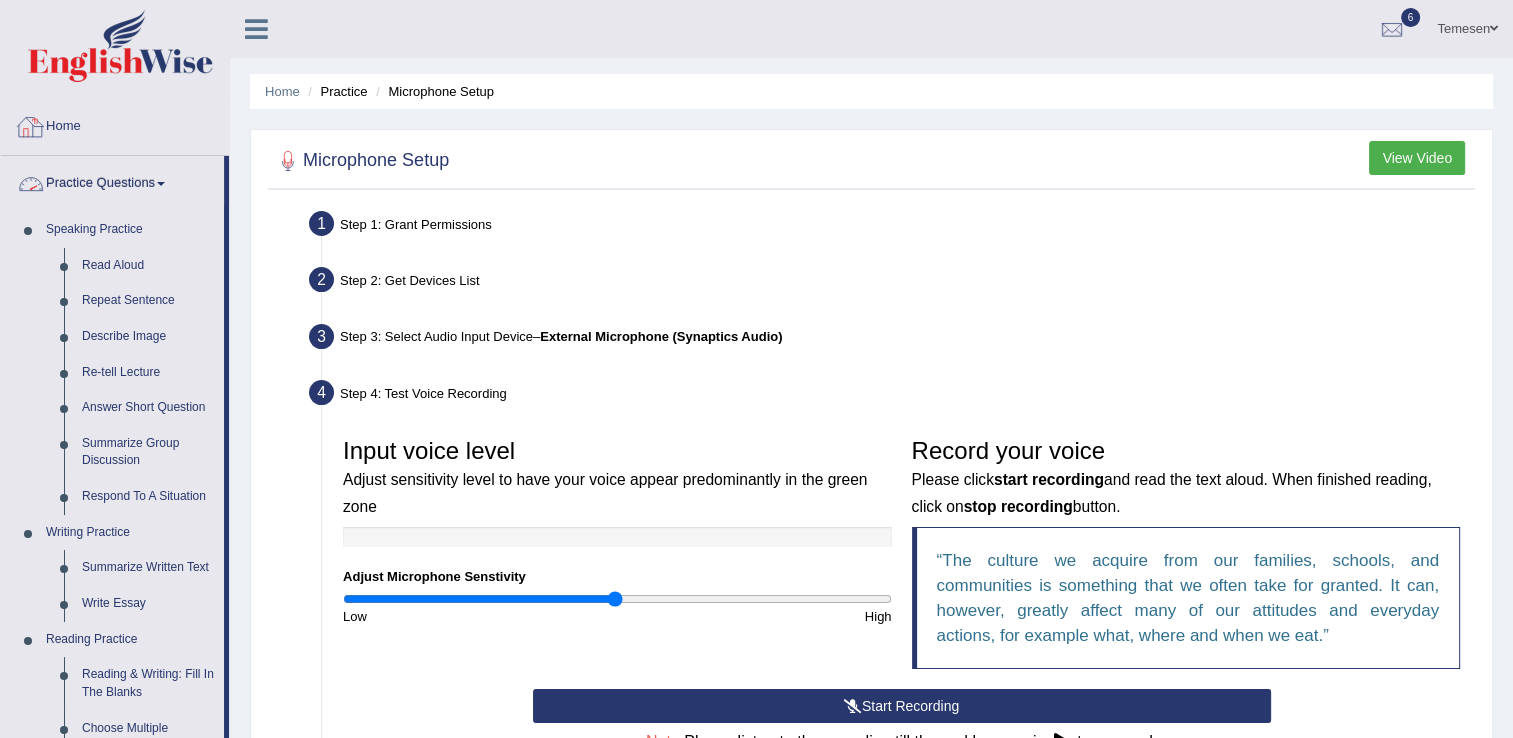 click on "Home" at bounding box center [115, 124] 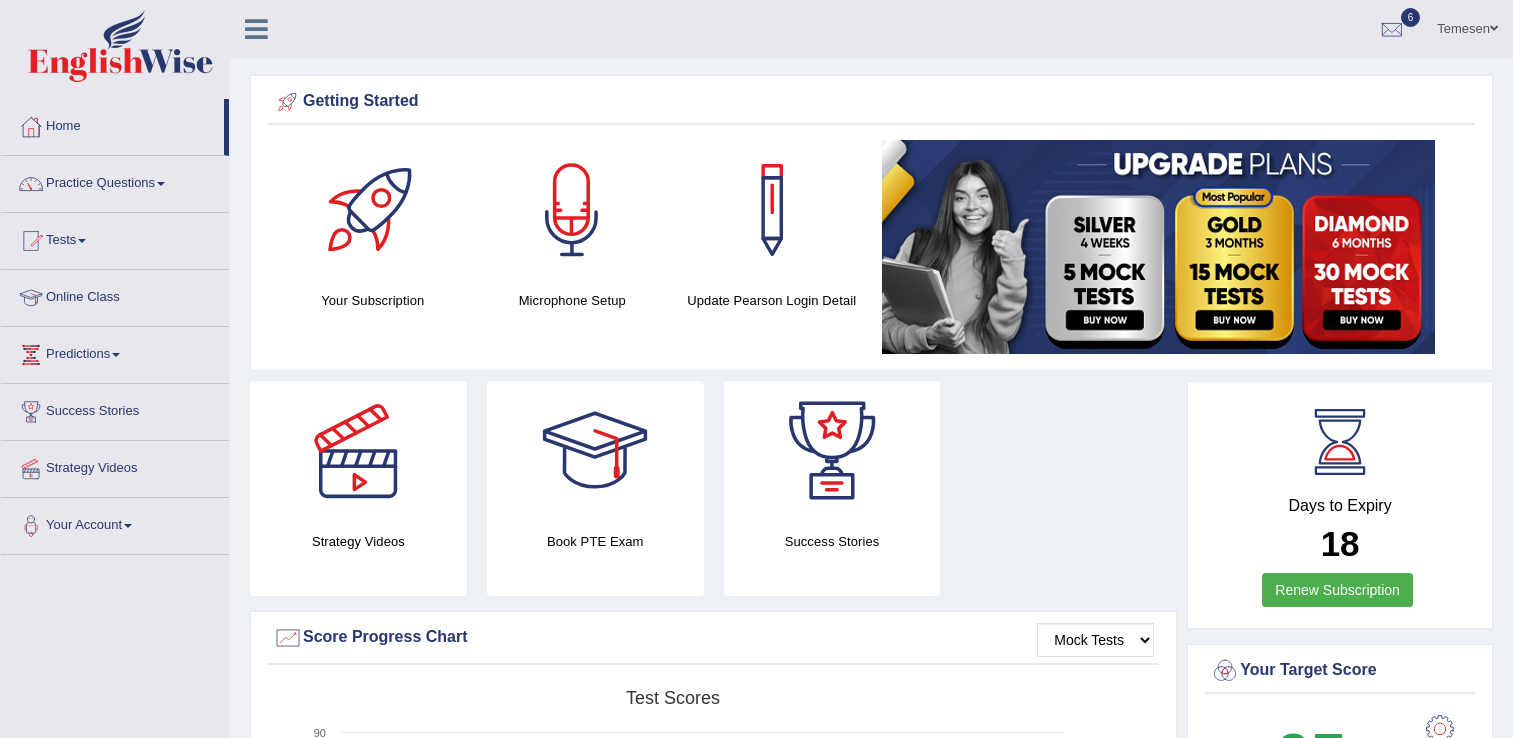 scroll, scrollTop: 0, scrollLeft: 0, axis: both 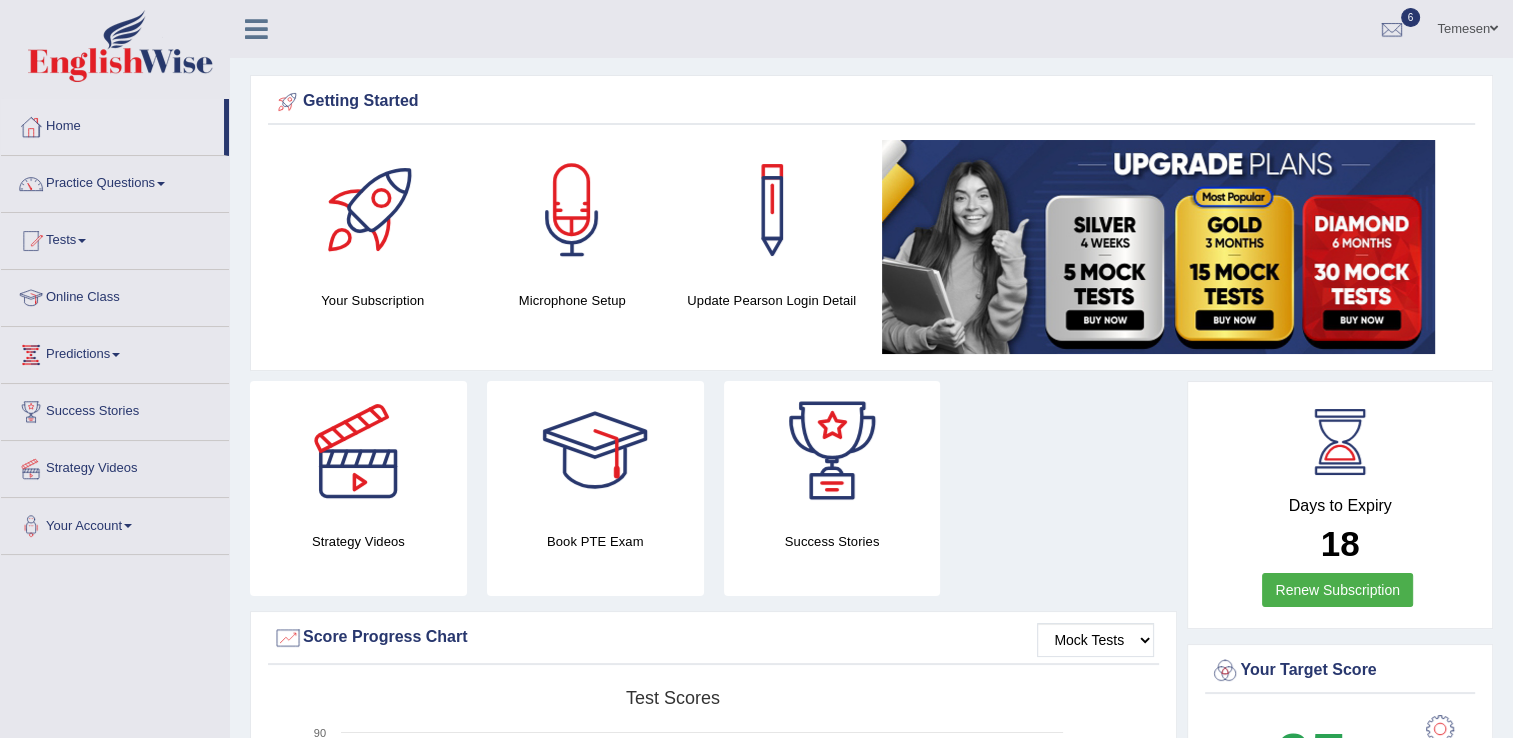 click on "Tests" at bounding box center (115, 238) 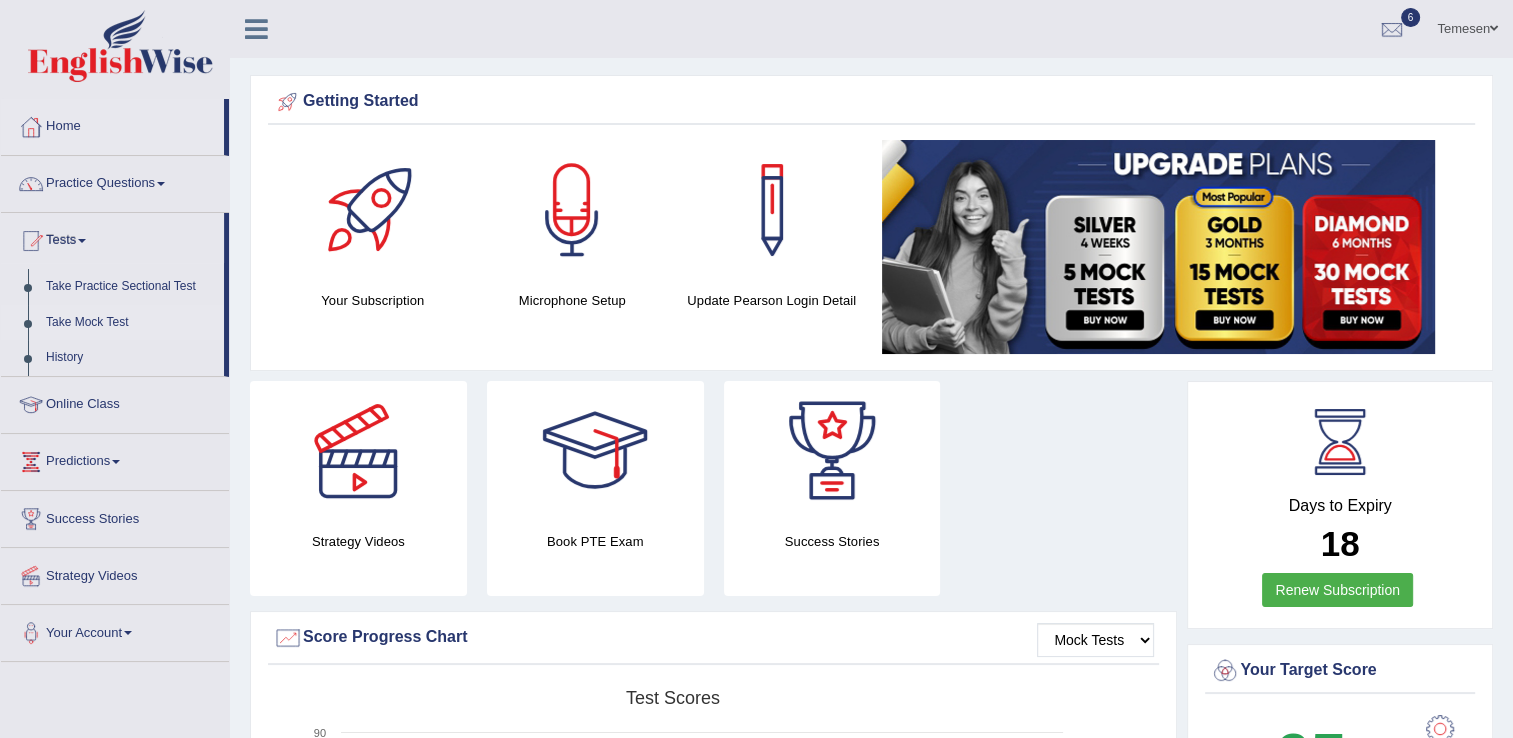 click on "Take Mock Test" at bounding box center (130, 323) 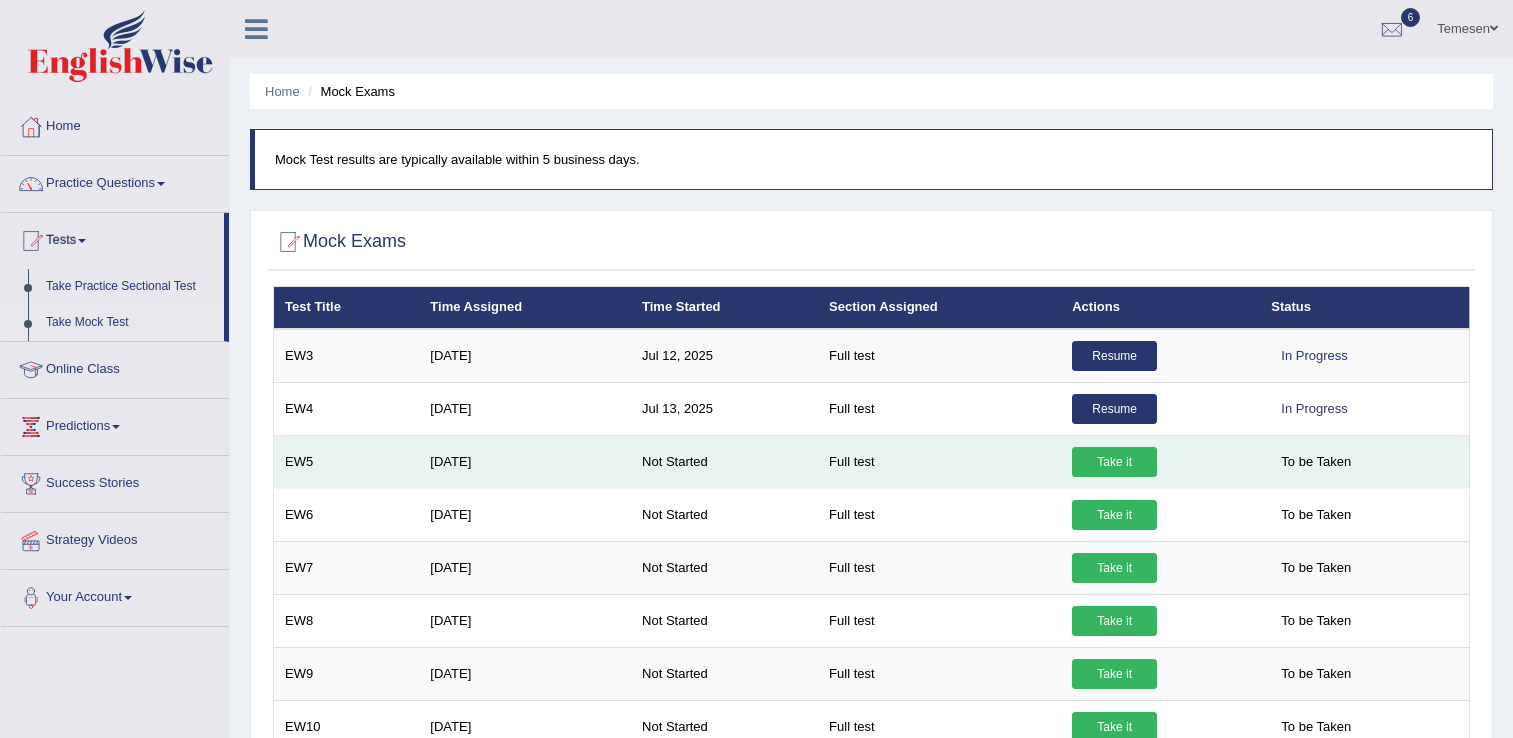 scroll, scrollTop: 0, scrollLeft: 0, axis: both 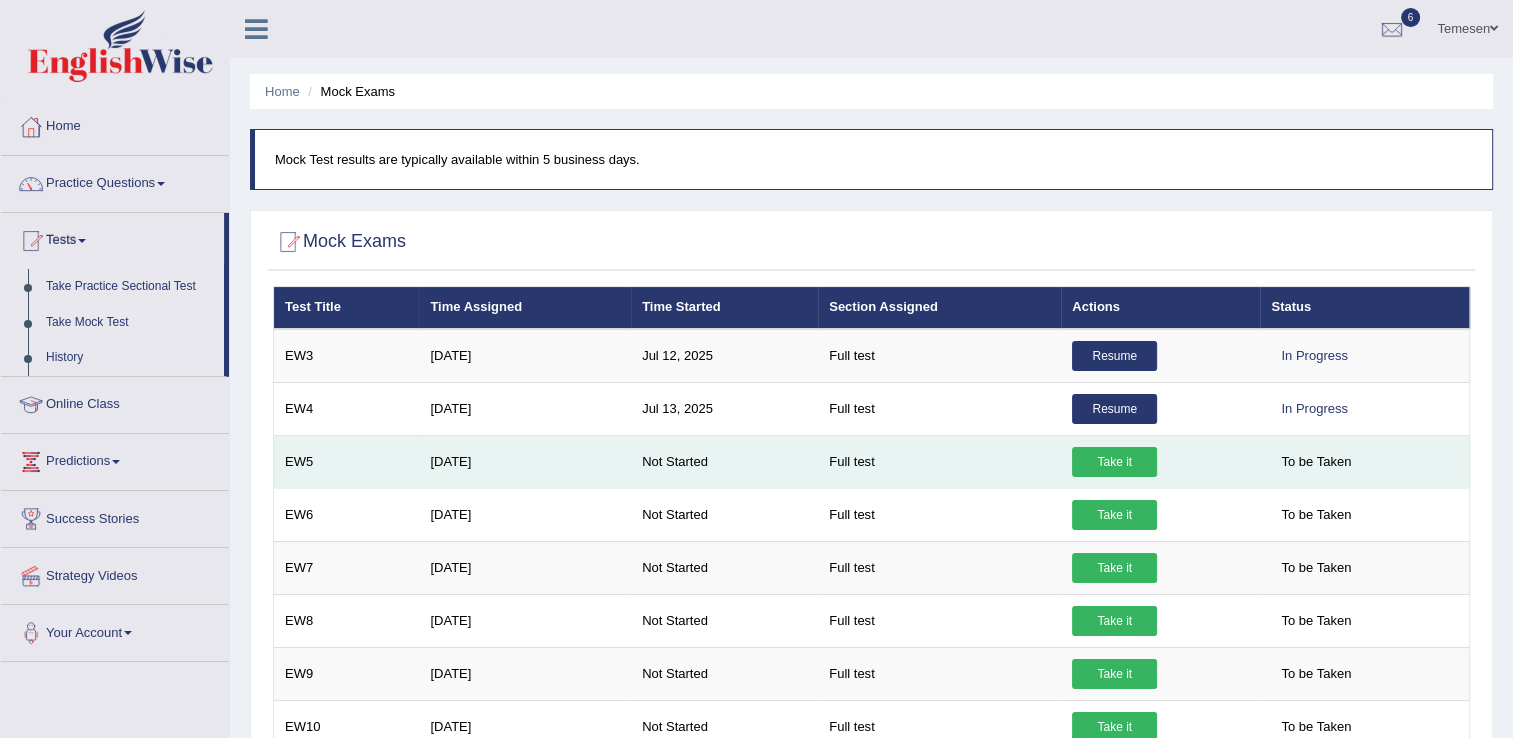click on "Take it" at bounding box center (1114, 462) 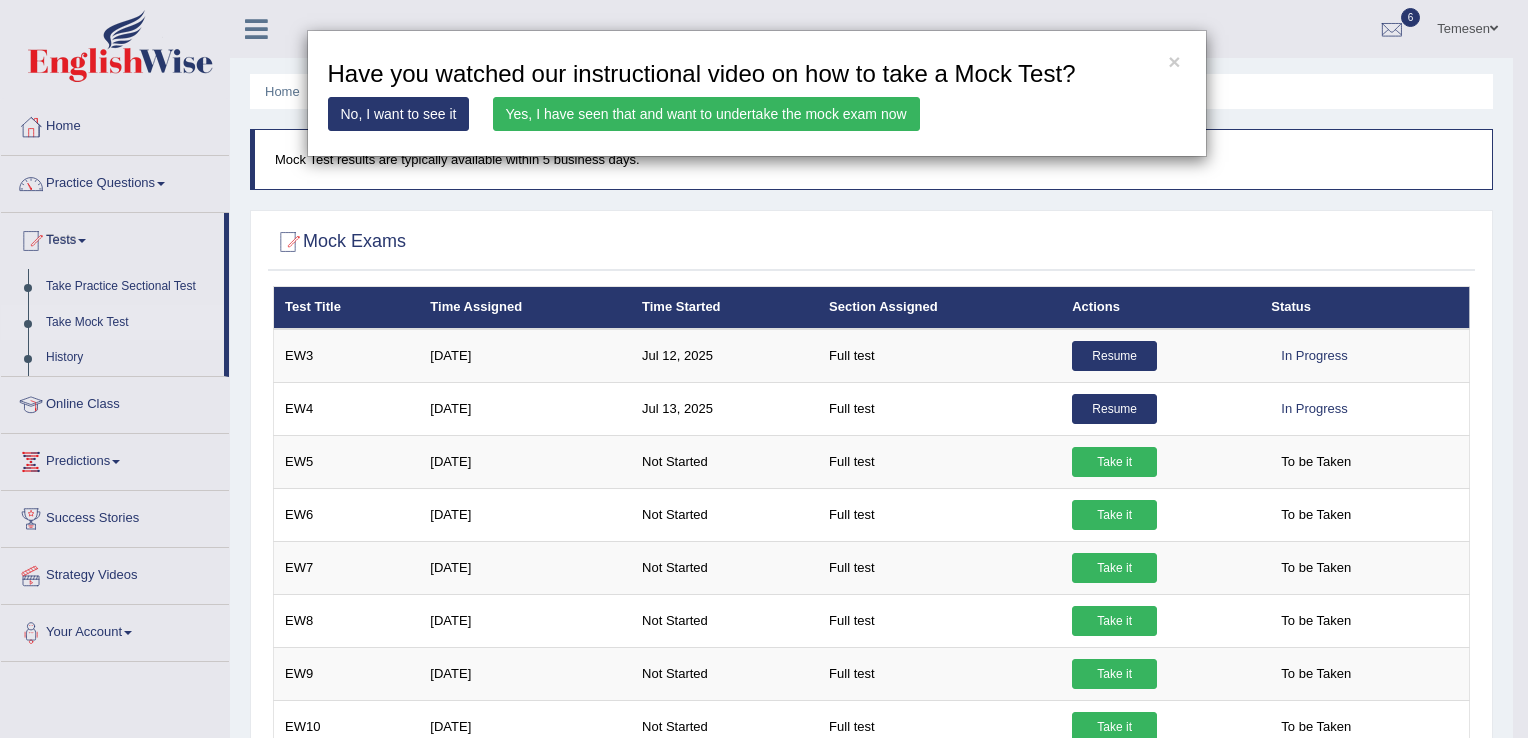 click on "Yes, I have seen that and want to undertake the mock exam now" at bounding box center [706, 114] 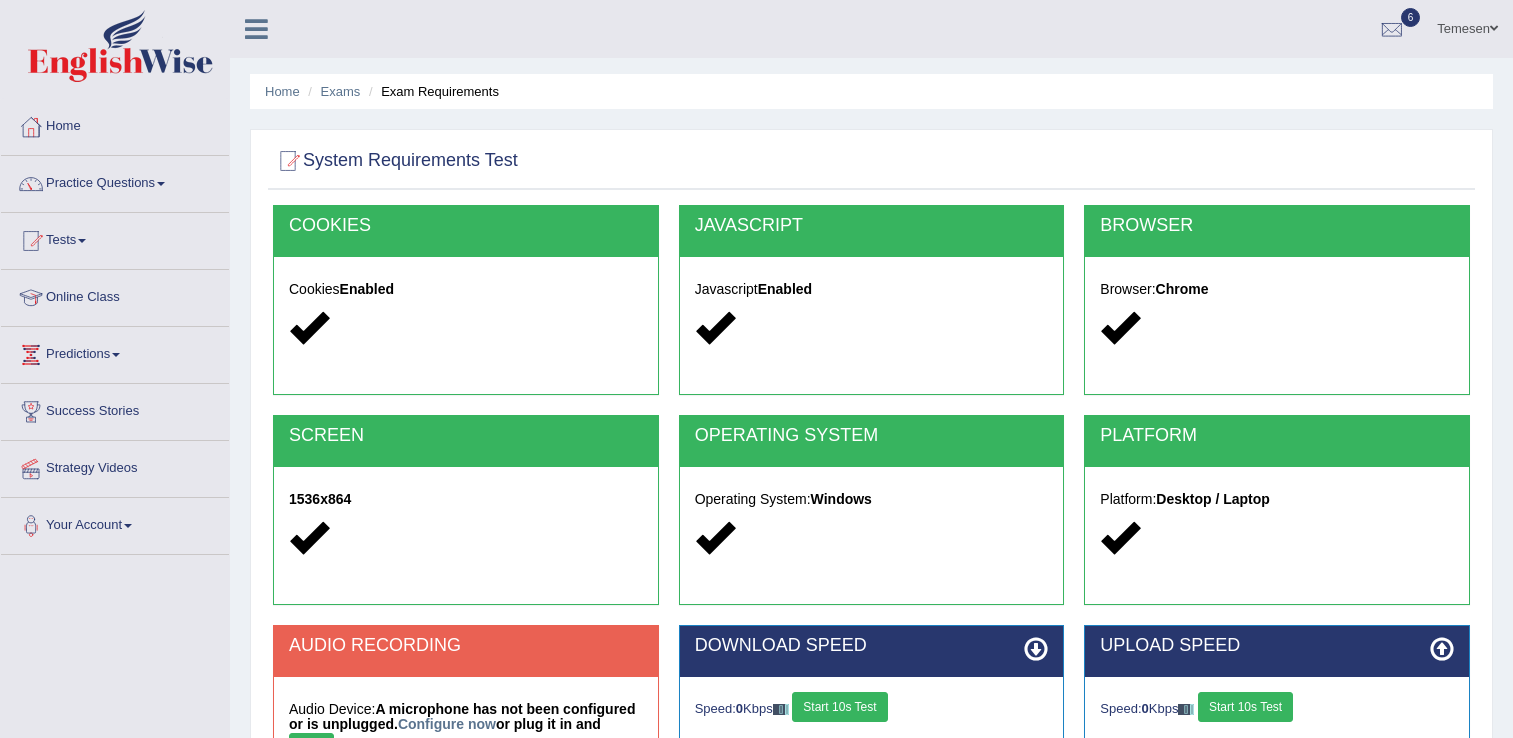 scroll, scrollTop: 0, scrollLeft: 0, axis: both 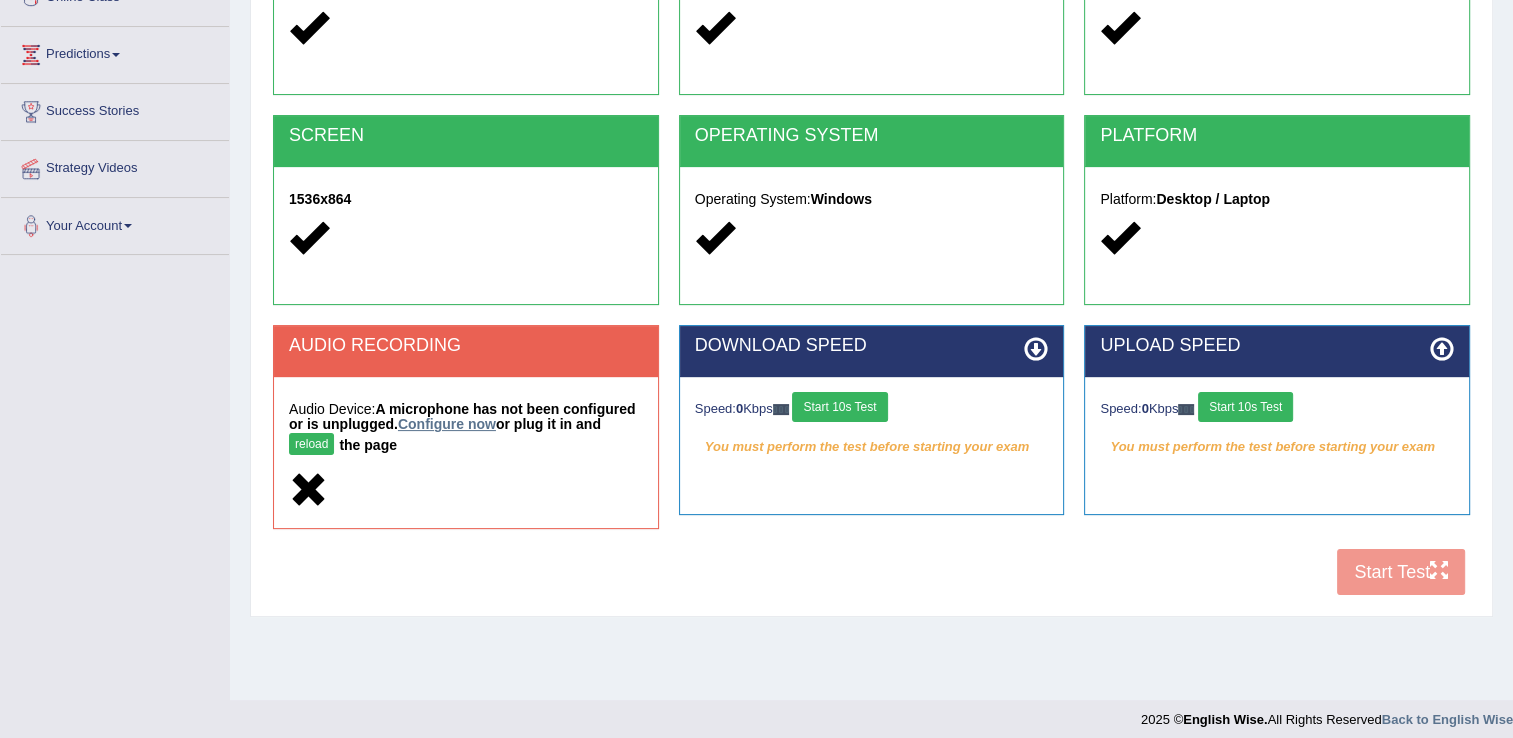 click on "Configure now" at bounding box center (447, 424) 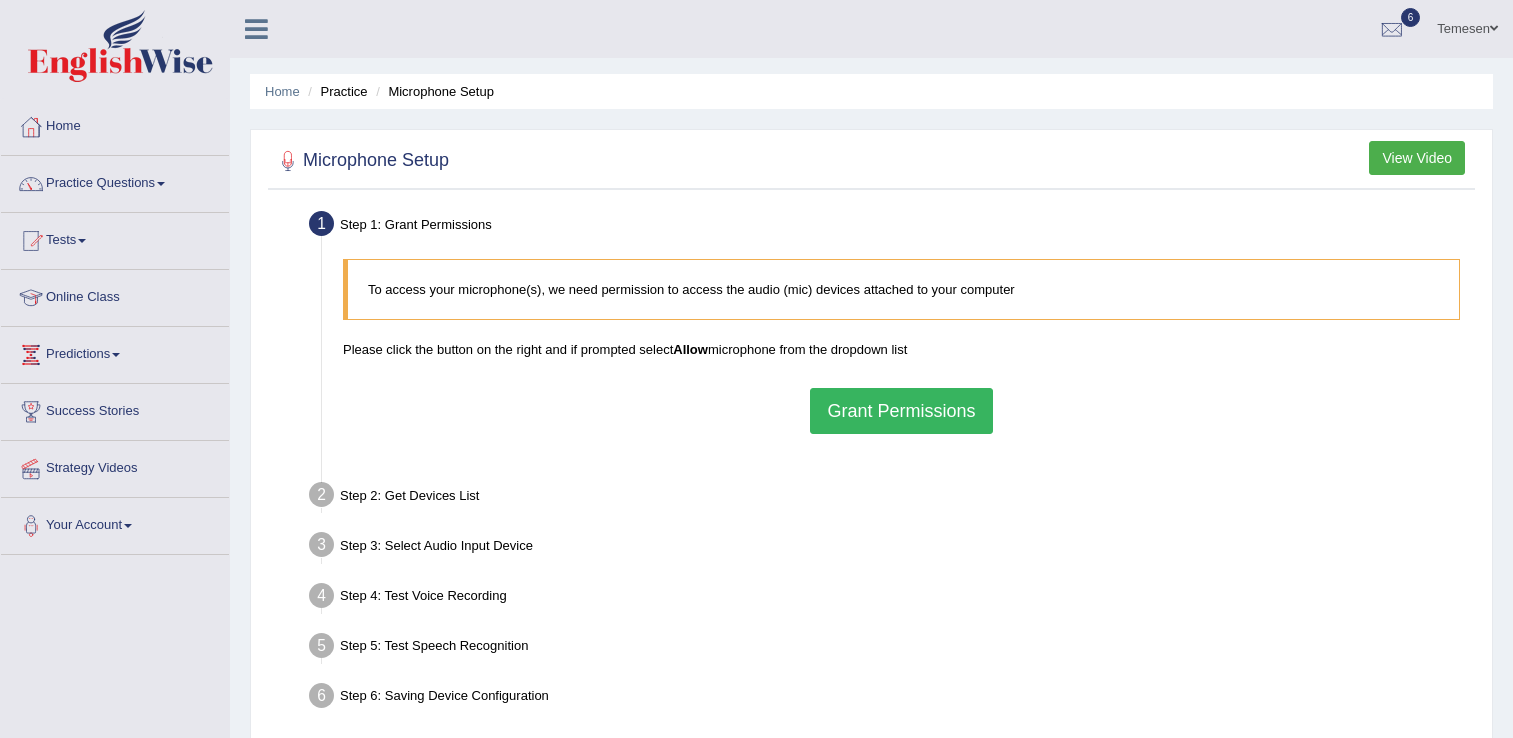 scroll, scrollTop: 0, scrollLeft: 0, axis: both 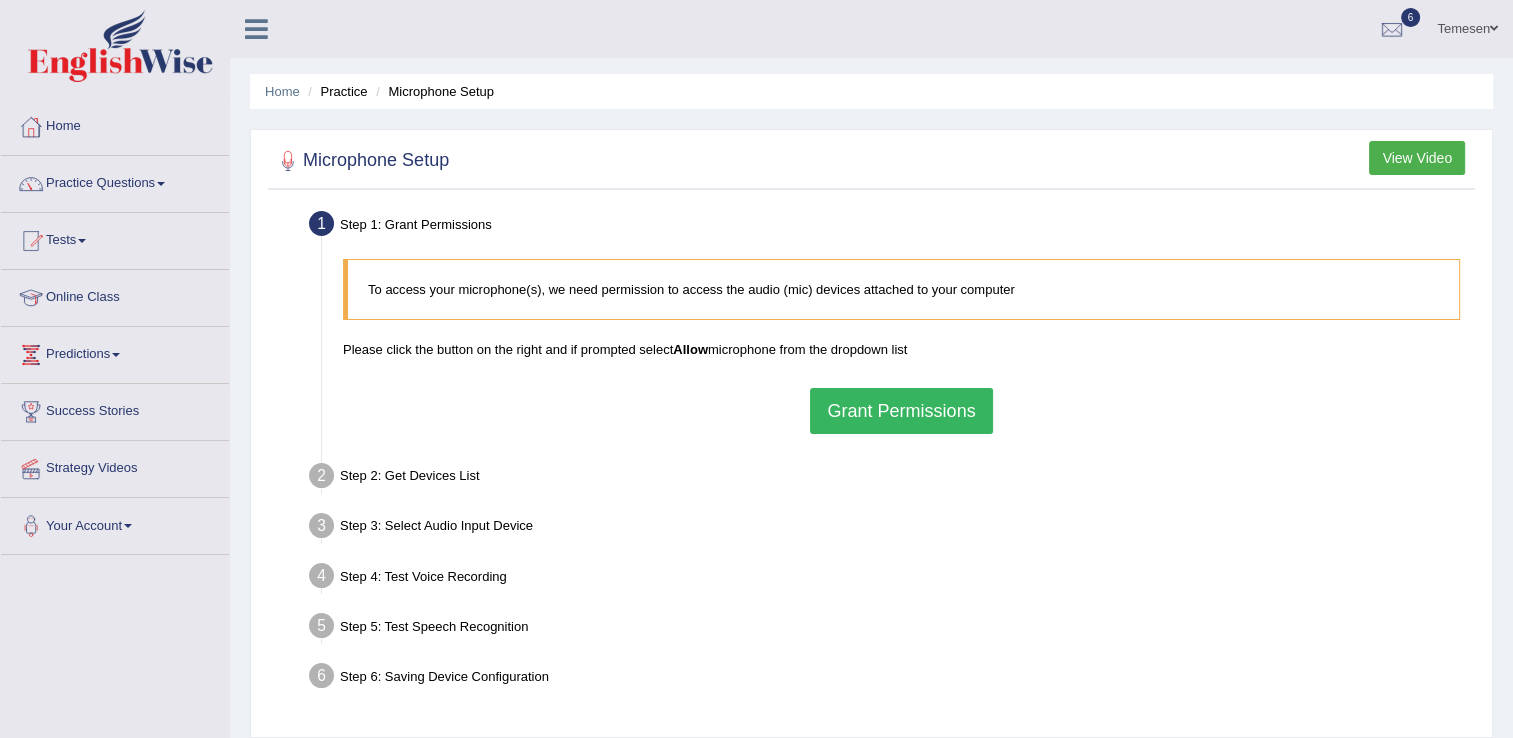 click on "Grant Permissions" at bounding box center (901, 411) 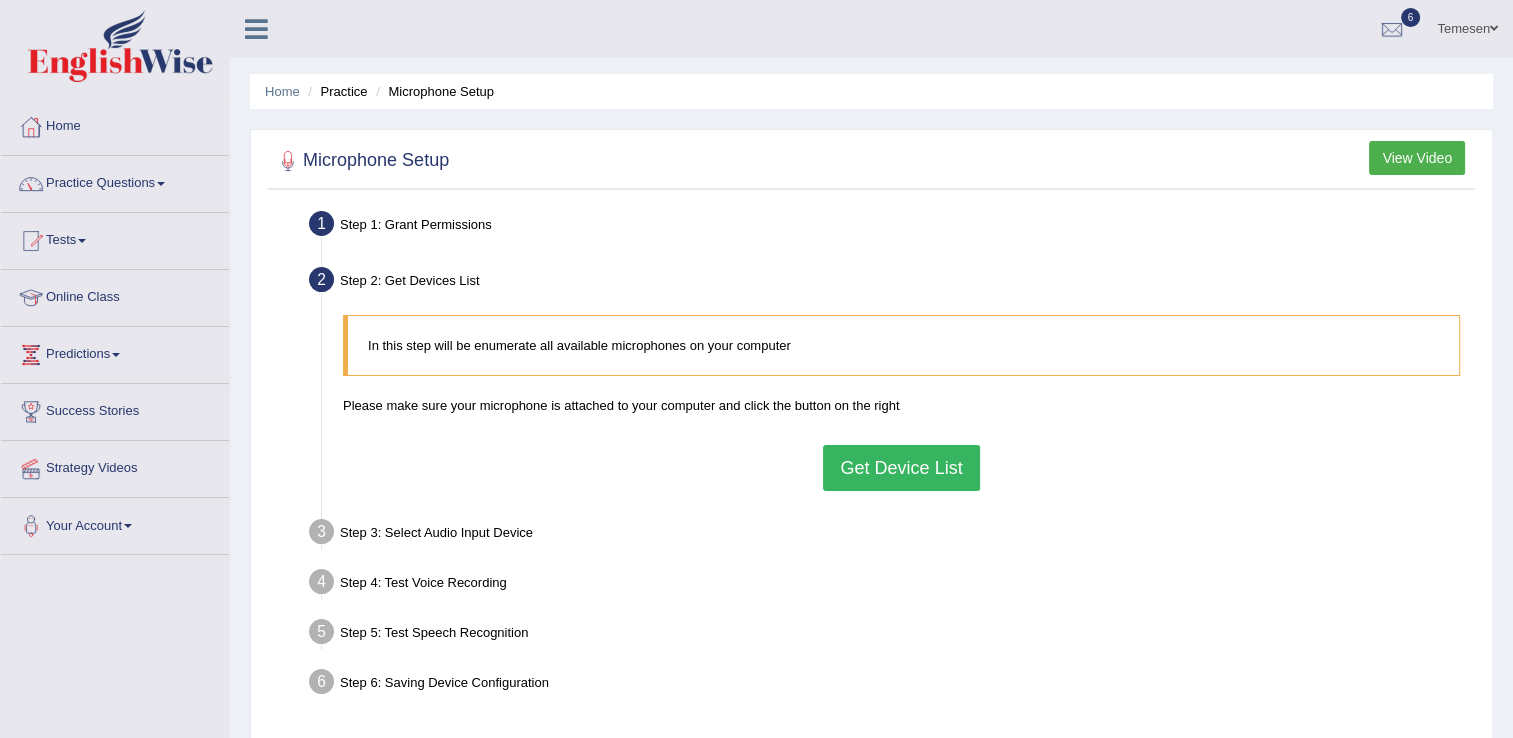 click on "Get Device List" at bounding box center [901, 468] 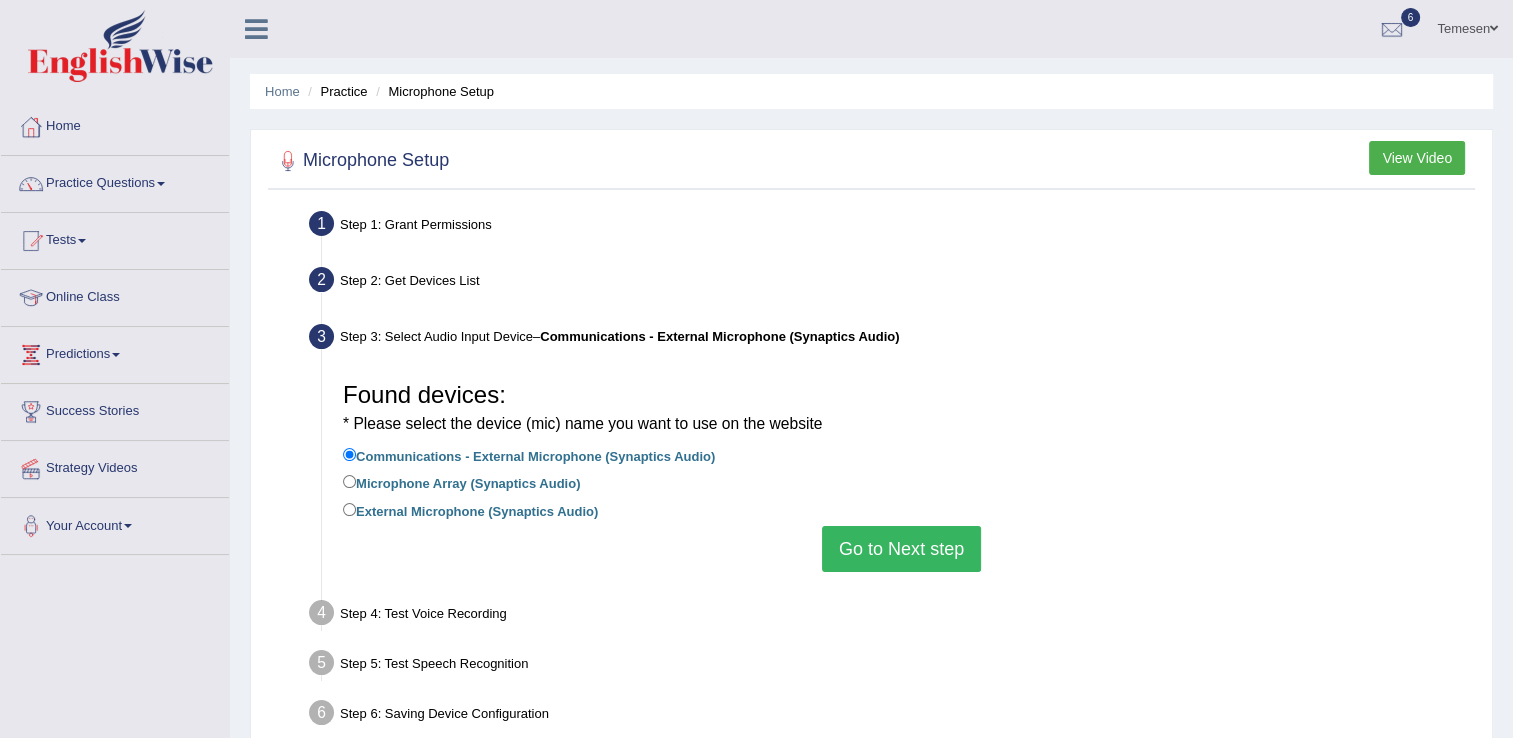 click on "Go to Next step" at bounding box center (901, 549) 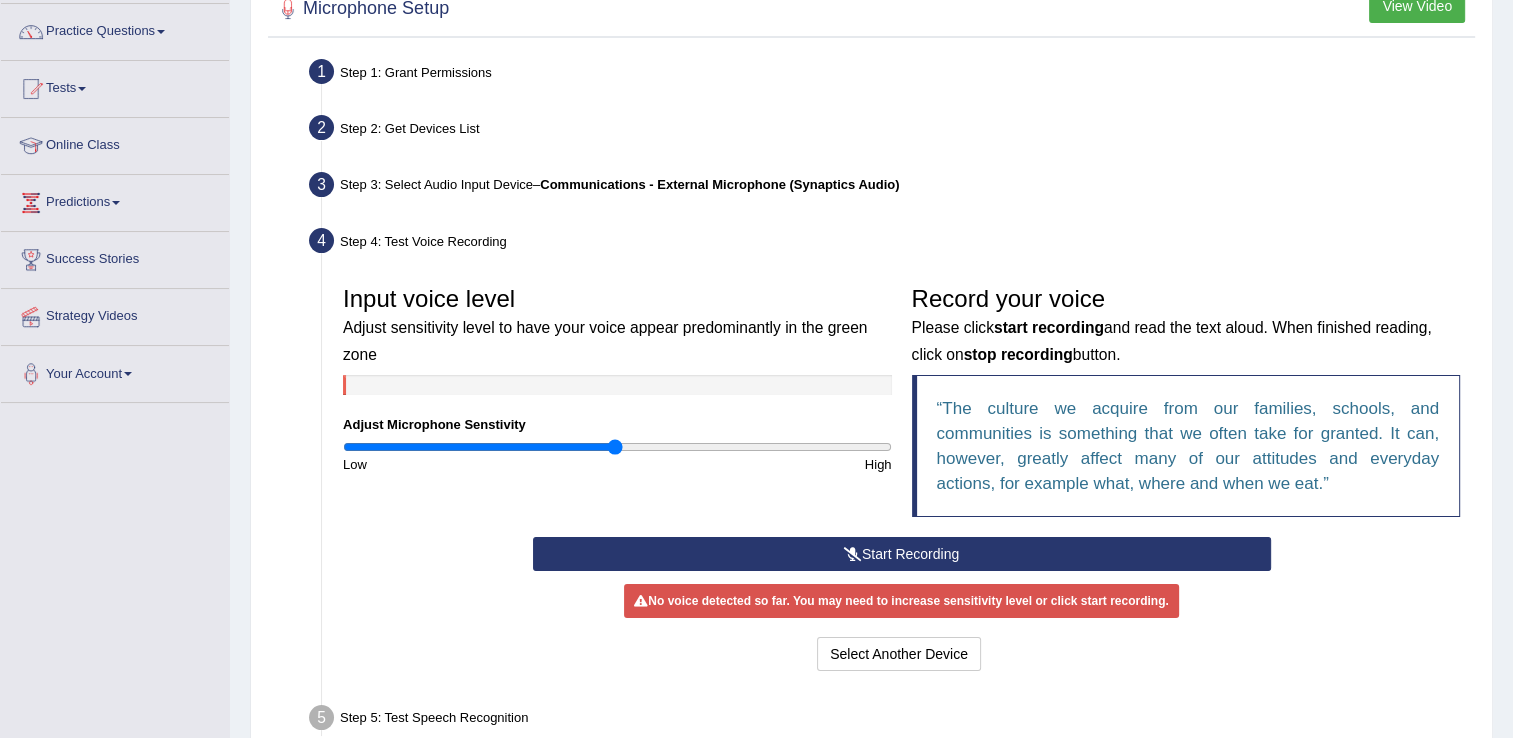 scroll, scrollTop: 200, scrollLeft: 0, axis: vertical 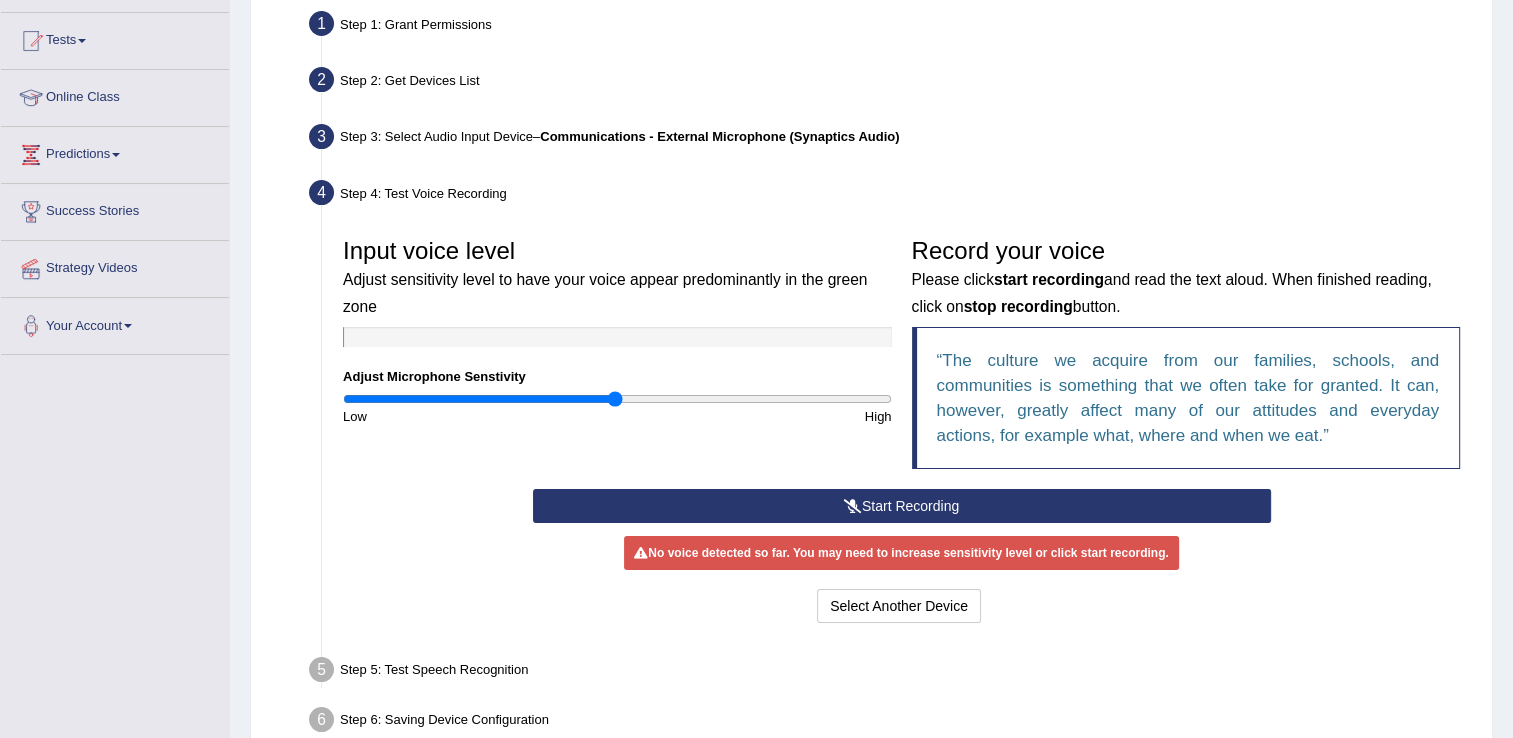 click on "Start Recording" at bounding box center [902, 506] 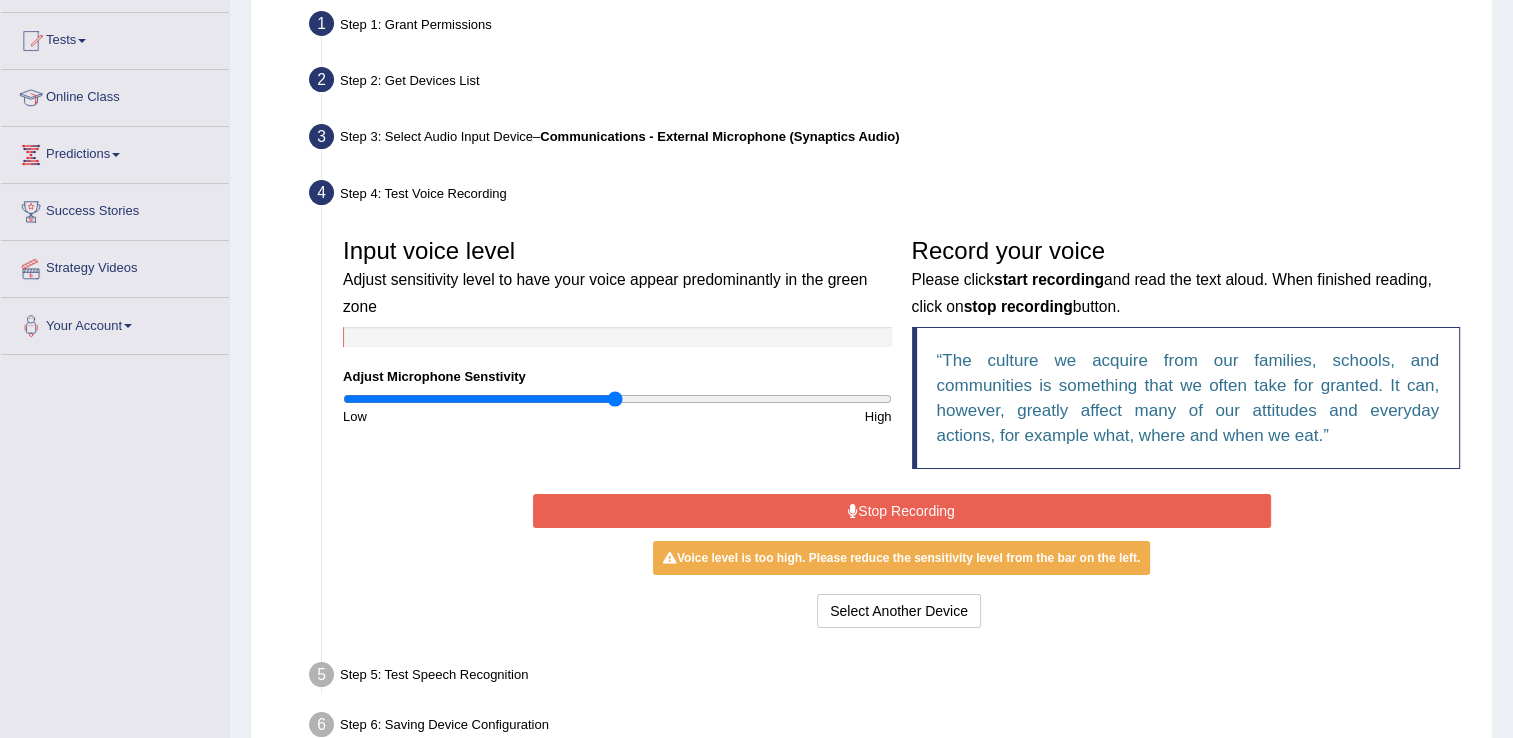 click on "Stop Recording" at bounding box center [902, 511] 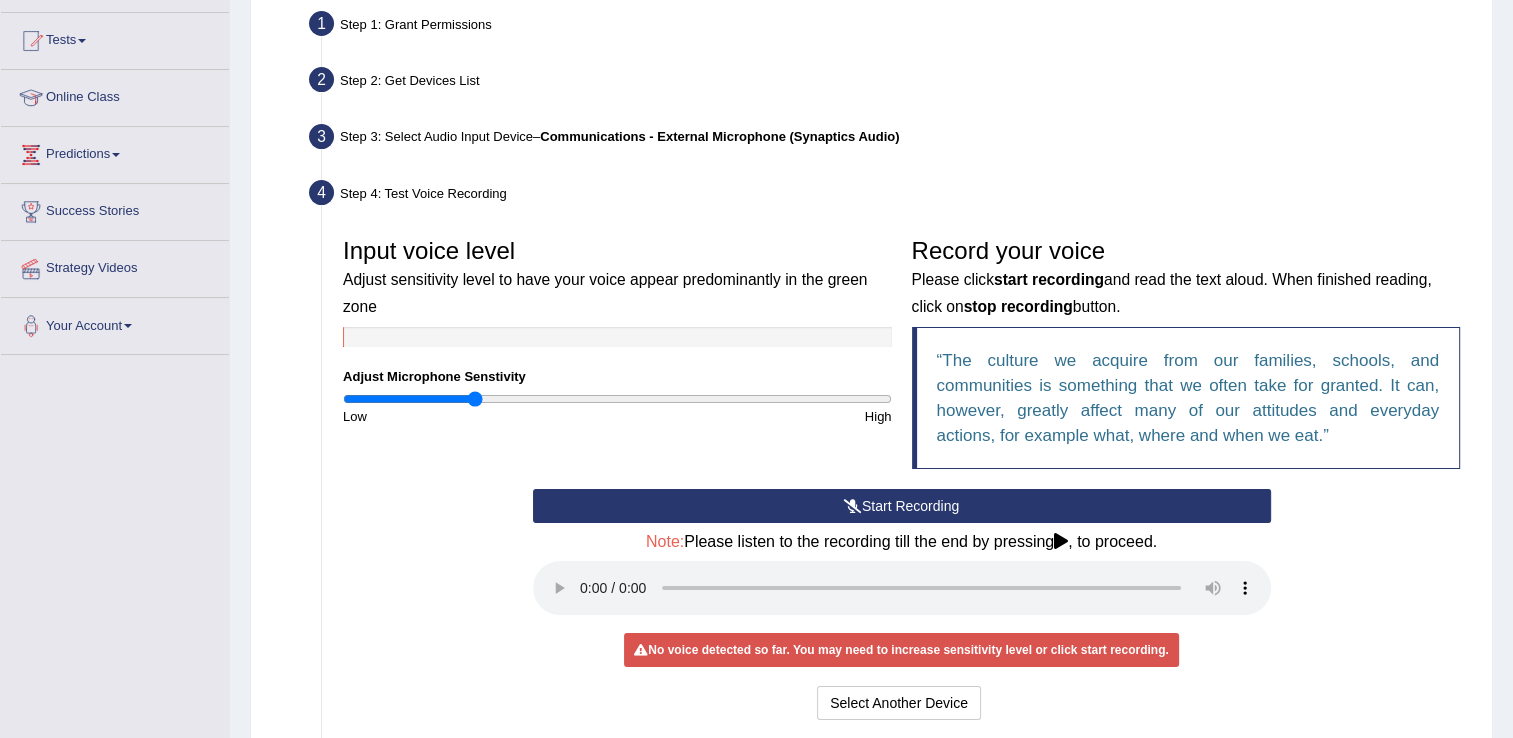 drag, startPoint x: 608, startPoint y: 401, endPoint x: 474, endPoint y: 414, distance: 134.62912 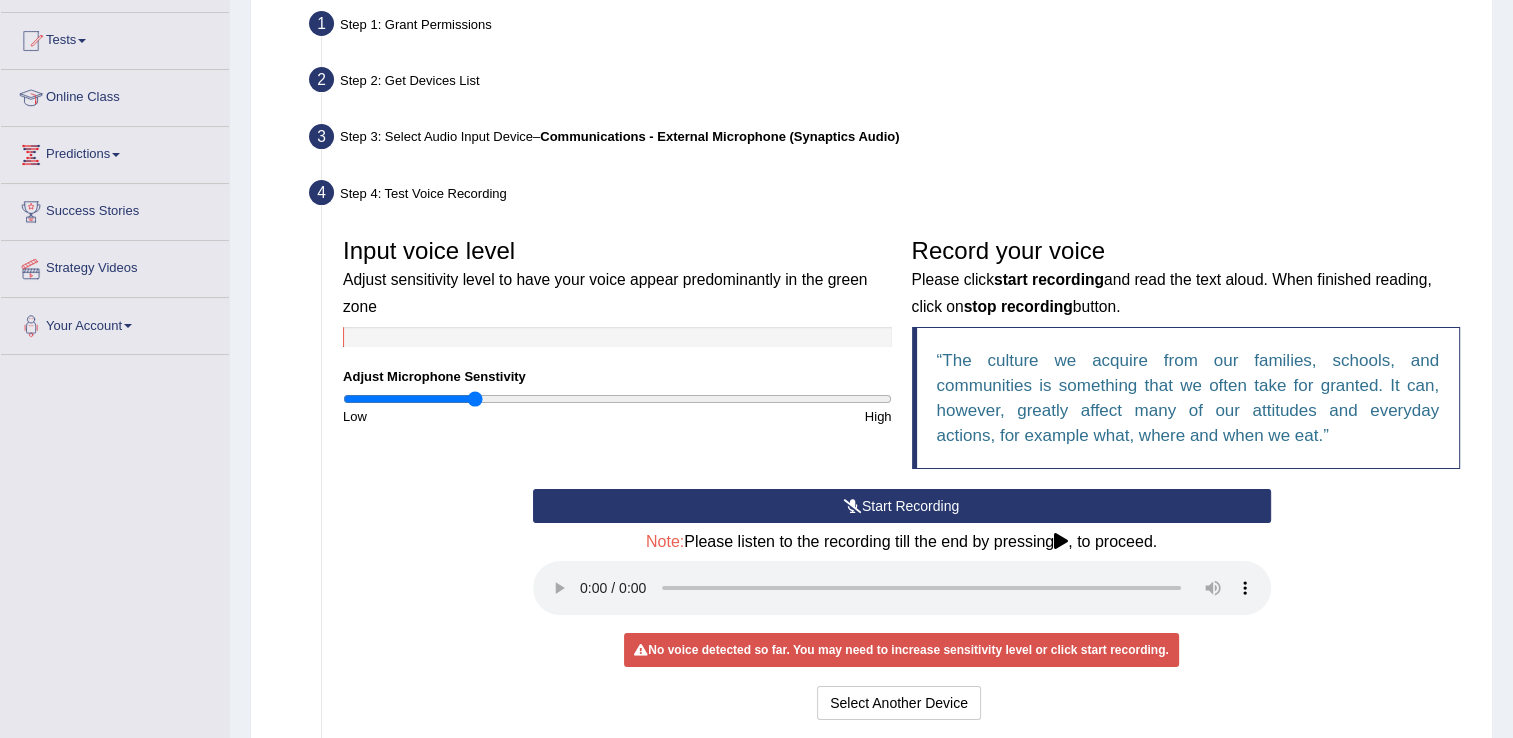 drag, startPoint x: 878, startPoint y: 486, endPoint x: 878, endPoint y: 497, distance: 11 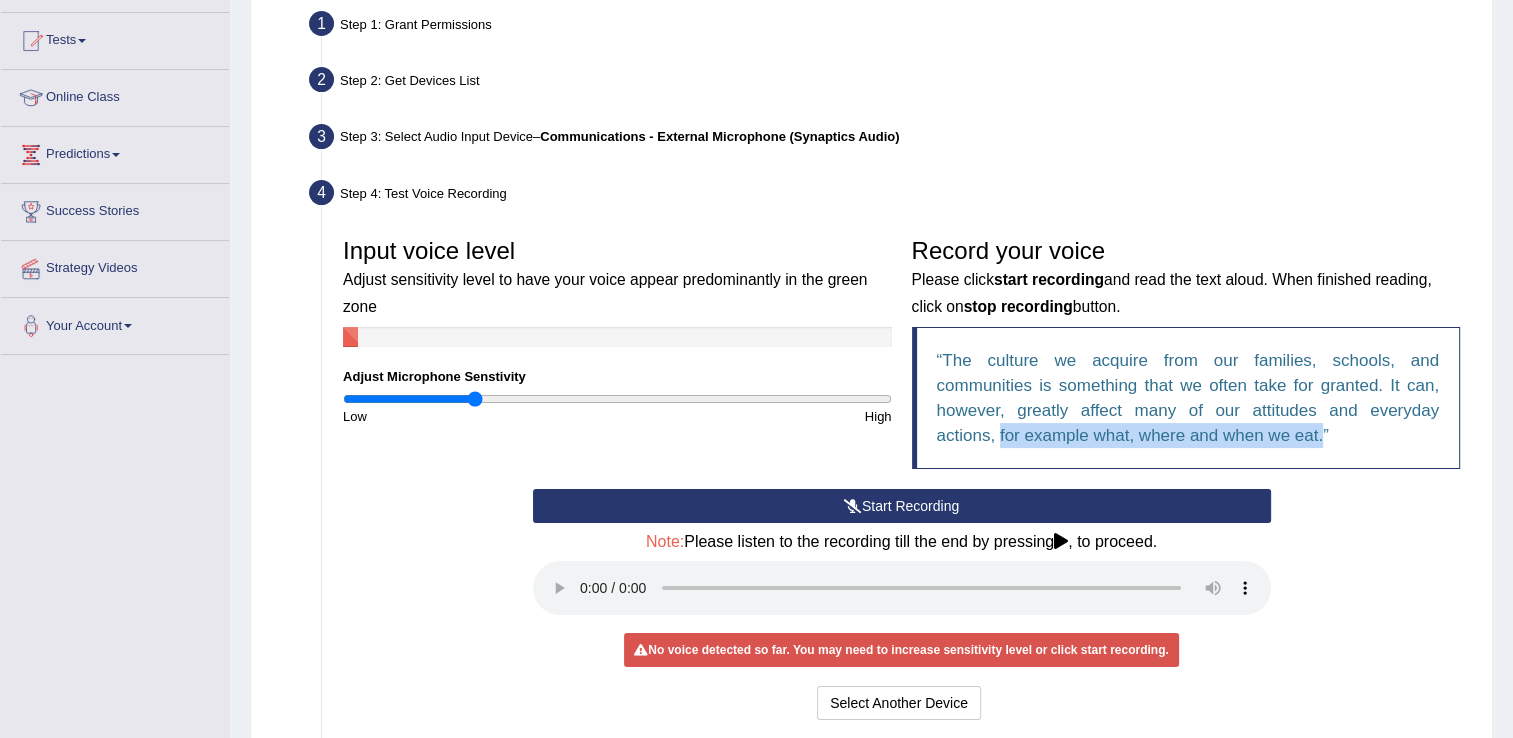 click on "Start Recording" at bounding box center (902, 506) 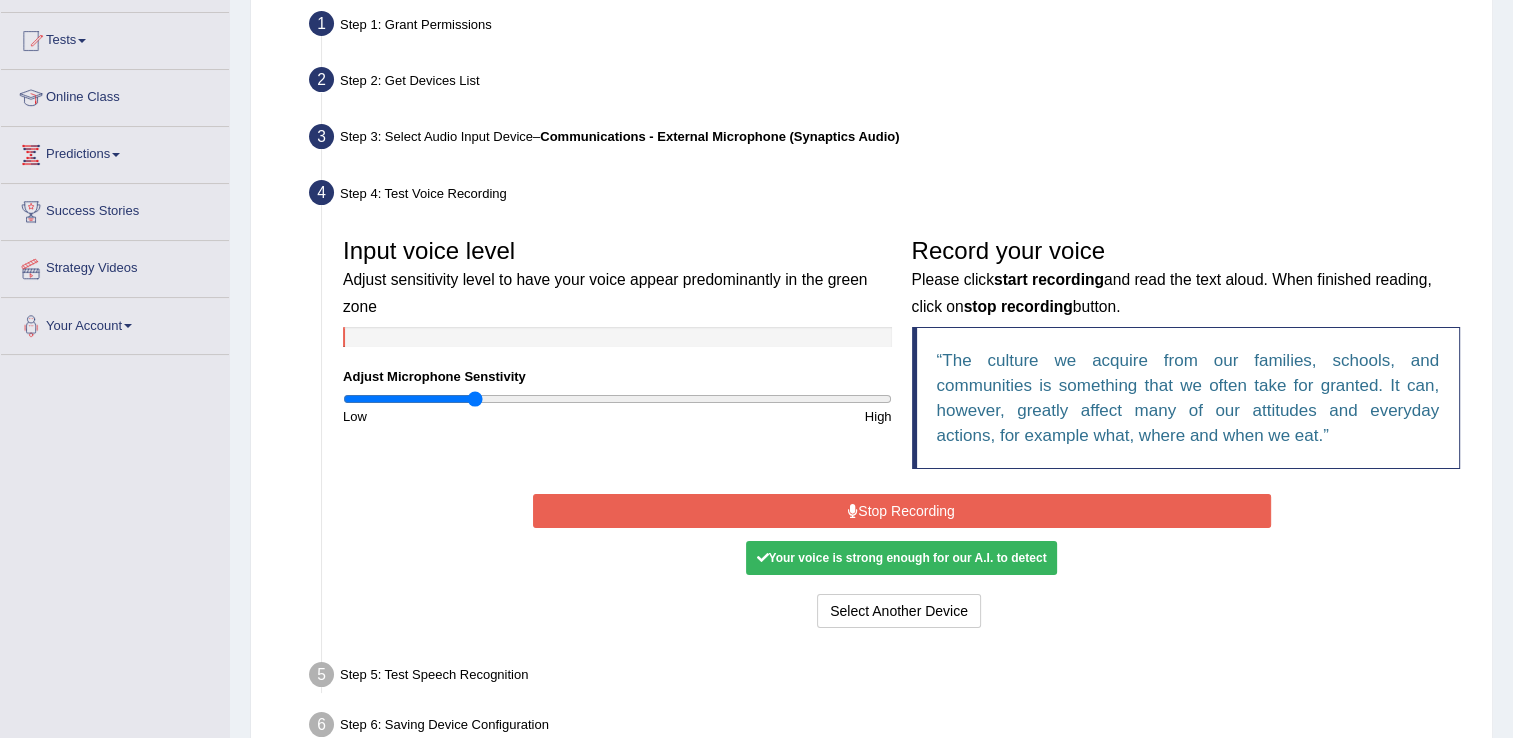 click on "Your voice is strong enough for our A.I. to detect" at bounding box center (901, 558) 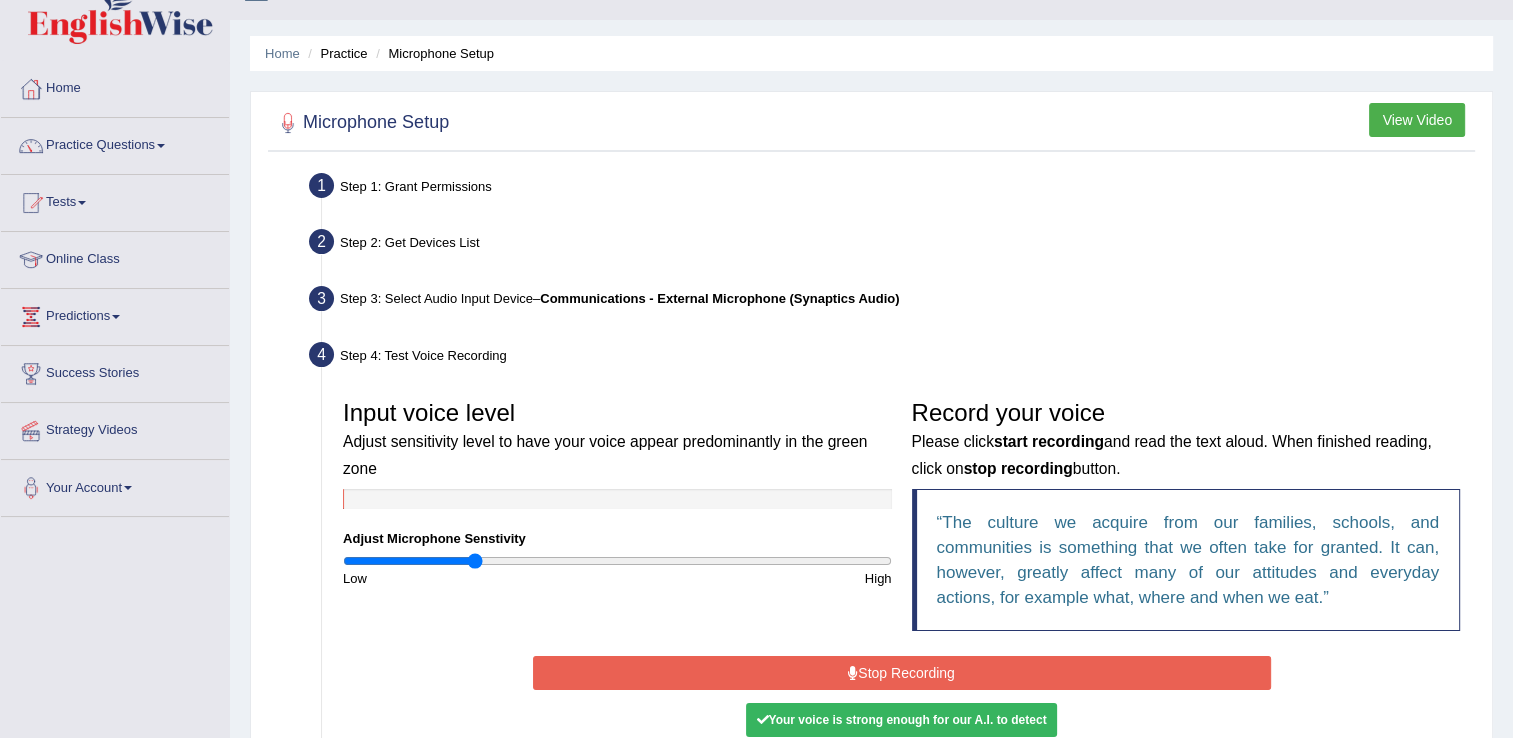 scroll, scrollTop: 0, scrollLeft: 0, axis: both 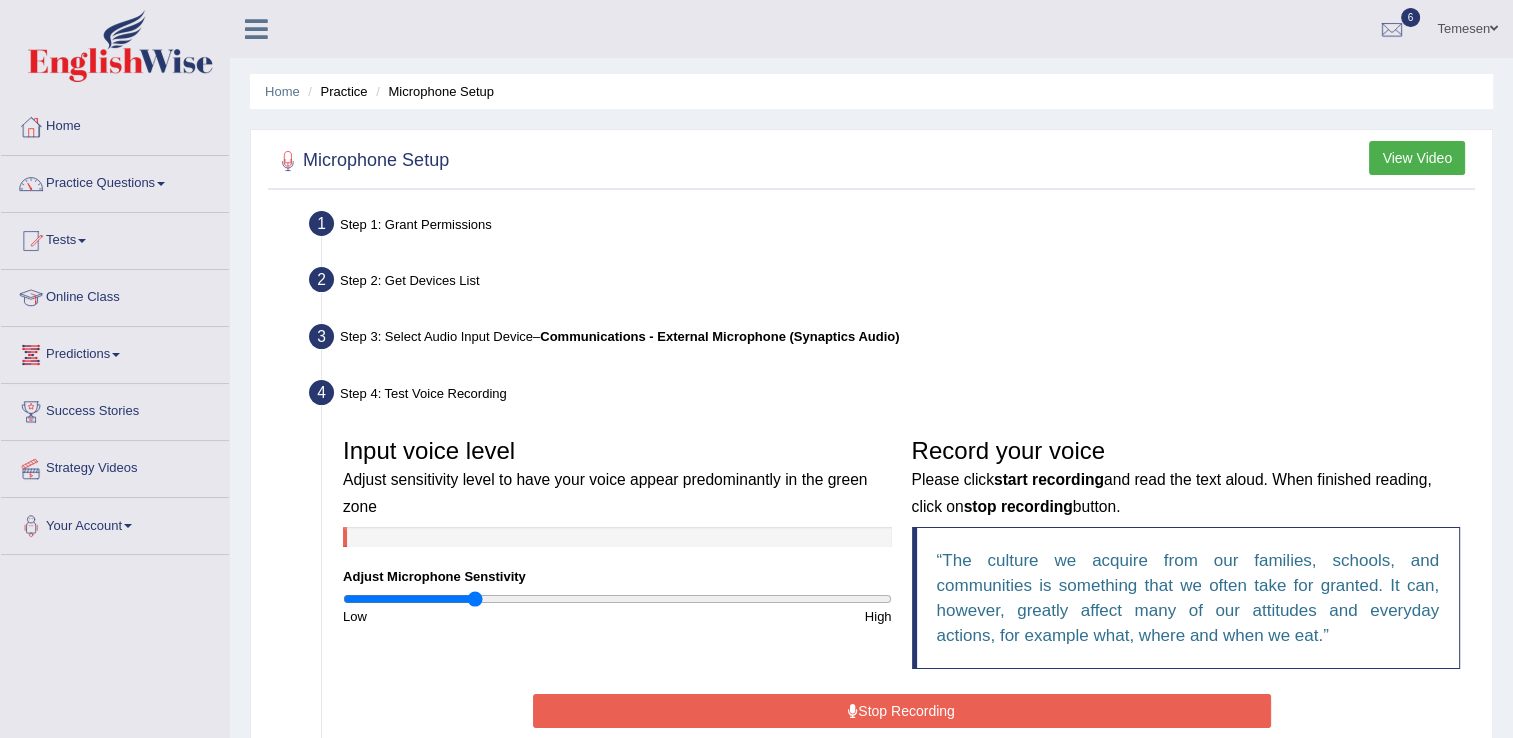 click on "Stop Recording" at bounding box center (902, 711) 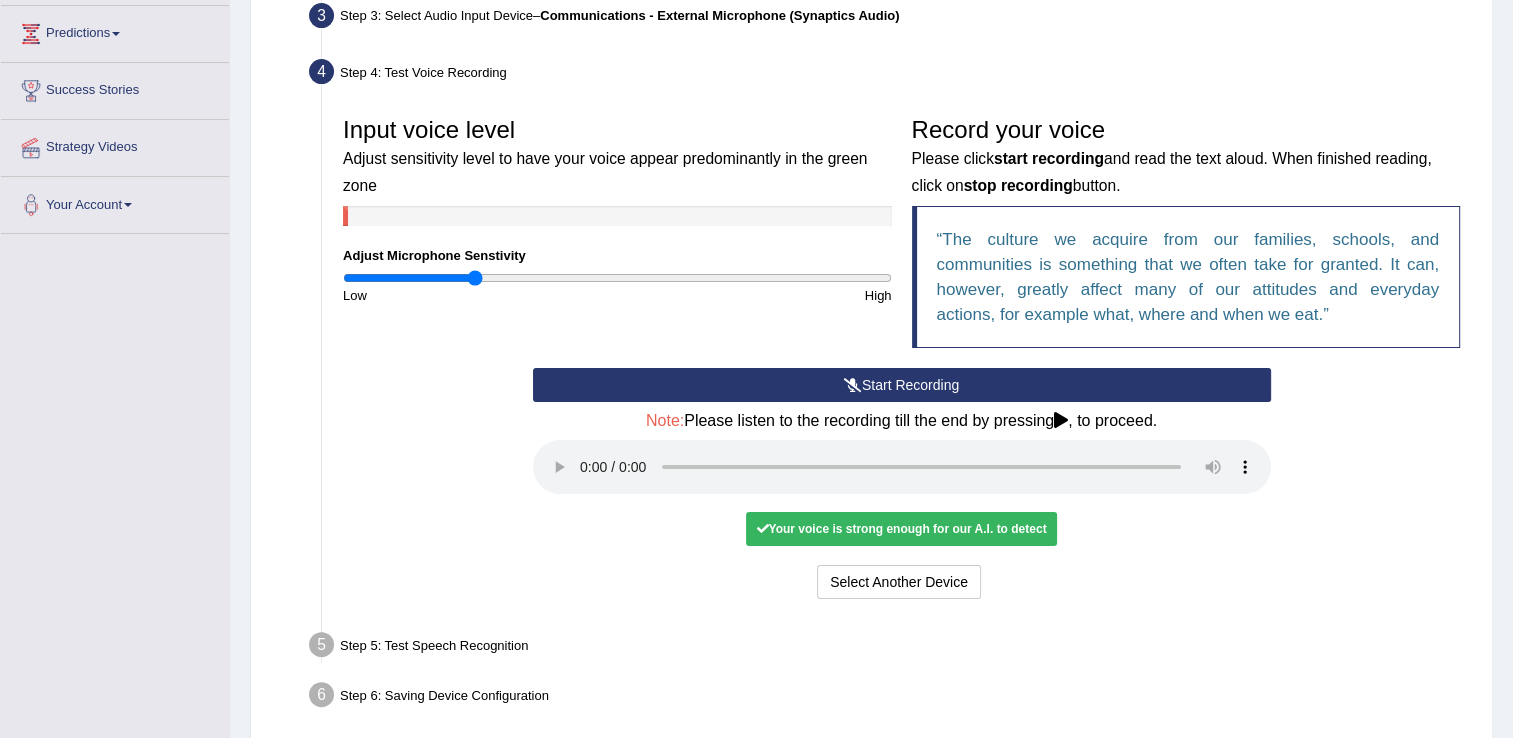 scroll, scrollTop: 400, scrollLeft: 0, axis: vertical 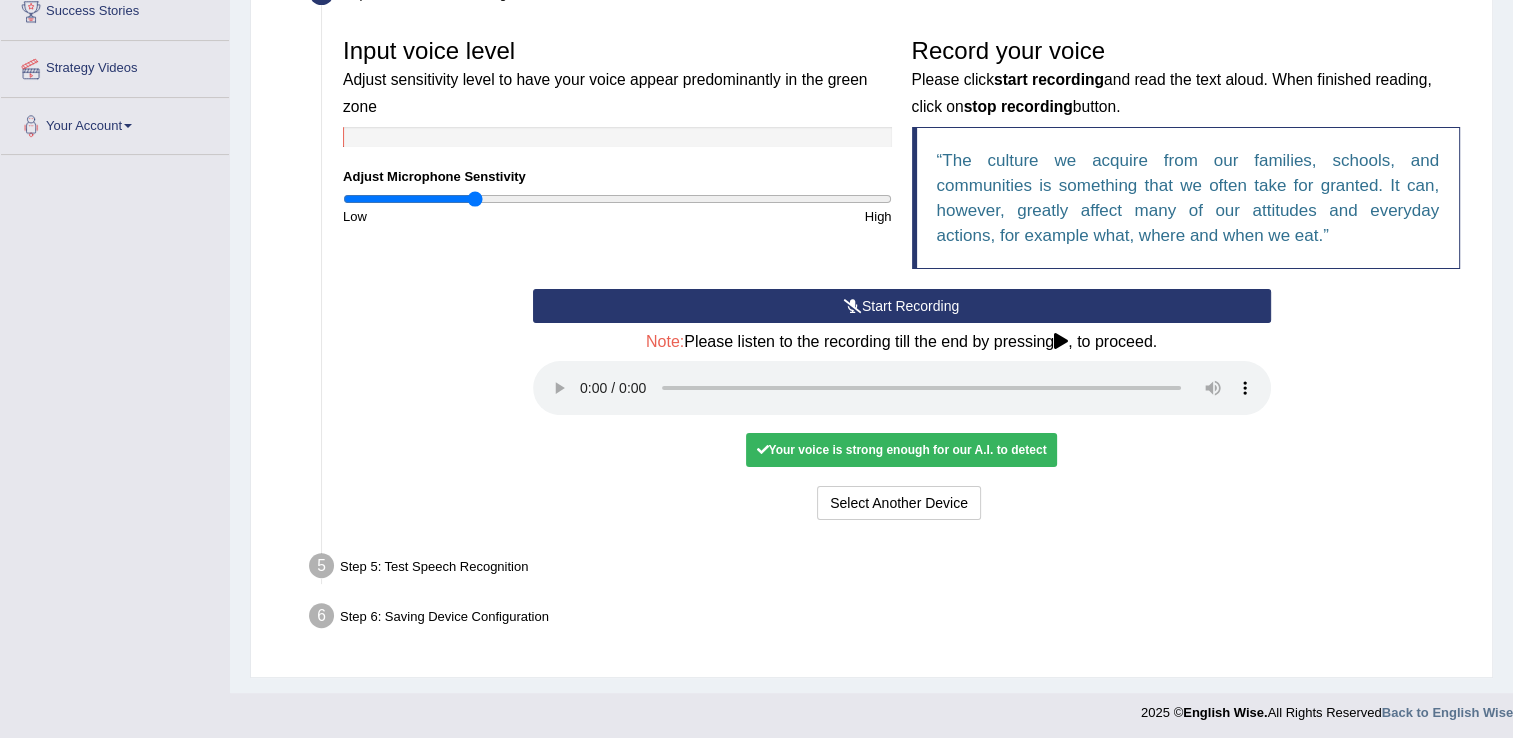 click on "Your voice is strong enough for our A.I. to detect" at bounding box center (901, 450) 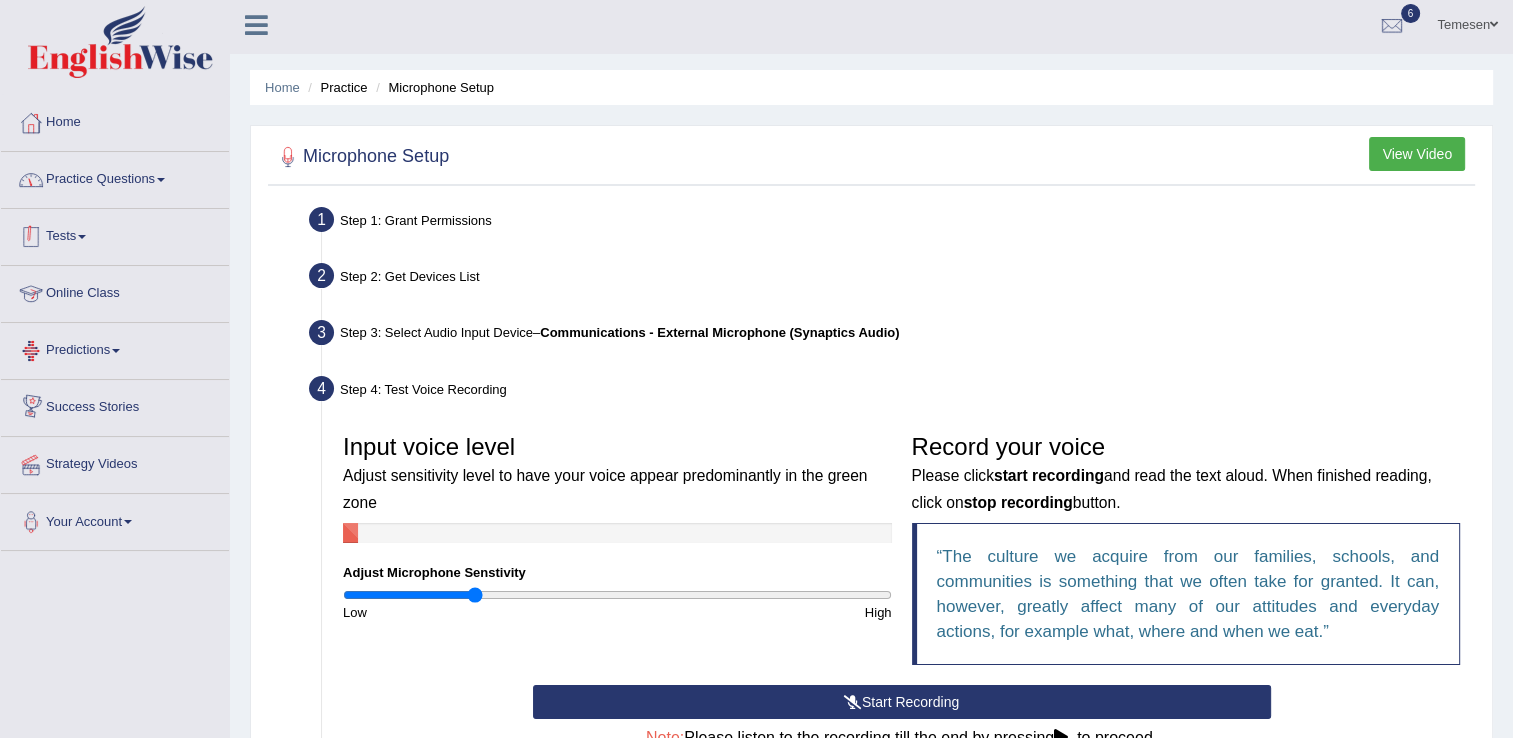 scroll, scrollTop: 0, scrollLeft: 0, axis: both 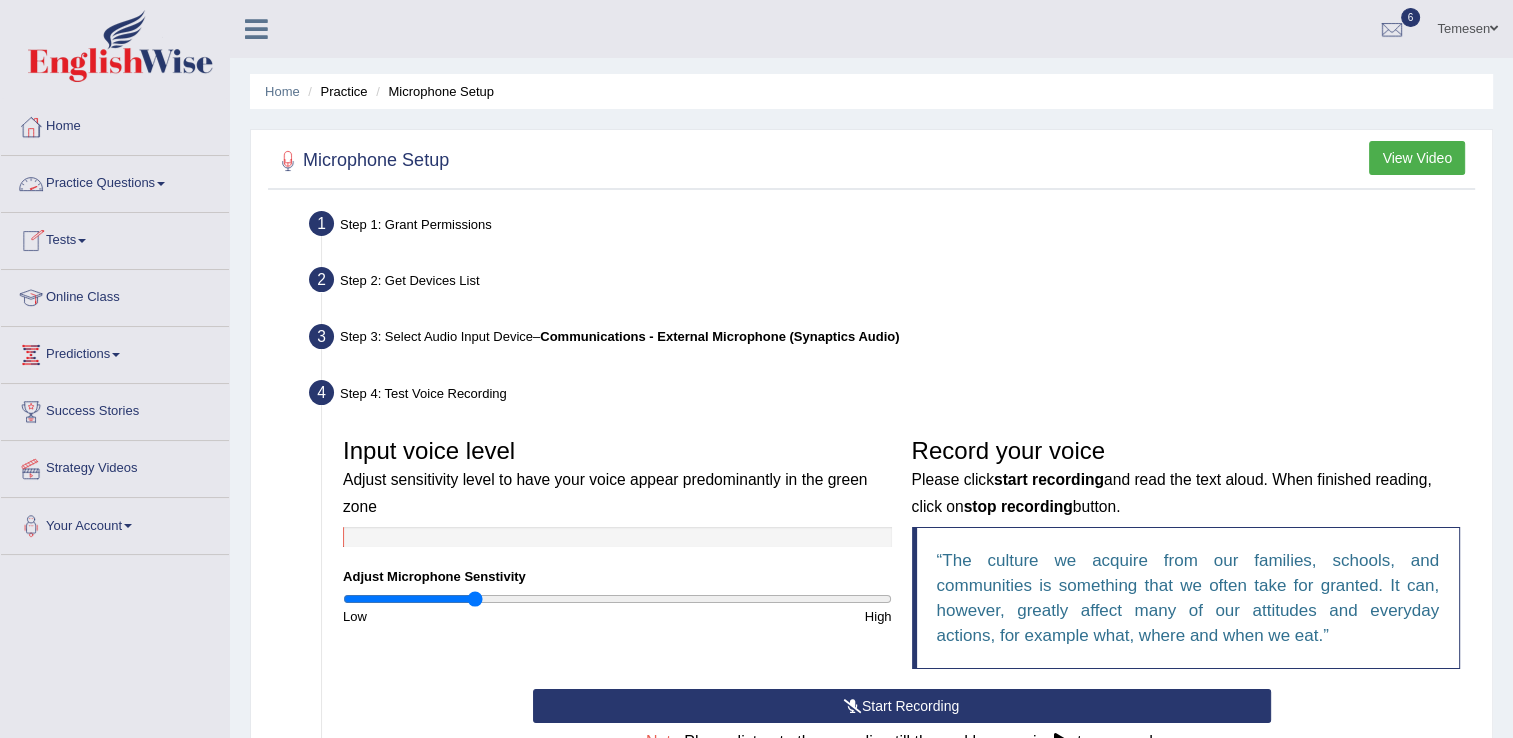 click on "View Video" at bounding box center [1417, 158] 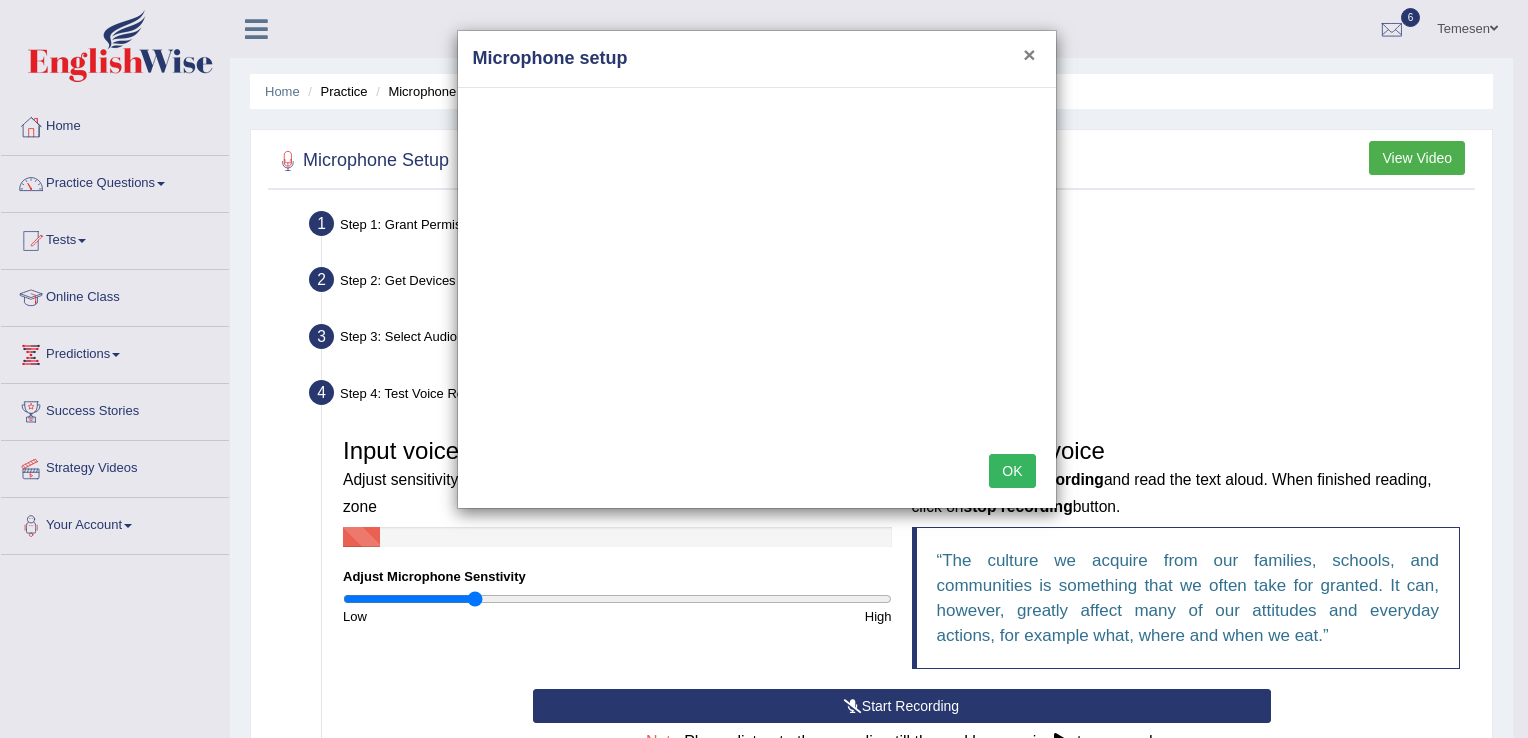 click on "×" at bounding box center (1029, 54) 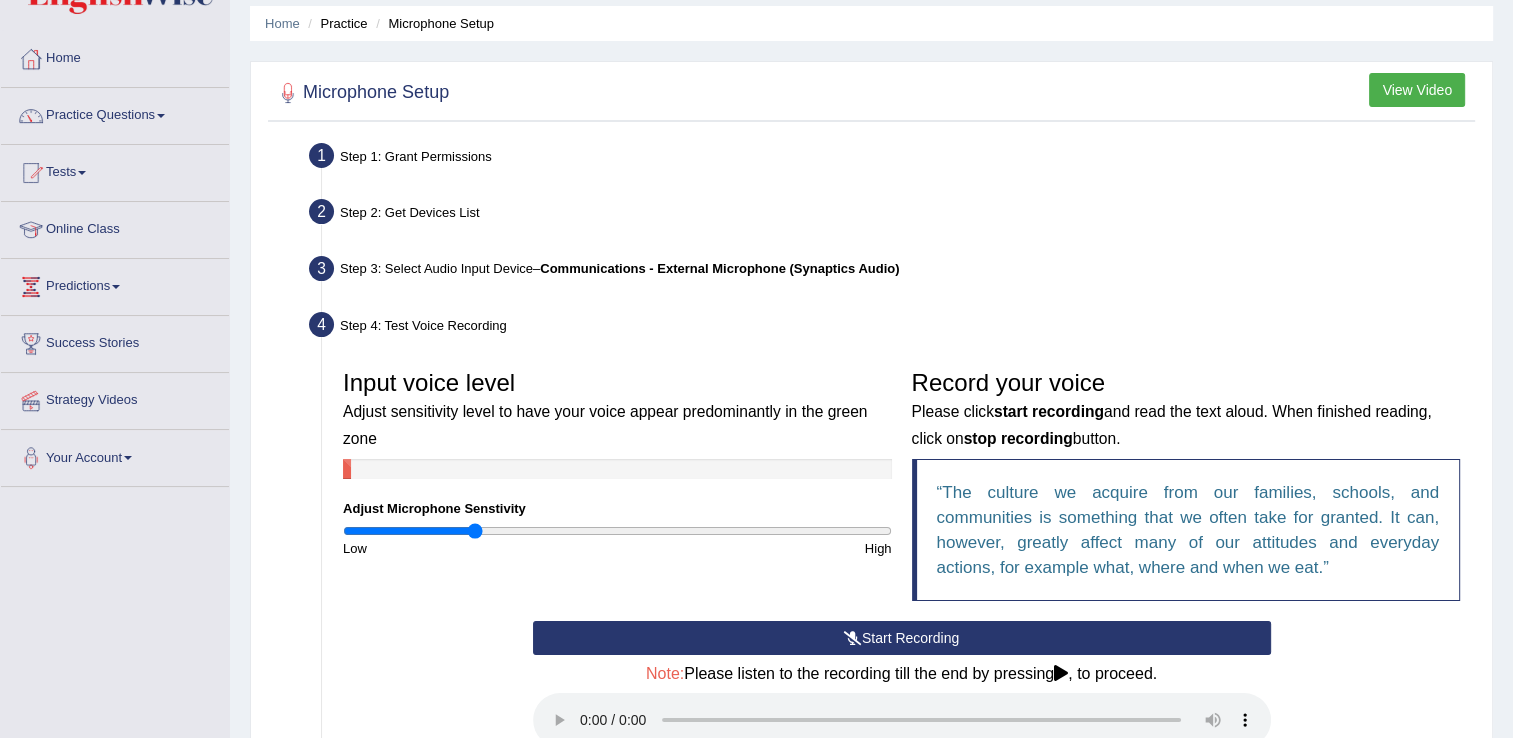 scroll, scrollTop: 0, scrollLeft: 0, axis: both 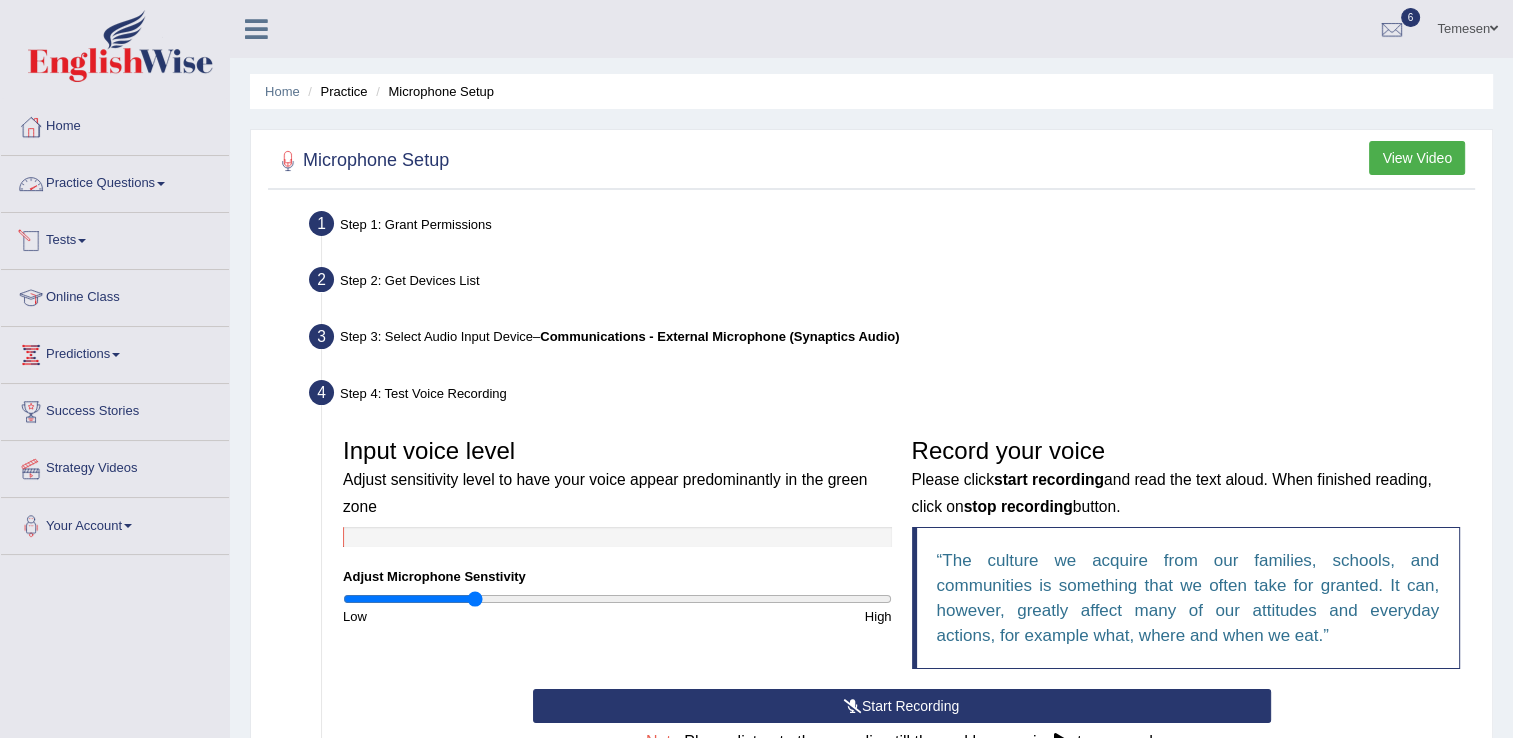 click on "Tests" at bounding box center (115, 238) 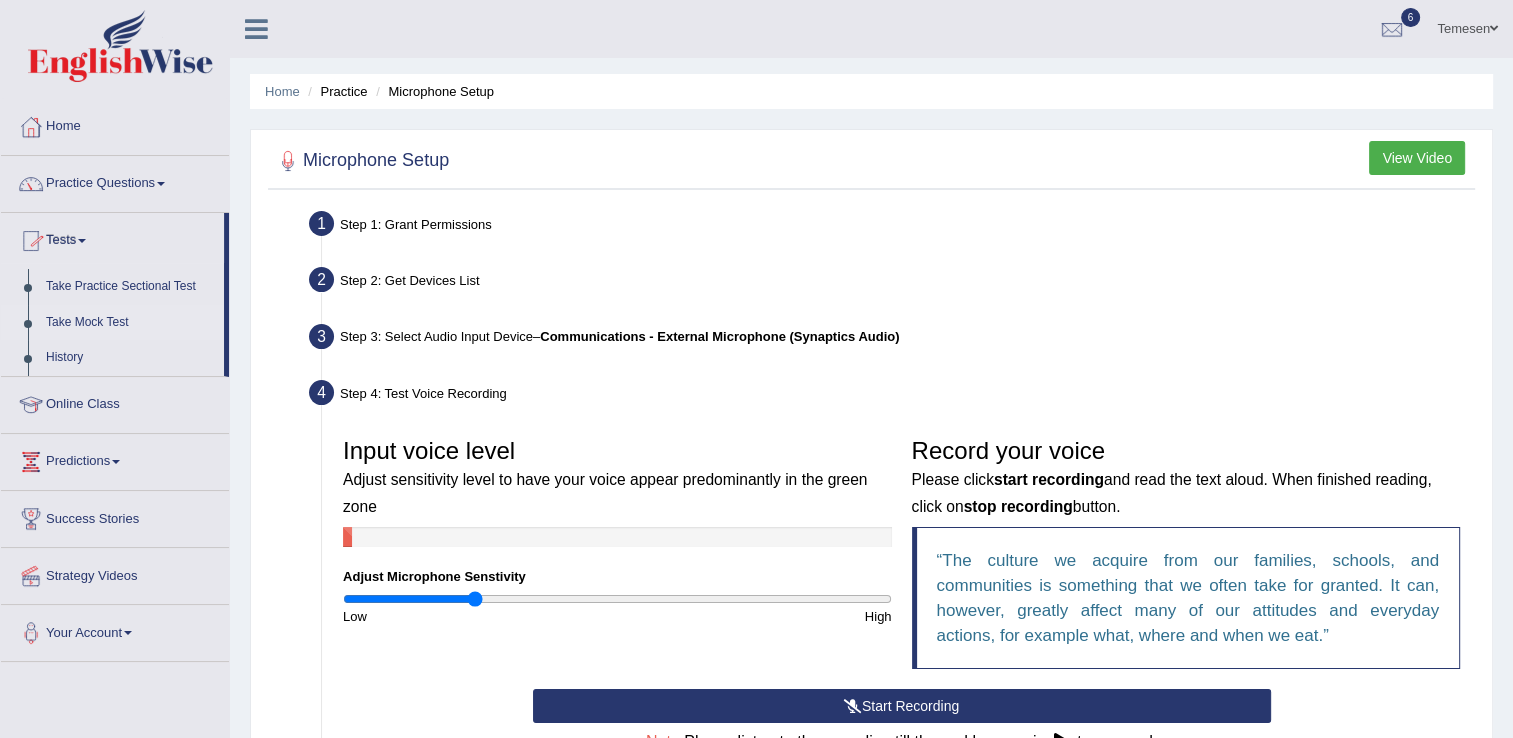 click on "Take Mock Test" at bounding box center (130, 323) 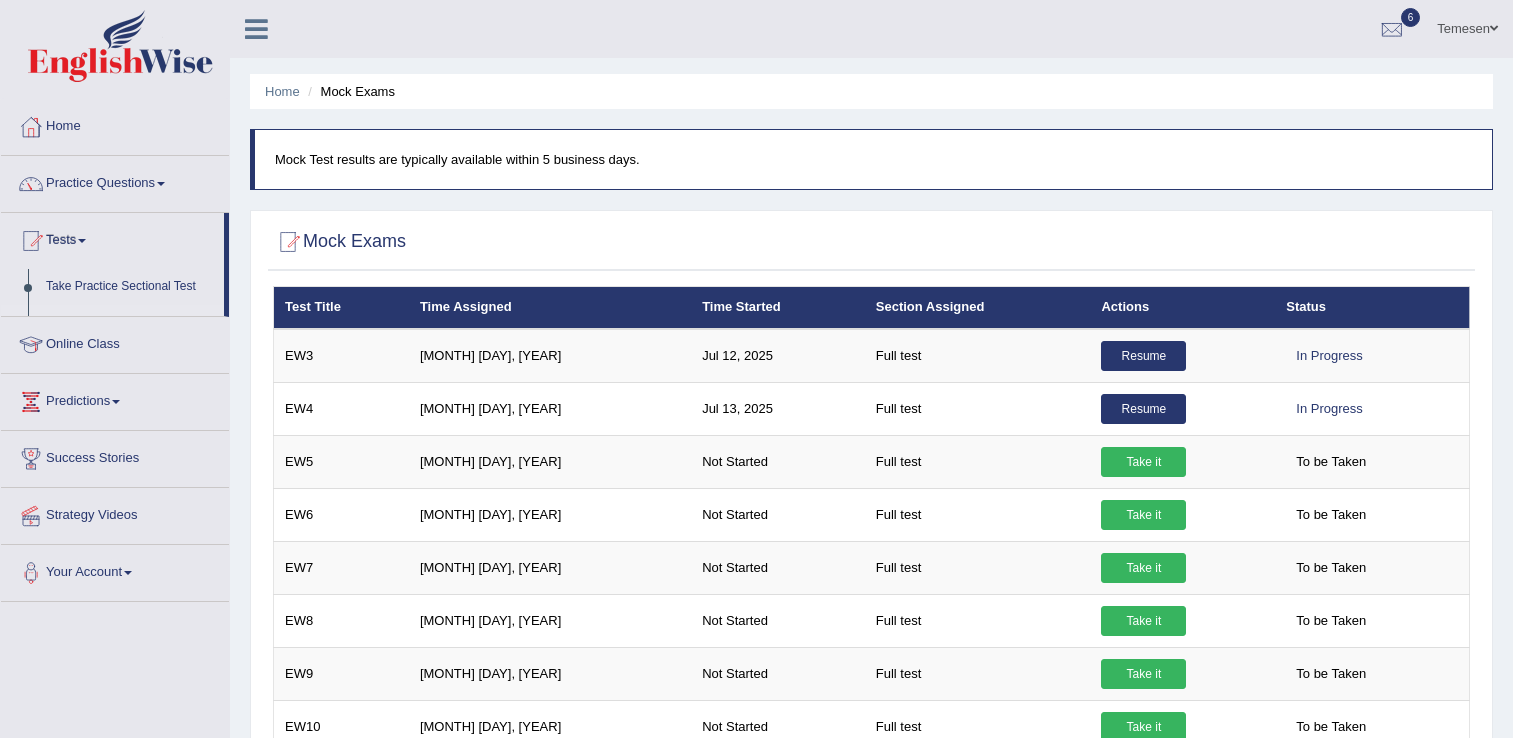 scroll, scrollTop: 0, scrollLeft: 0, axis: both 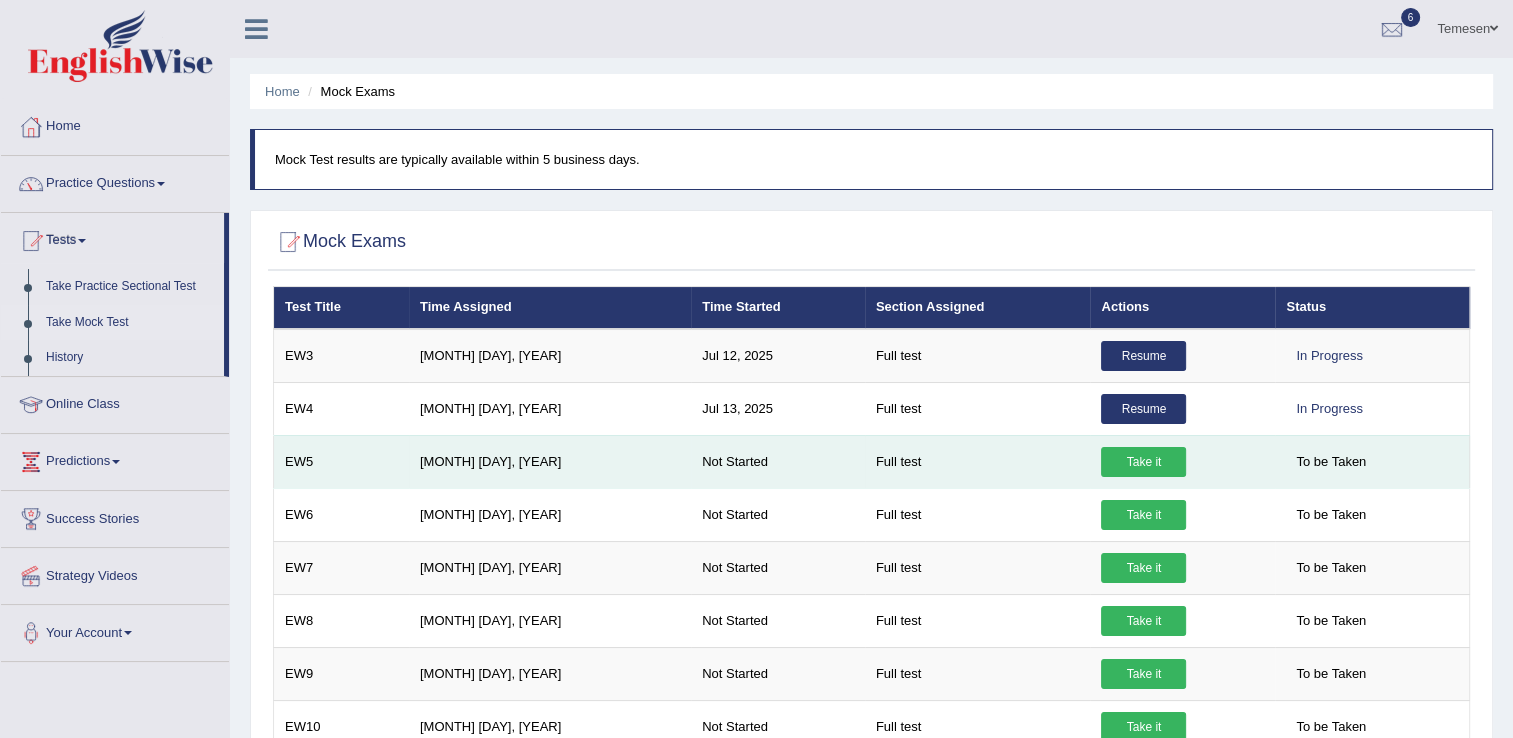 click on "Take it" at bounding box center (1182, 461) 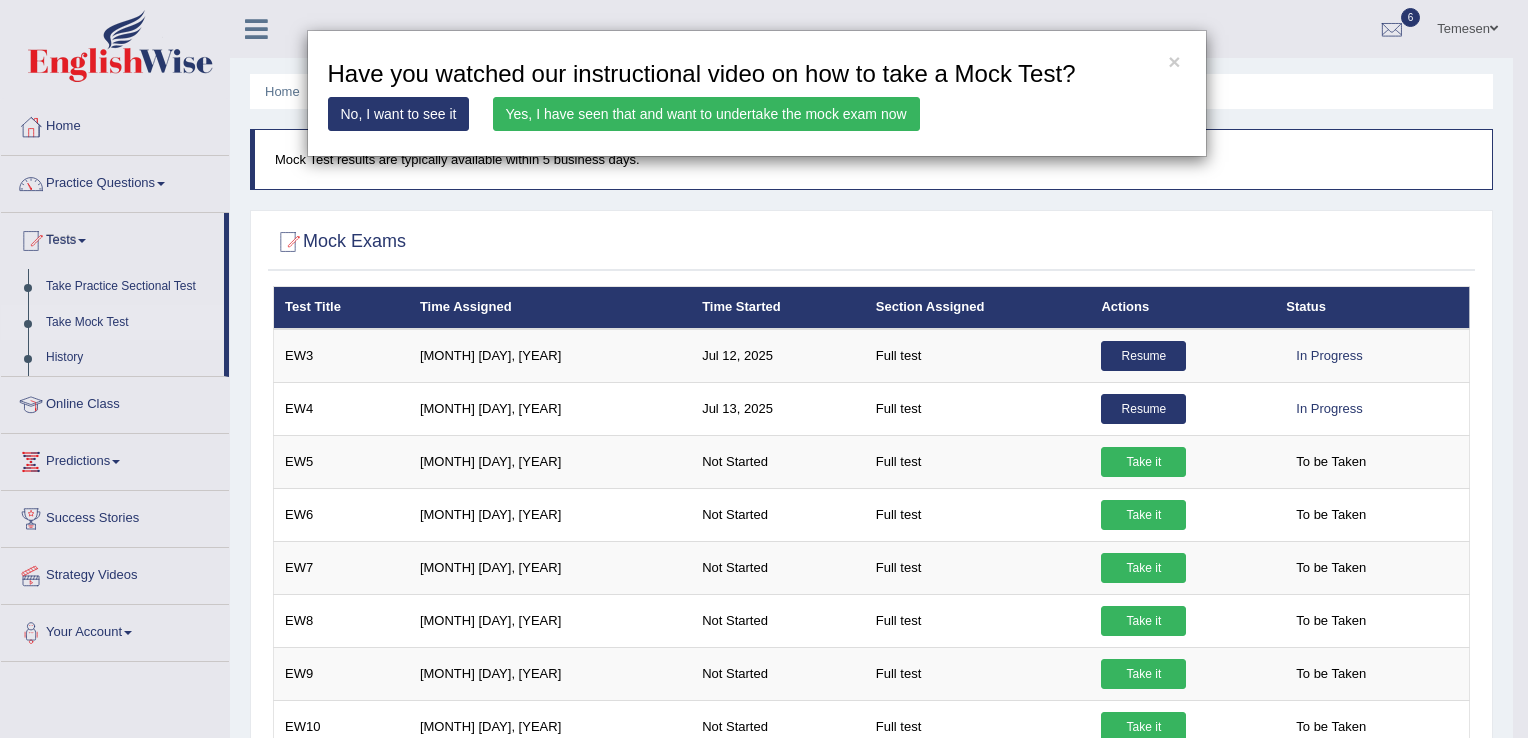 click on "Yes, I have seen that and want to undertake the mock exam now" at bounding box center [706, 114] 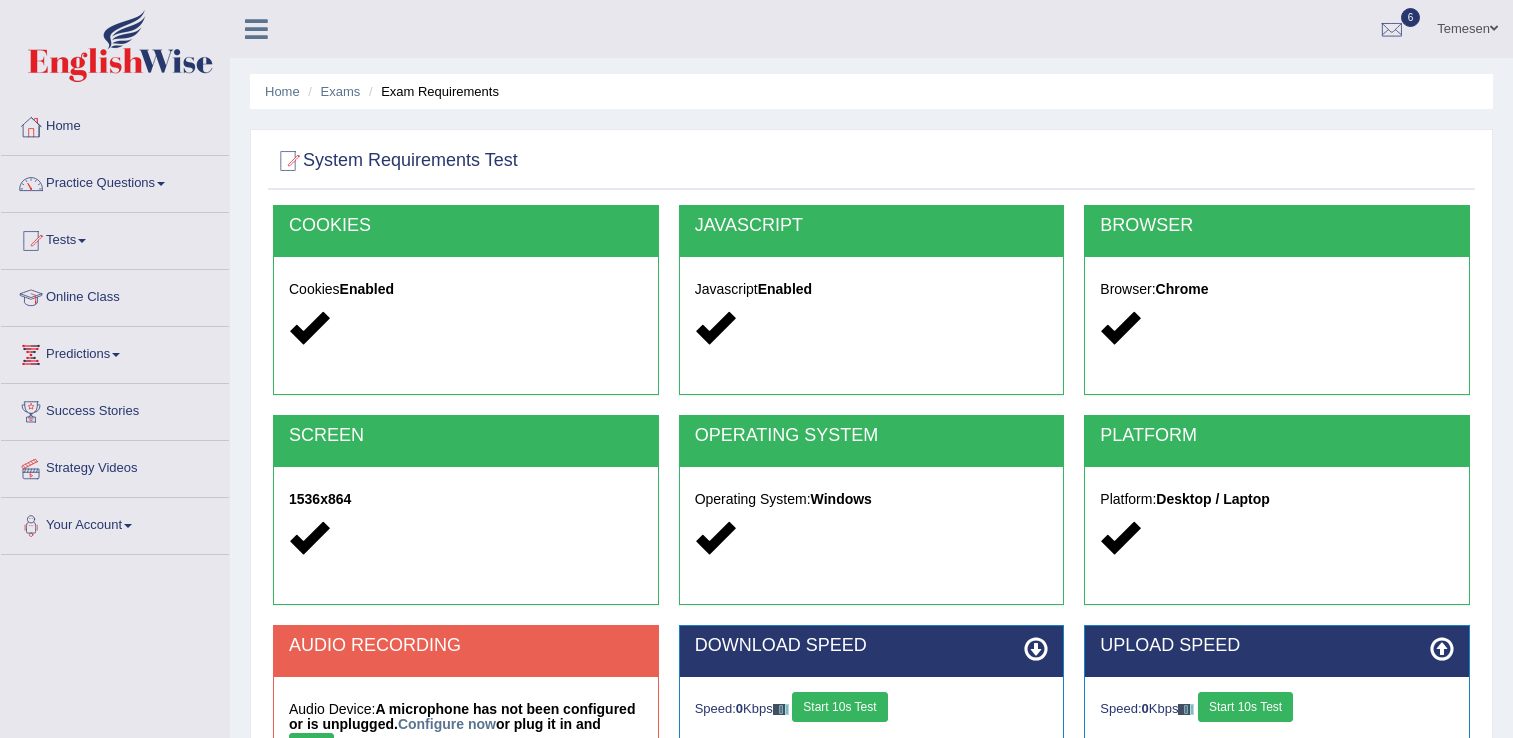 scroll, scrollTop: 0, scrollLeft: 0, axis: both 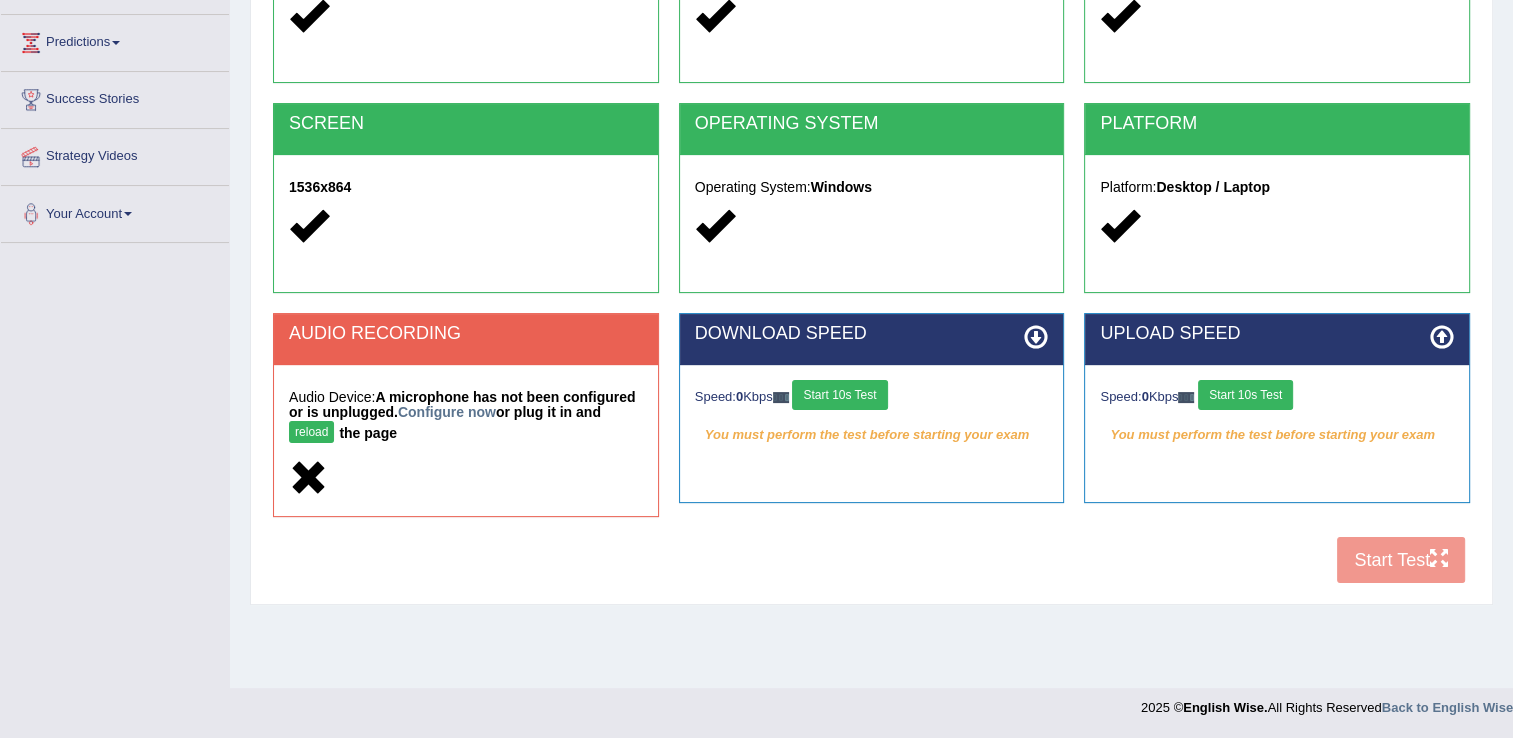 click on "reload" at bounding box center (311, 432) 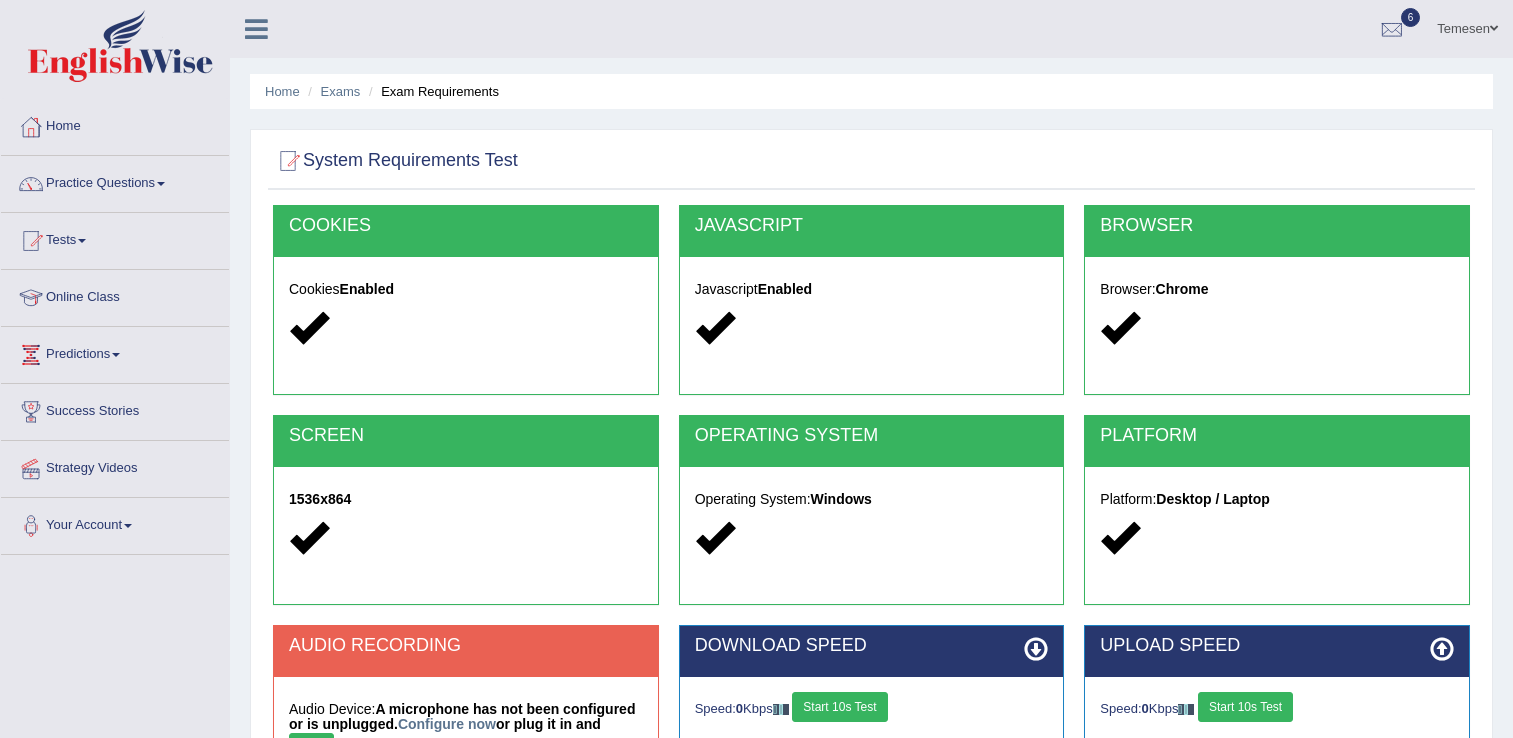 scroll, scrollTop: 312, scrollLeft: 0, axis: vertical 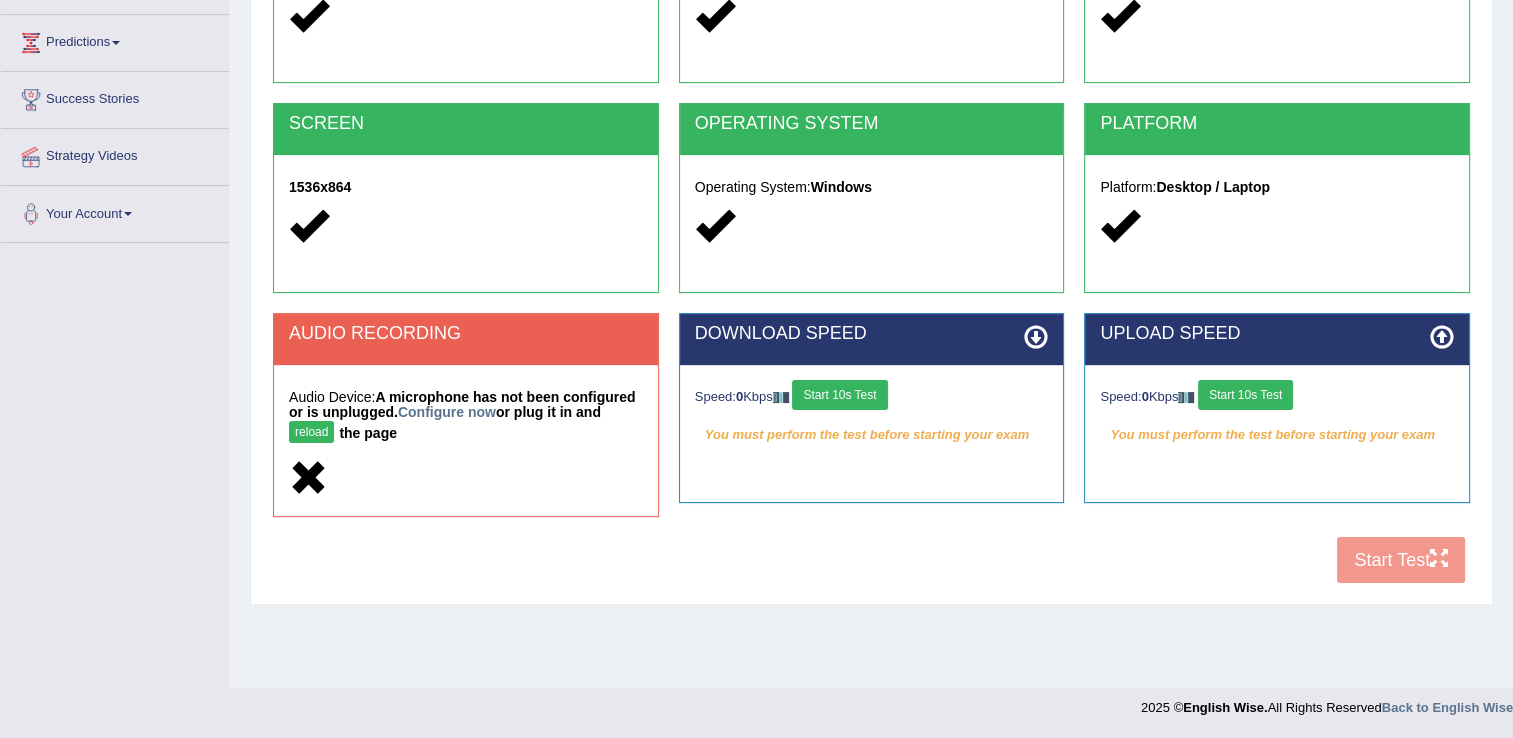 click on "Start 10s Test" at bounding box center [839, 395] 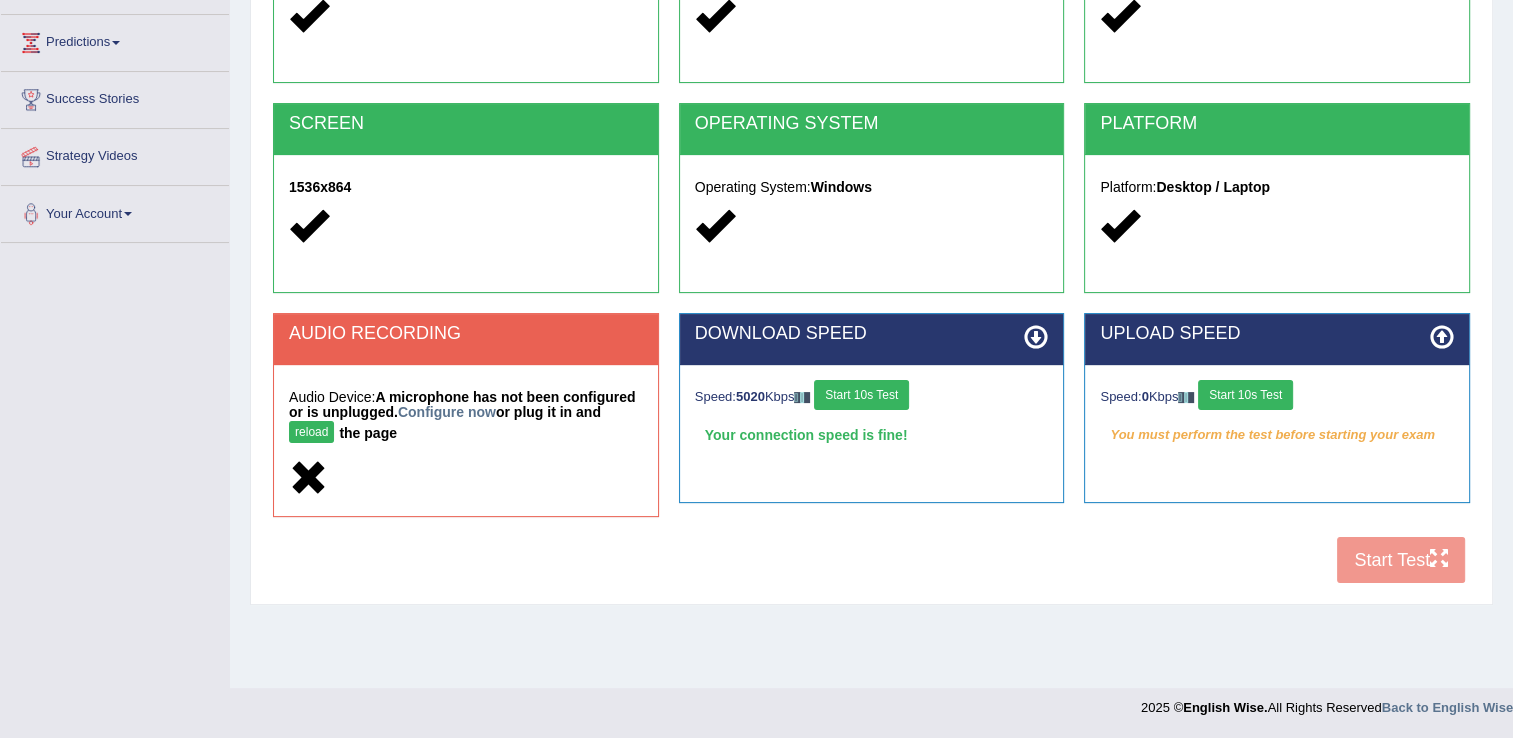 click on "Start 10s Test" at bounding box center (1245, 395) 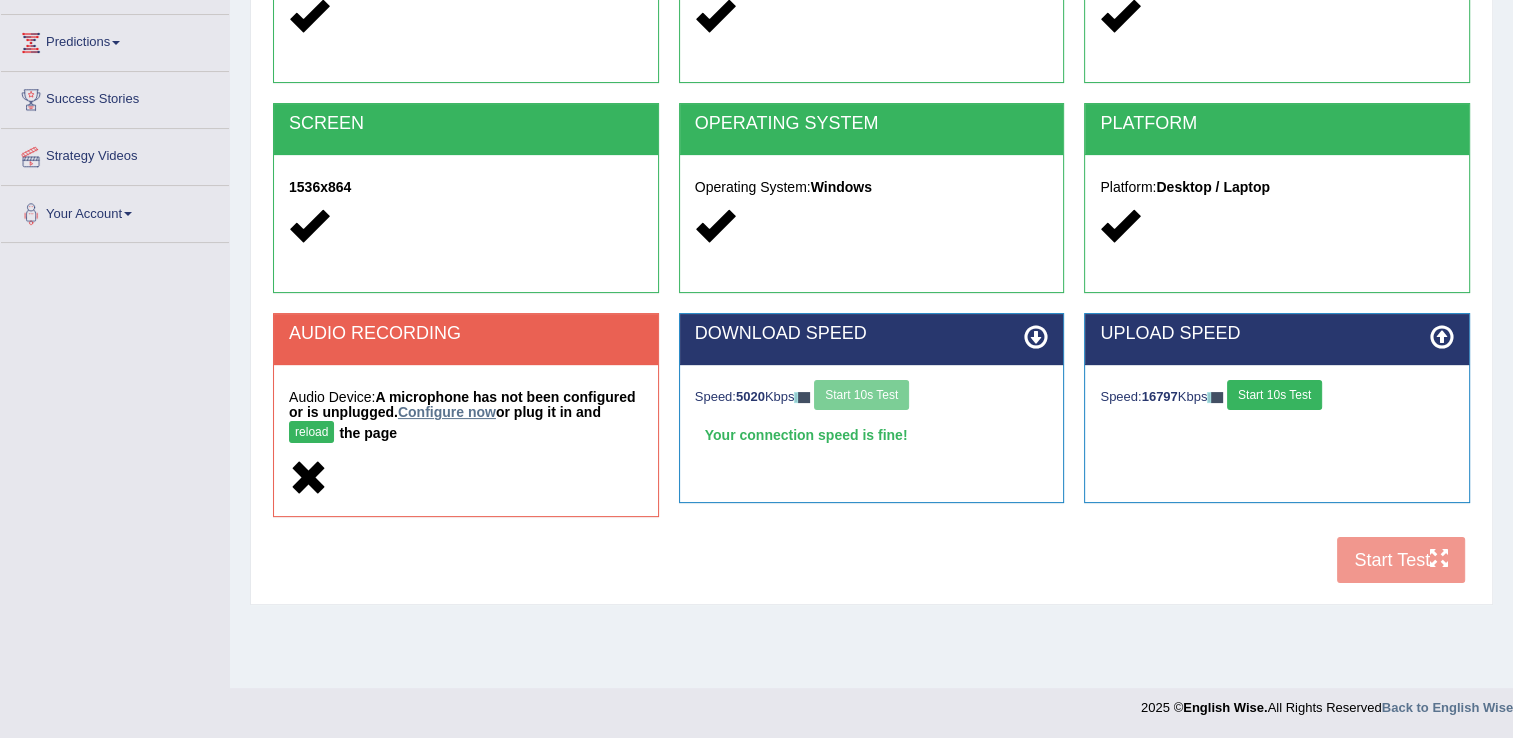 click on "Configure now" at bounding box center [447, 412] 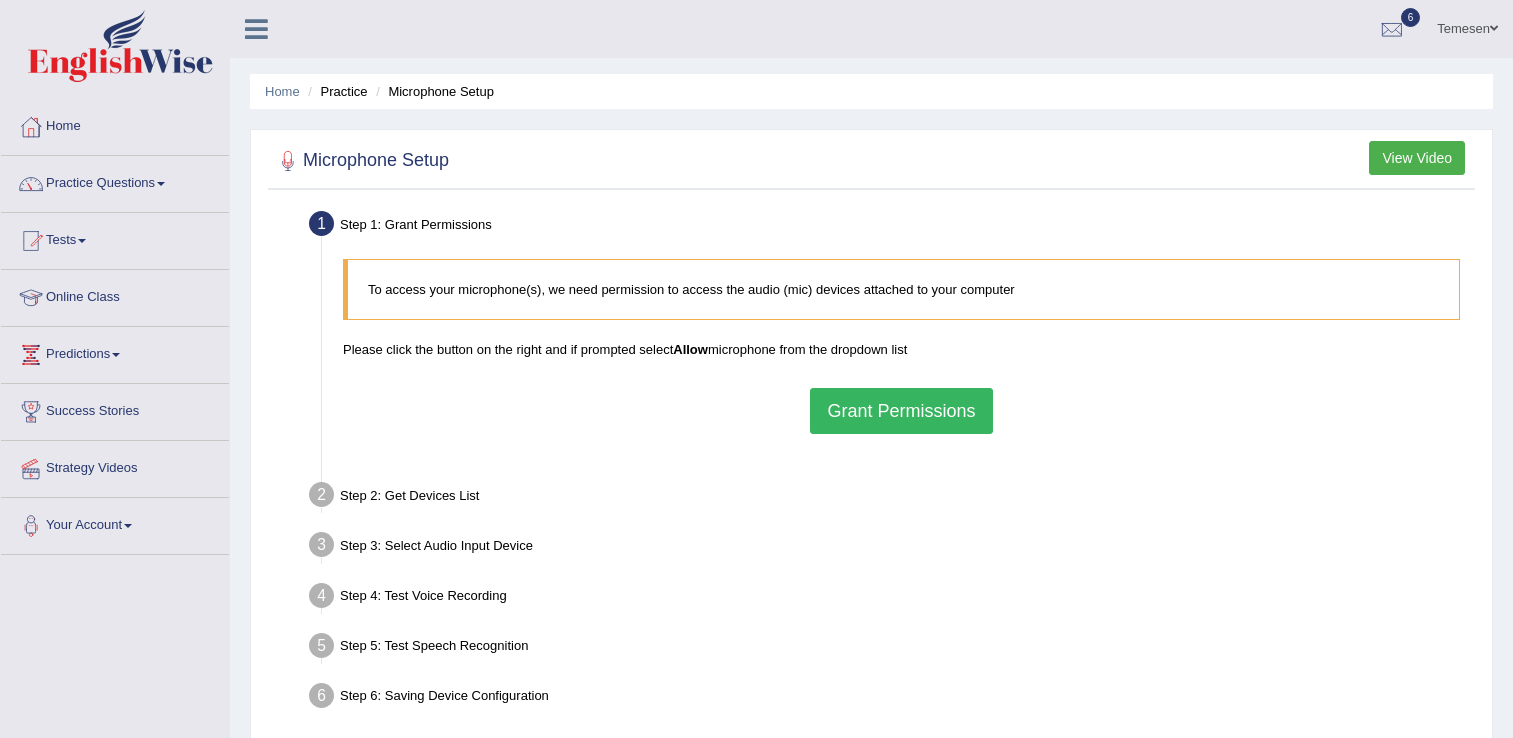 scroll, scrollTop: 0, scrollLeft: 0, axis: both 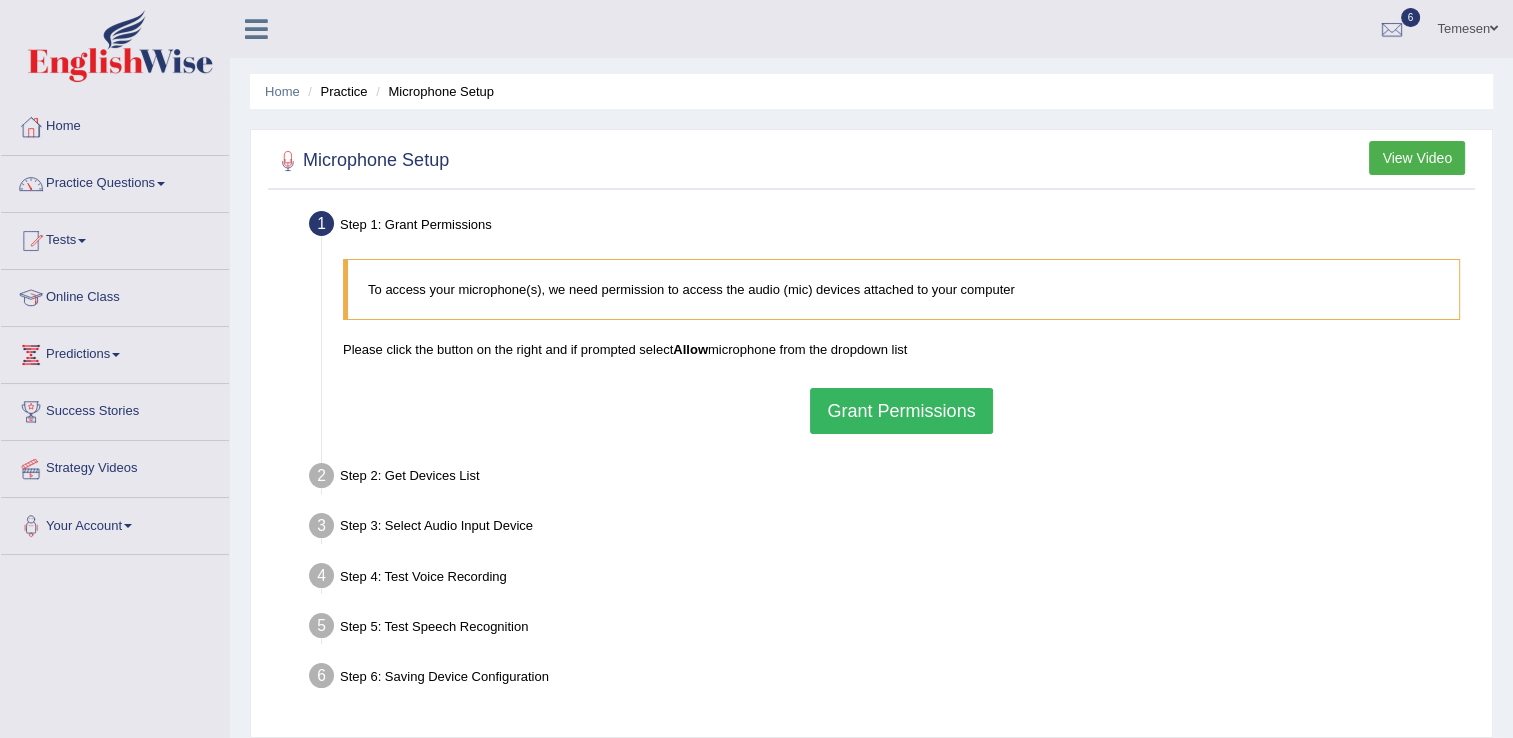 click on "Grant Permissions" at bounding box center [901, 411] 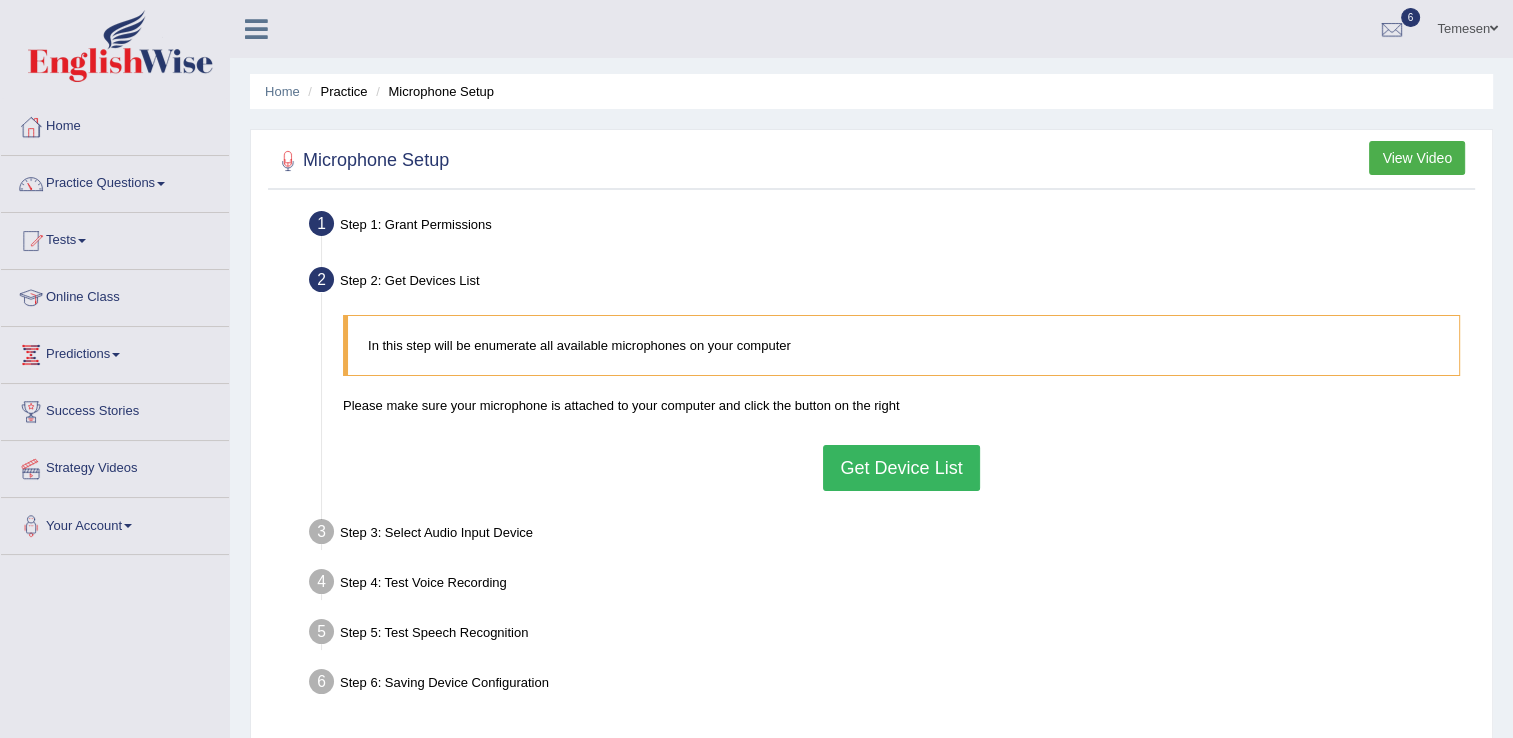click on "Get Device List" at bounding box center [901, 468] 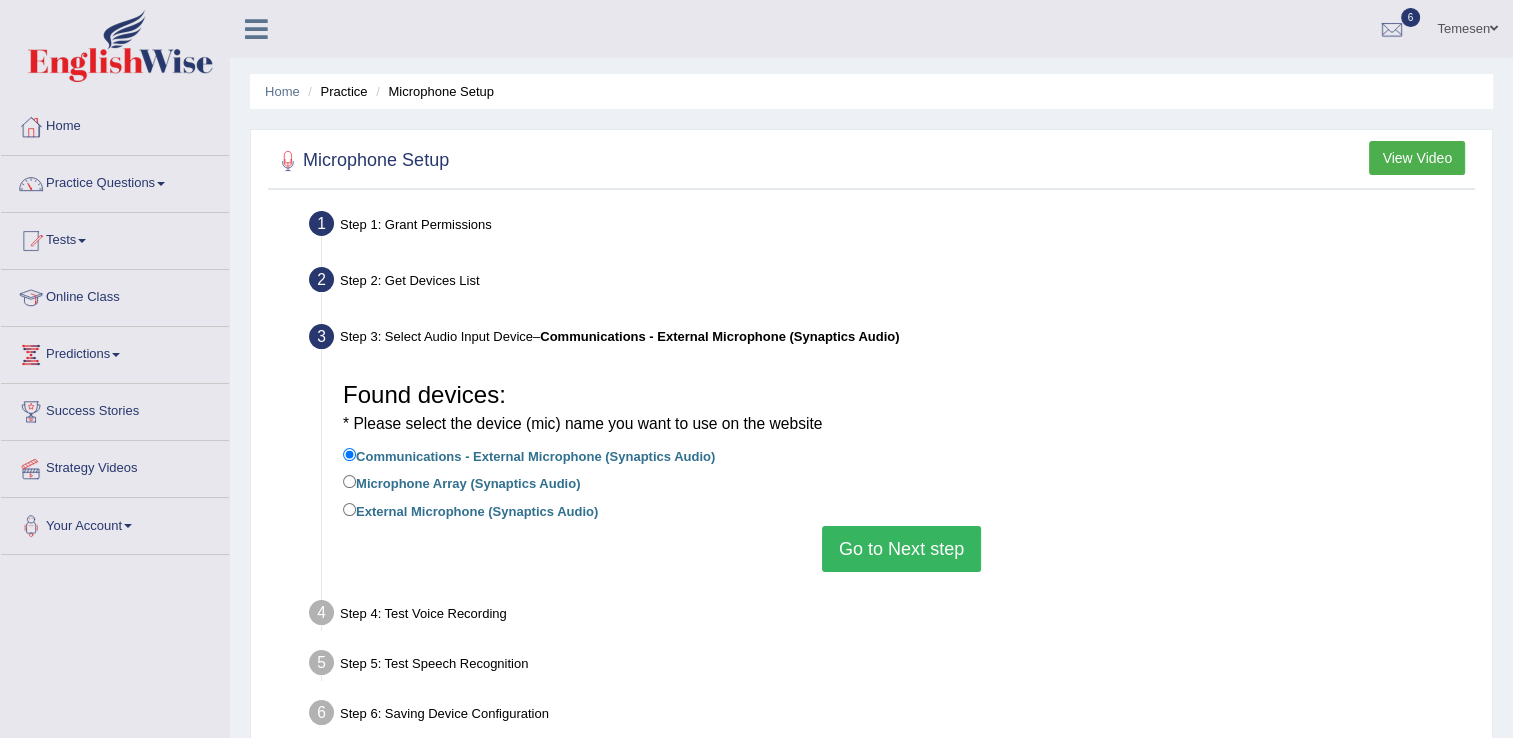 click on "Go to Next step" at bounding box center (901, 549) 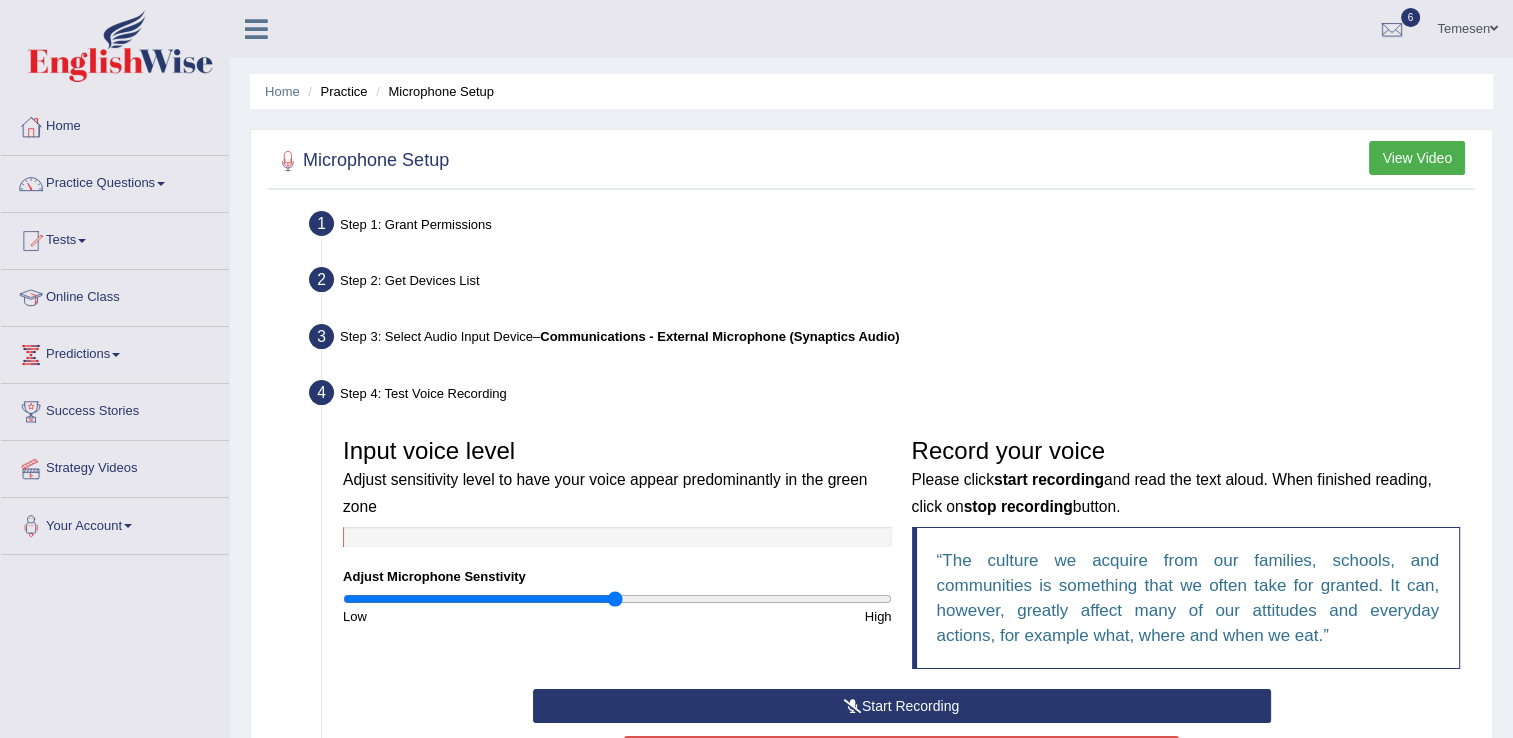 scroll, scrollTop: 200, scrollLeft: 0, axis: vertical 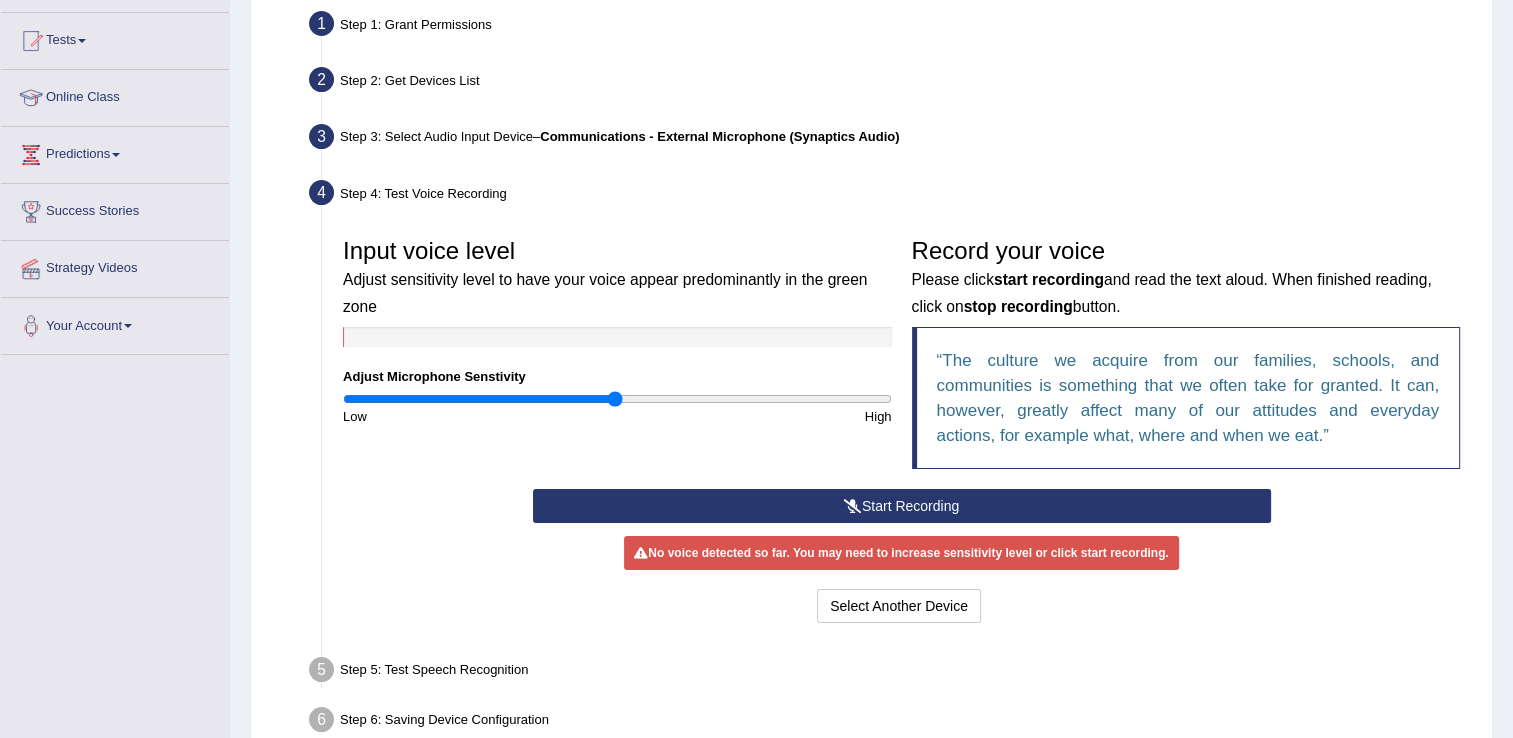 click on "Start Recording" at bounding box center (902, 506) 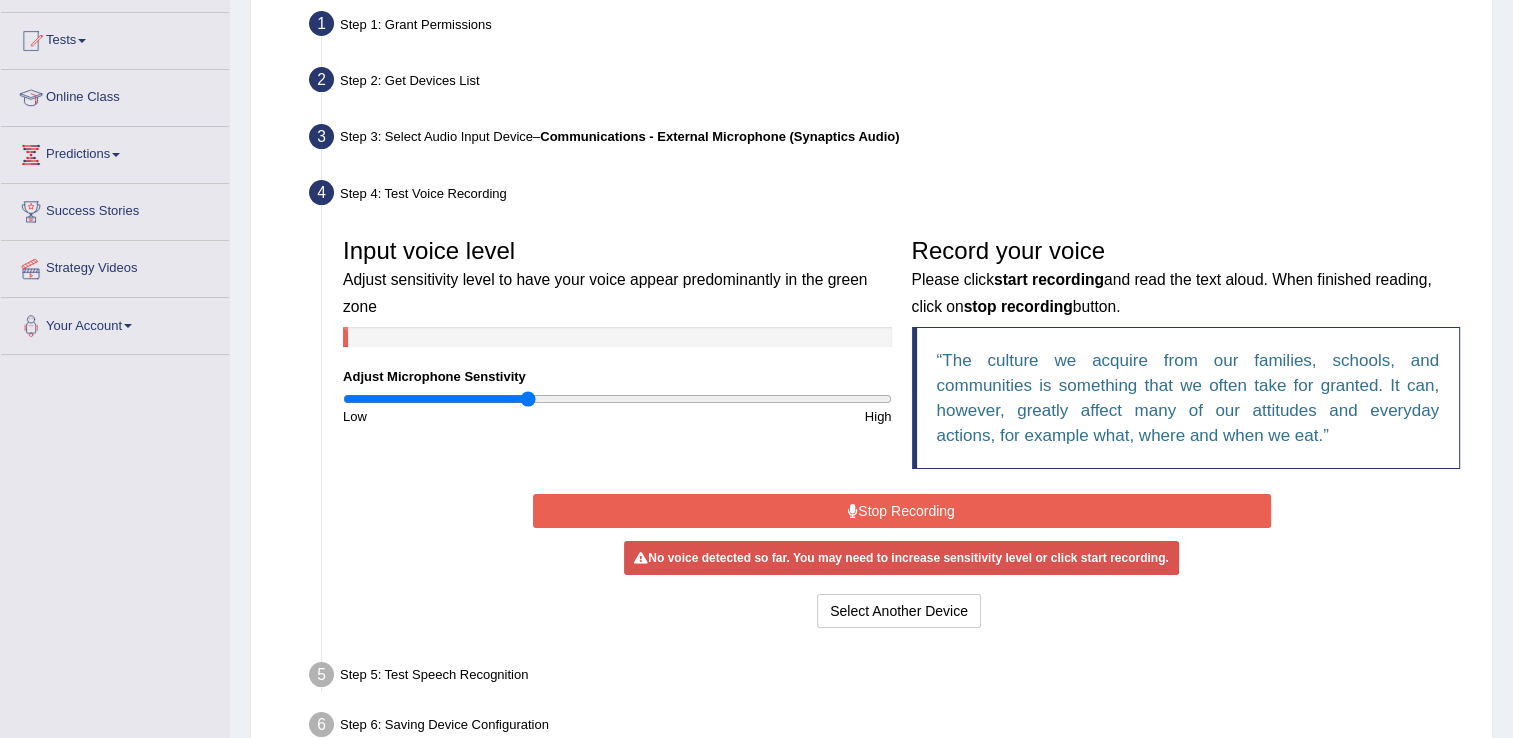 drag, startPoint x: 618, startPoint y: 399, endPoint x: 528, endPoint y: 416, distance: 91.591484 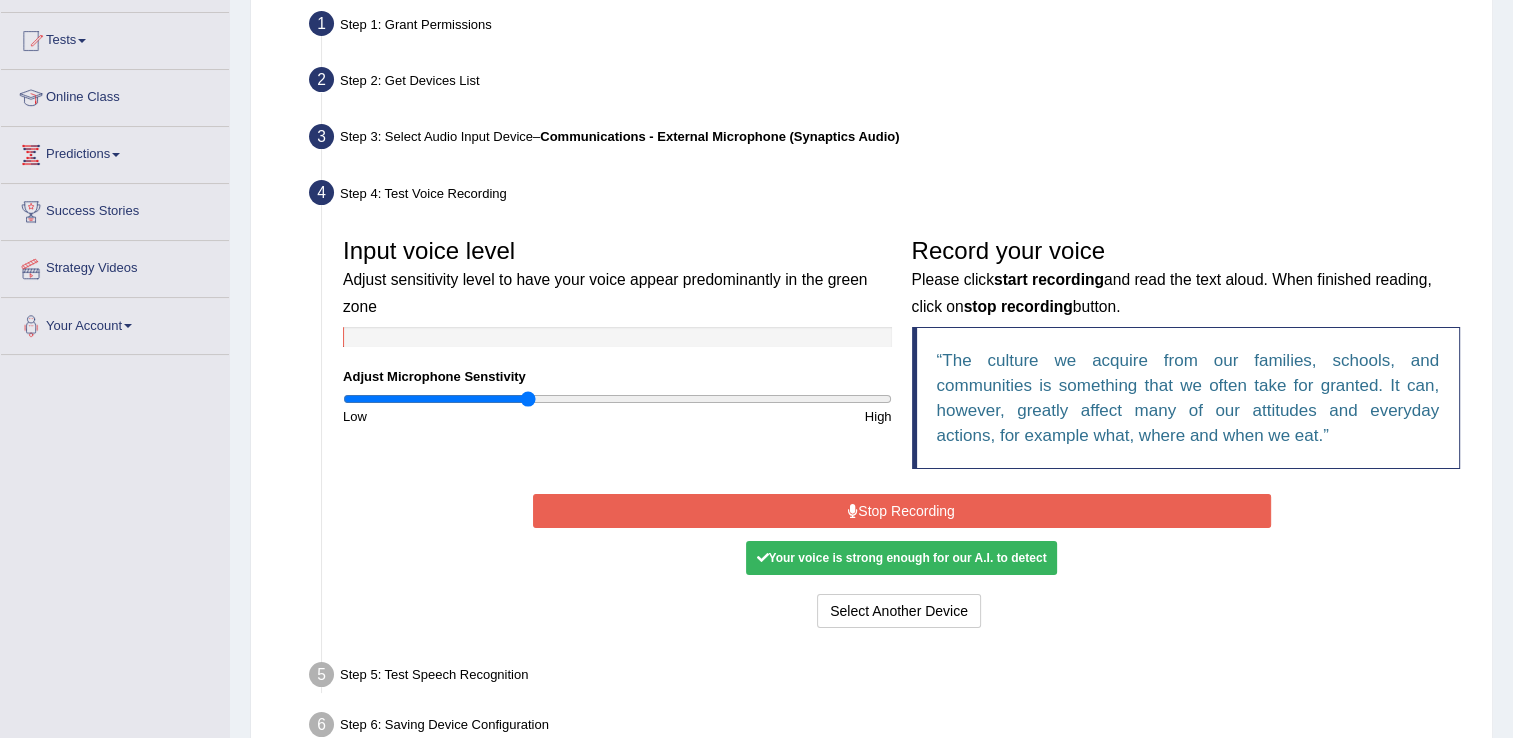 click on "Stop Recording" at bounding box center [902, 511] 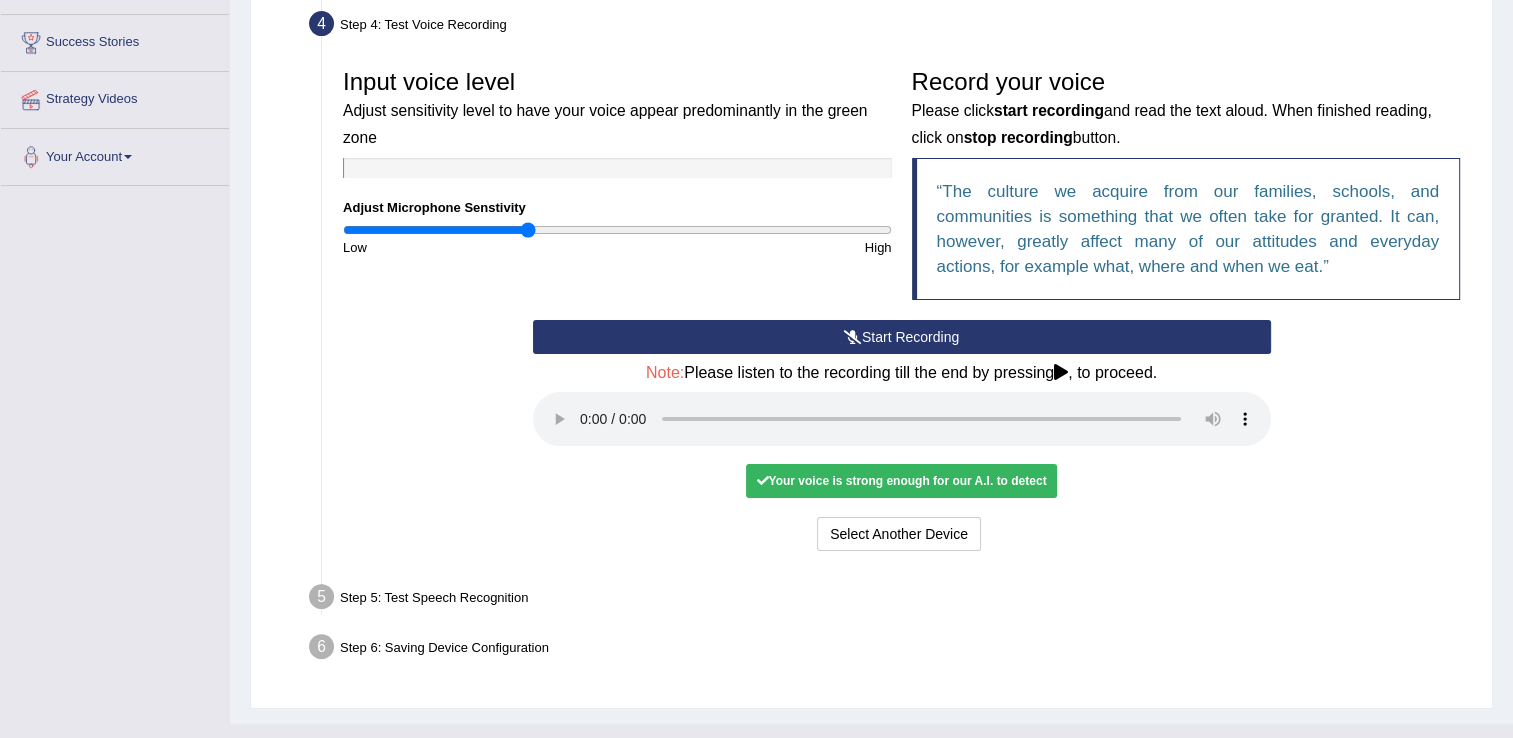 scroll, scrollTop: 404, scrollLeft: 0, axis: vertical 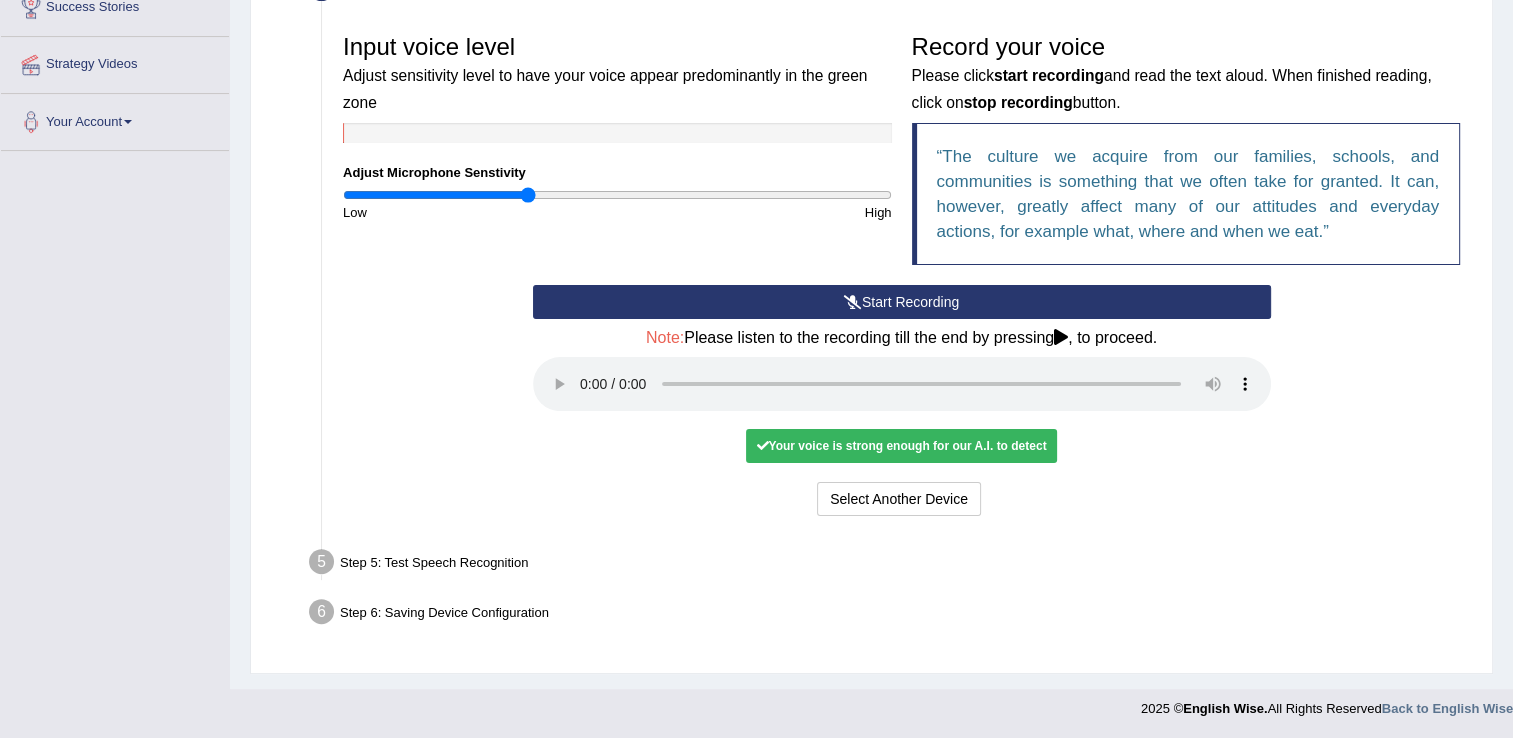click on "Step 5: Test Speech Recognition" at bounding box center (891, 565) 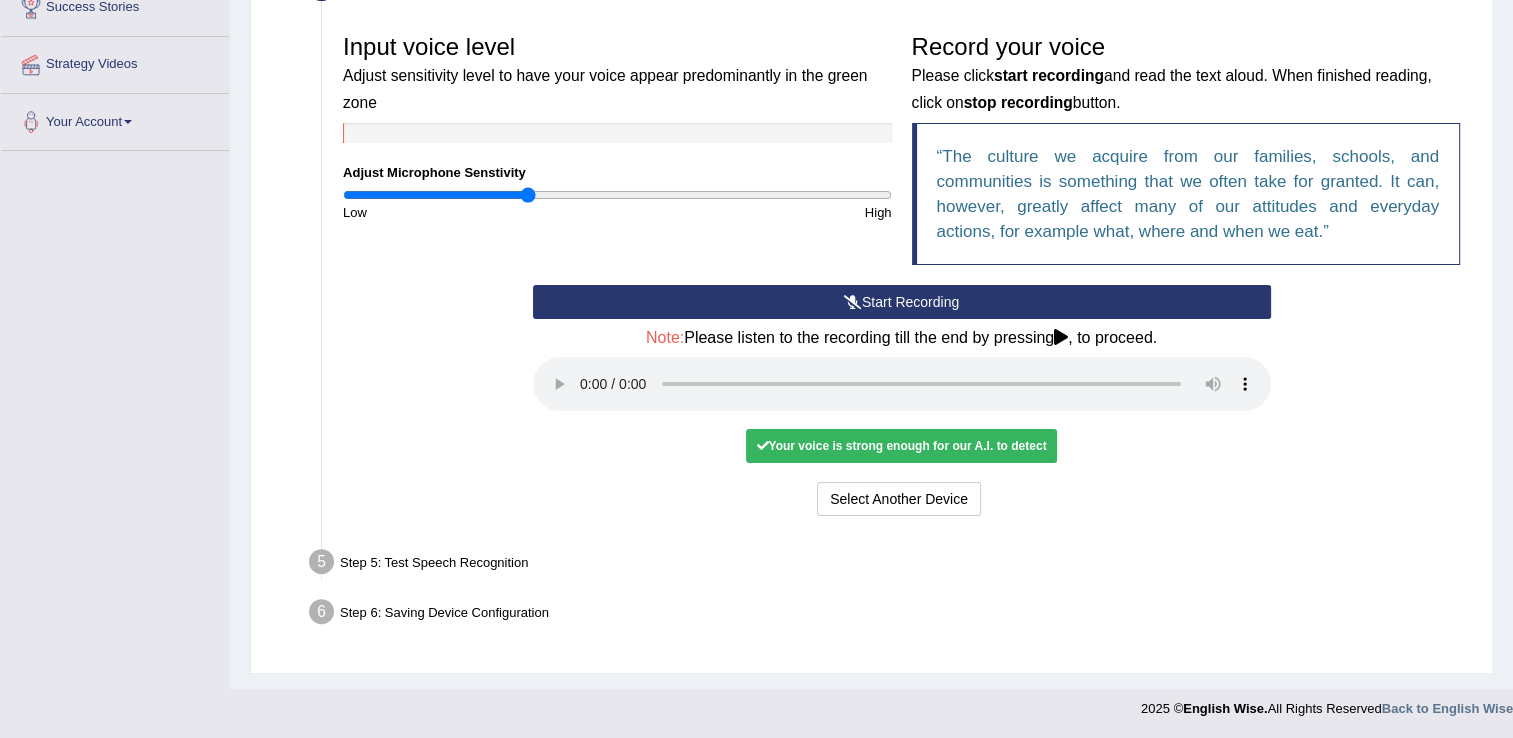 click on "Step 6: Saving Device Configuration" at bounding box center [891, 615] 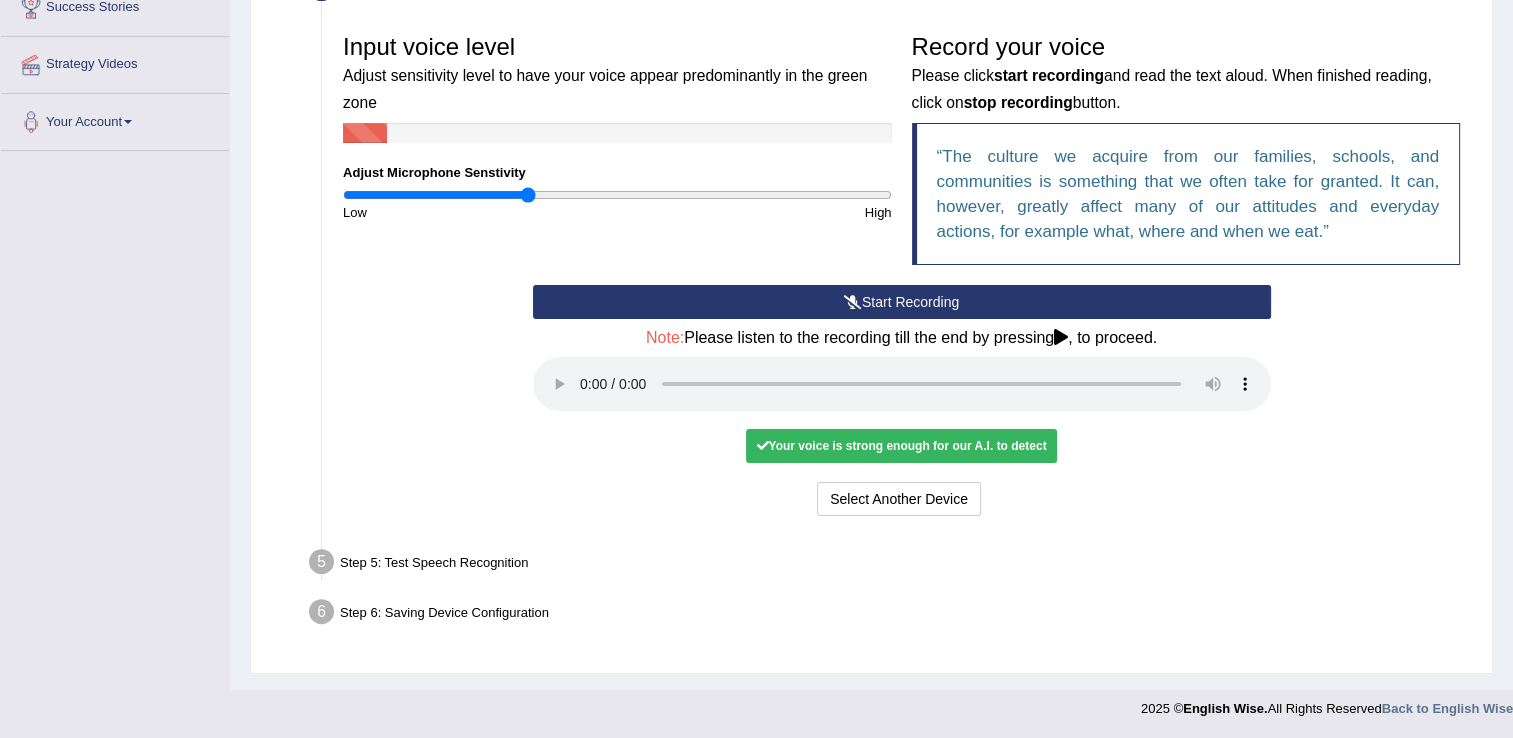 click on "Step 6: Saving Device Configuration" at bounding box center [891, 615] 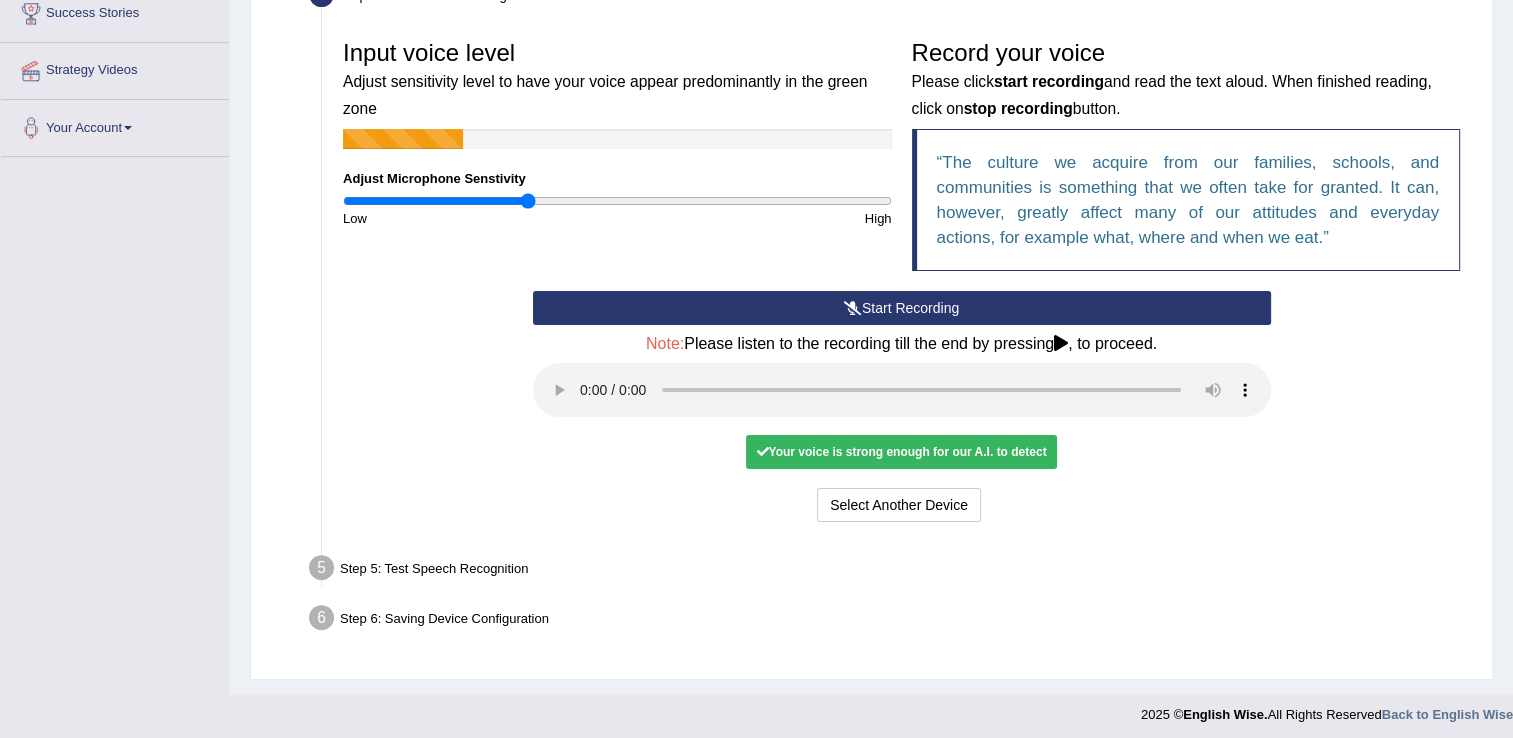scroll, scrollTop: 404, scrollLeft: 0, axis: vertical 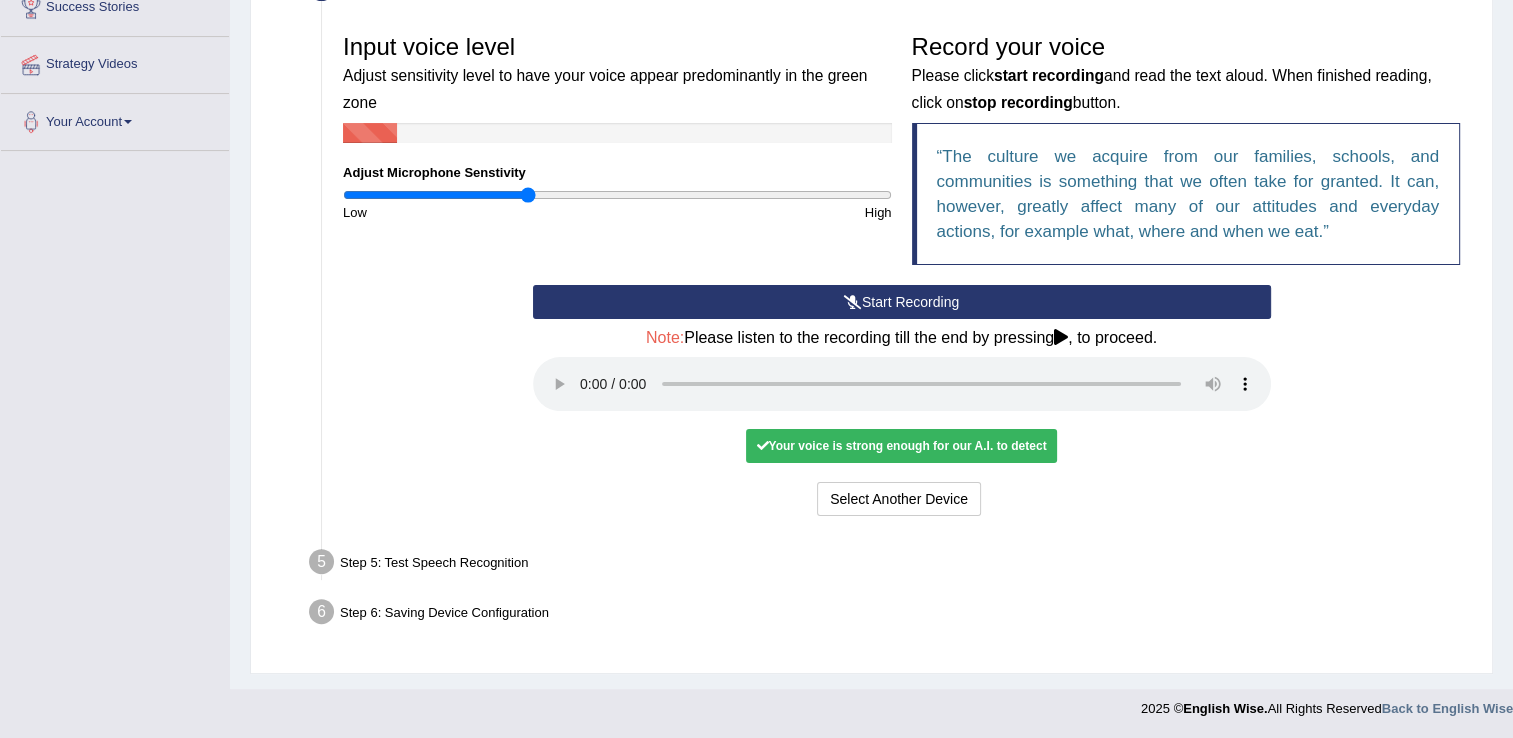click on "Step 5: Test Speech Recognition" at bounding box center (891, 565) 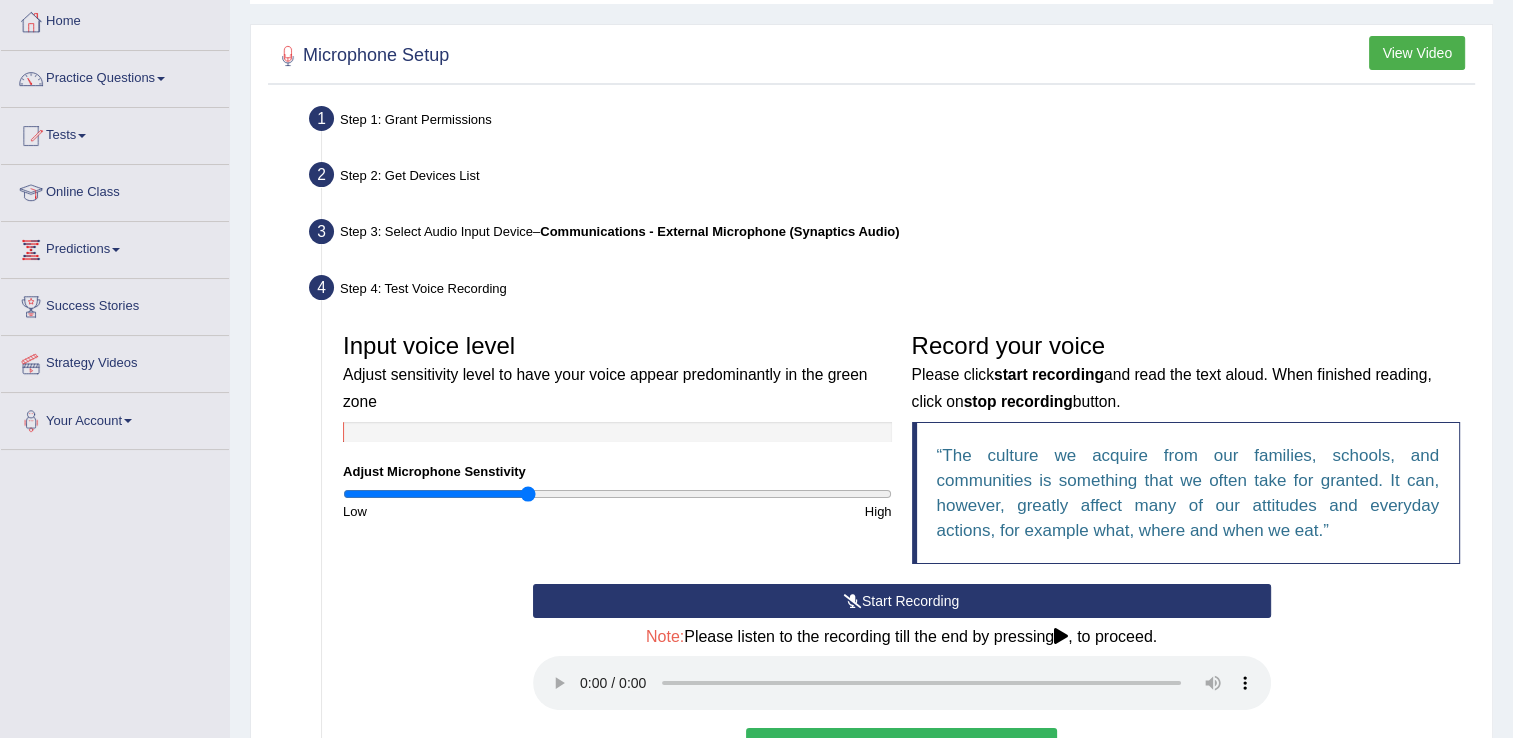 scroll, scrollTop: 104, scrollLeft: 0, axis: vertical 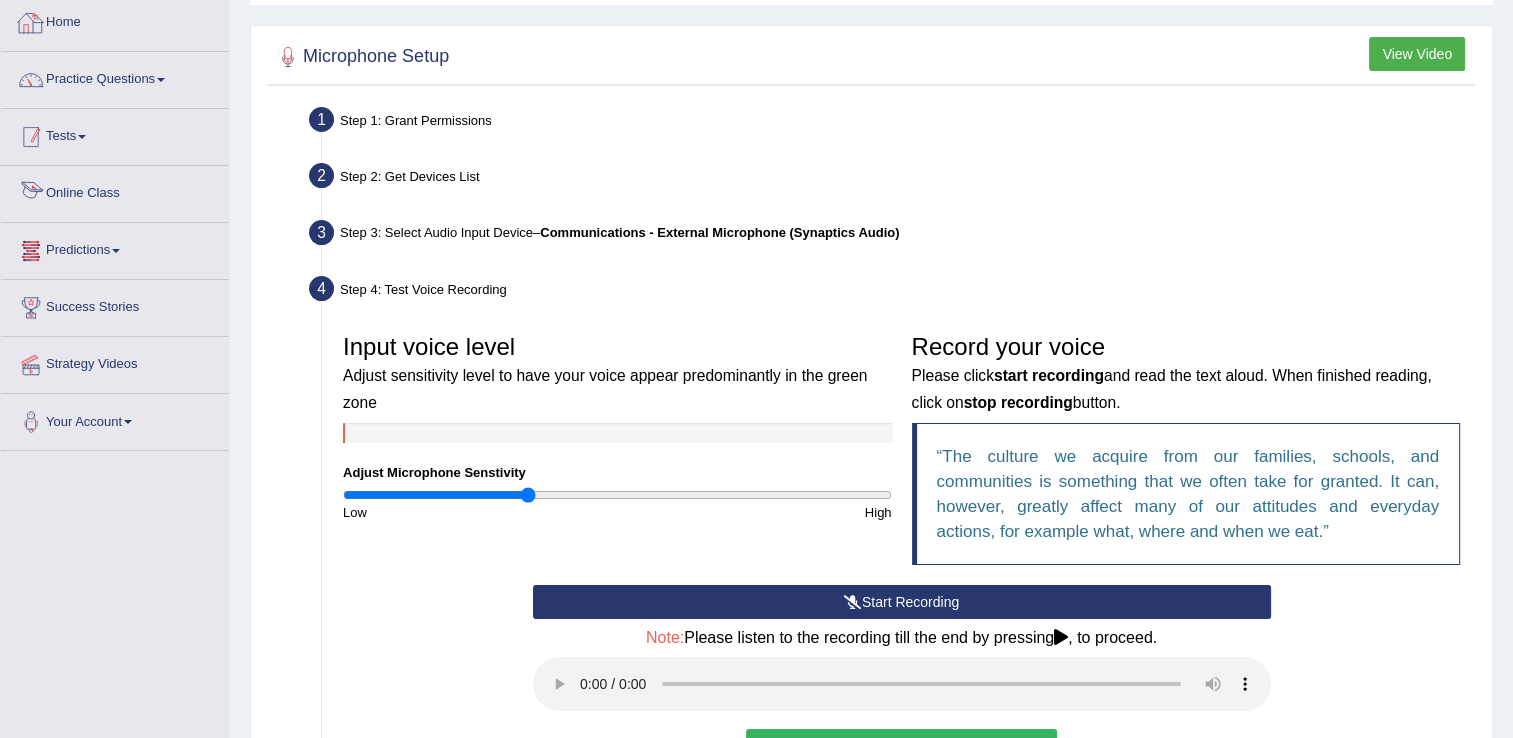 click on "Tests" at bounding box center [115, 134] 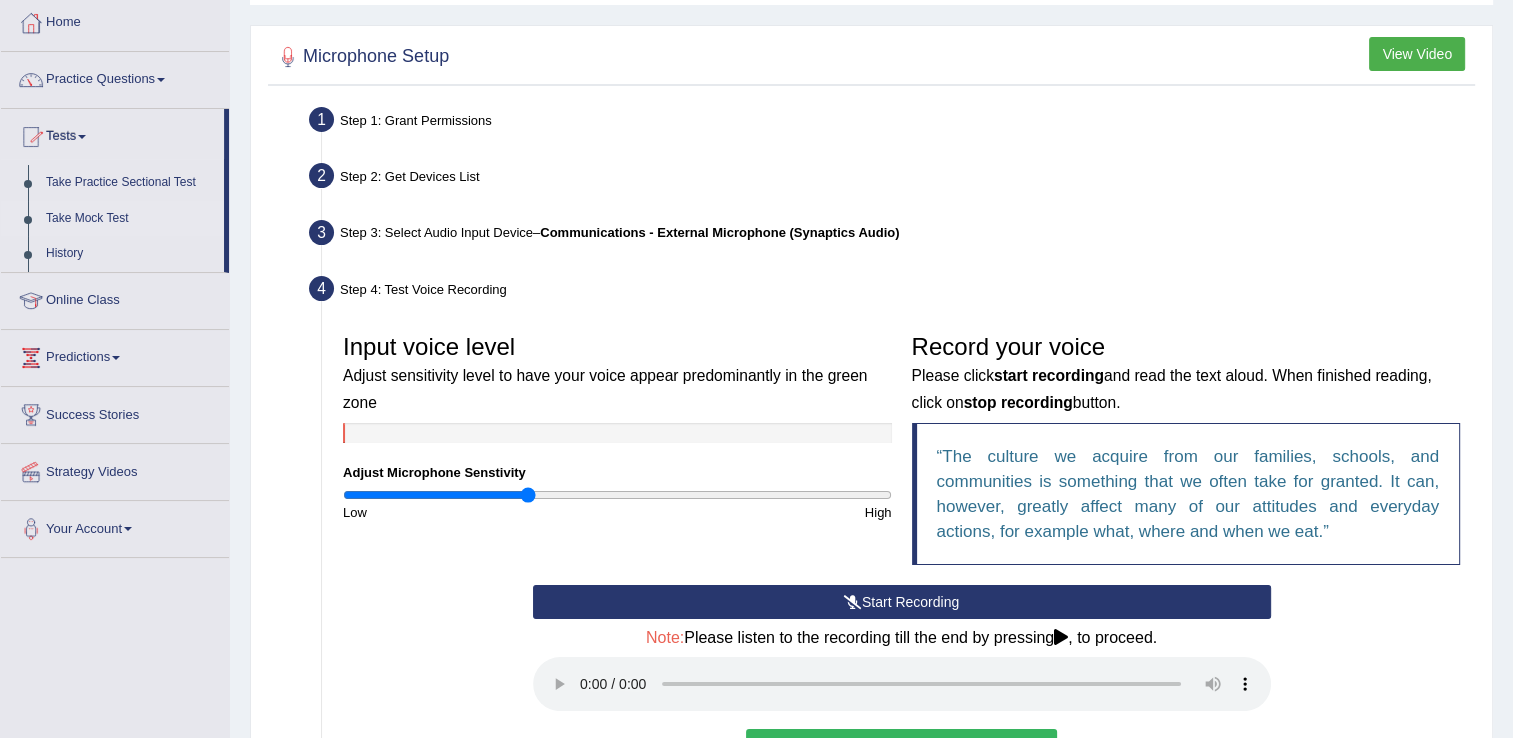 click on "Take Mock Test" at bounding box center (130, 219) 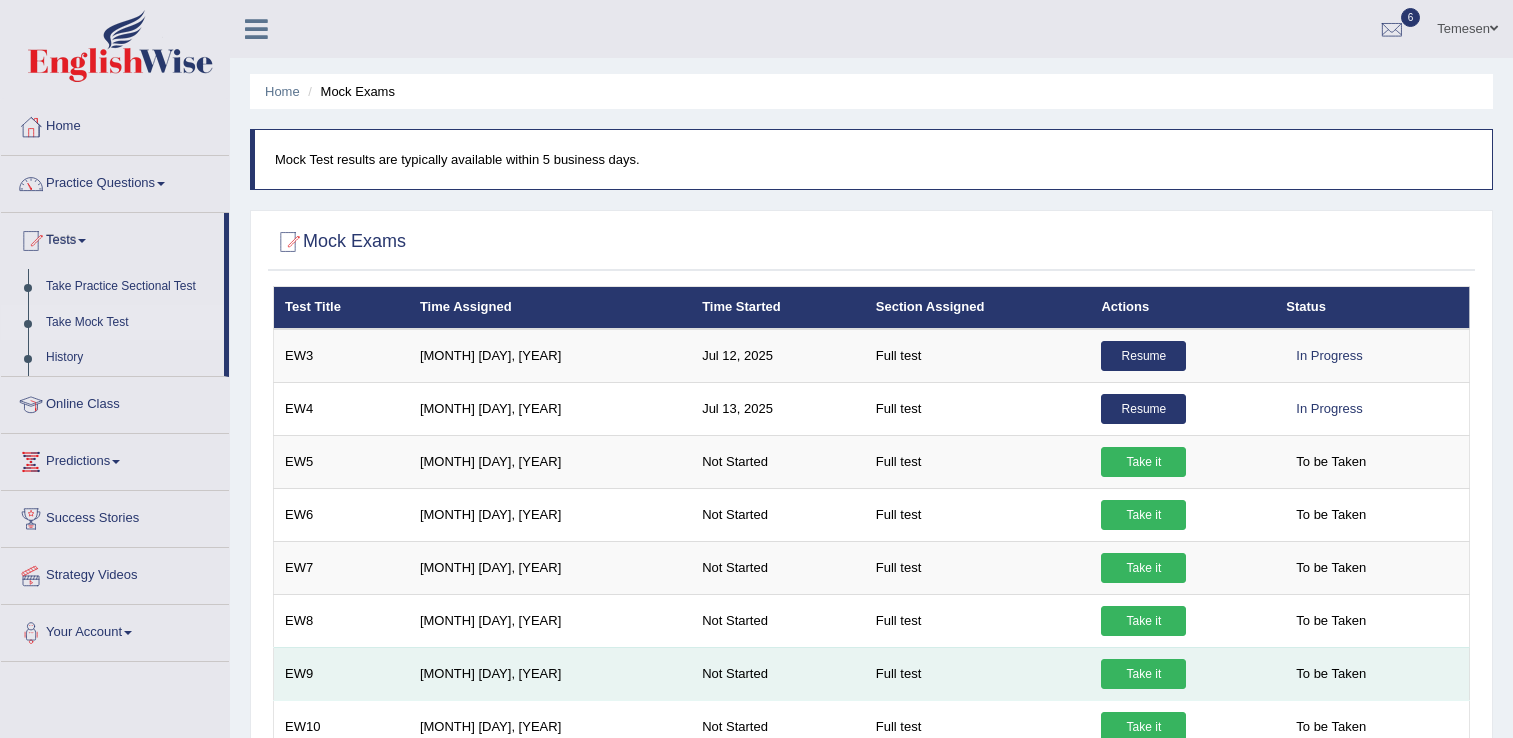 scroll, scrollTop: 200, scrollLeft: 0, axis: vertical 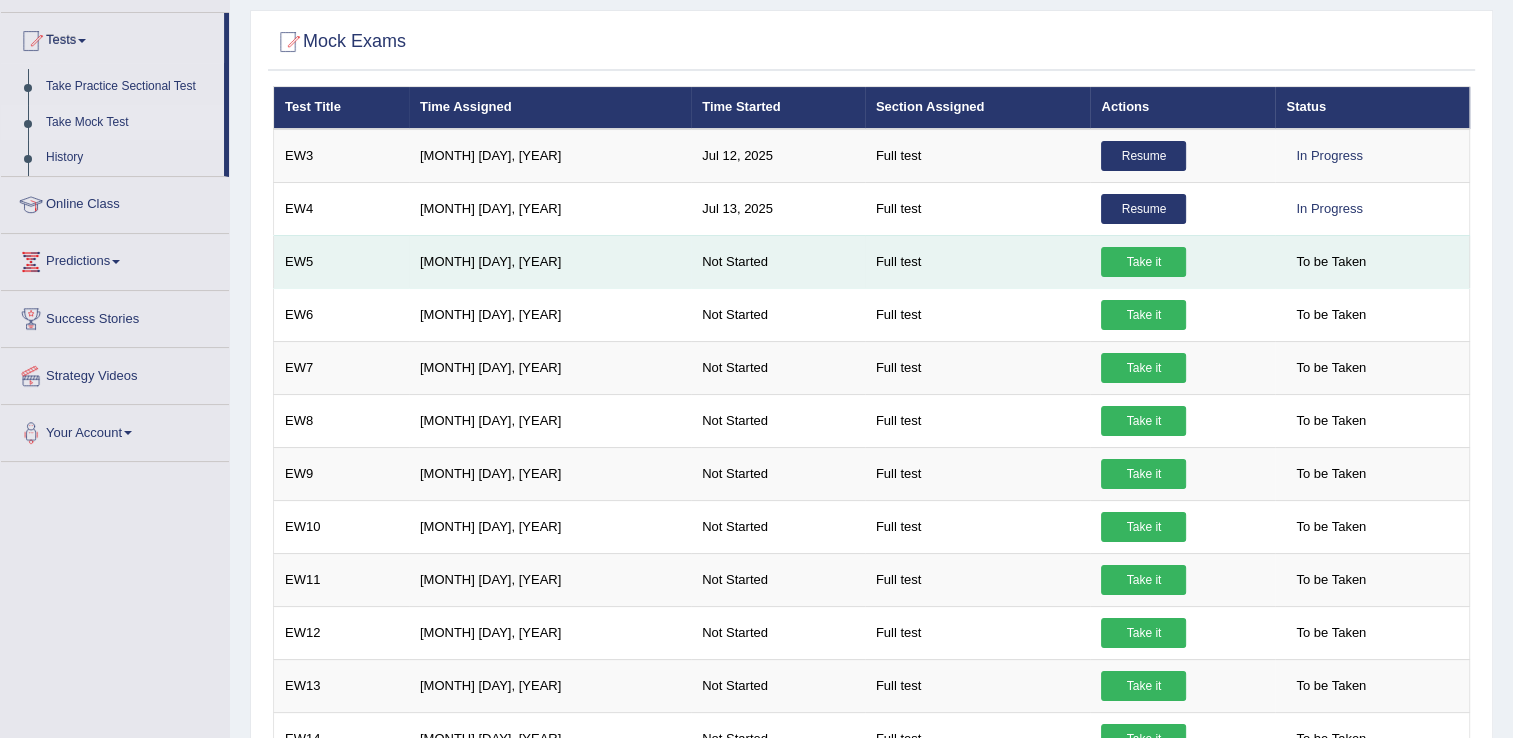 click on "Take it" at bounding box center (1143, 262) 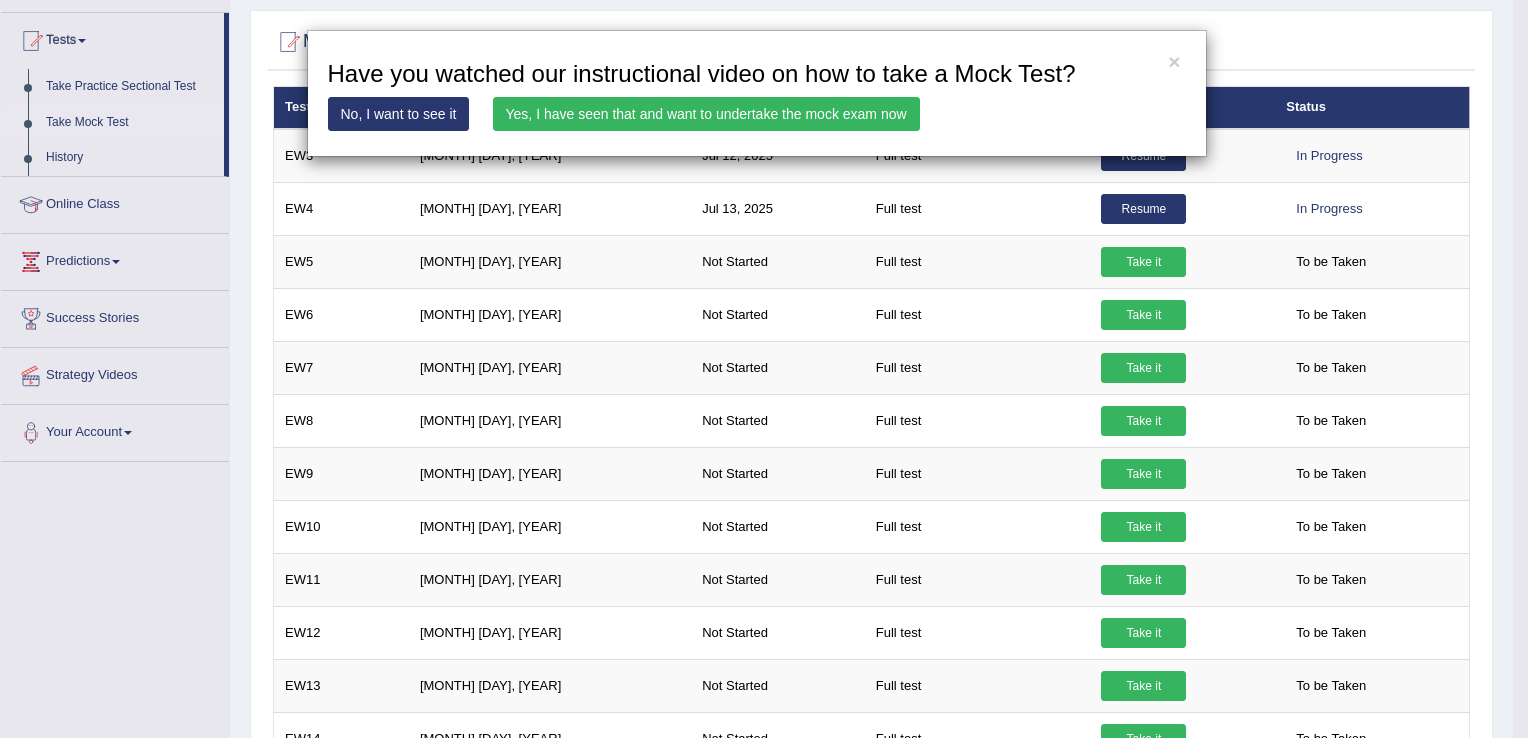 click on "Yes, I have seen that and want to undertake the mock exam now" at bounding box center (706, 114) 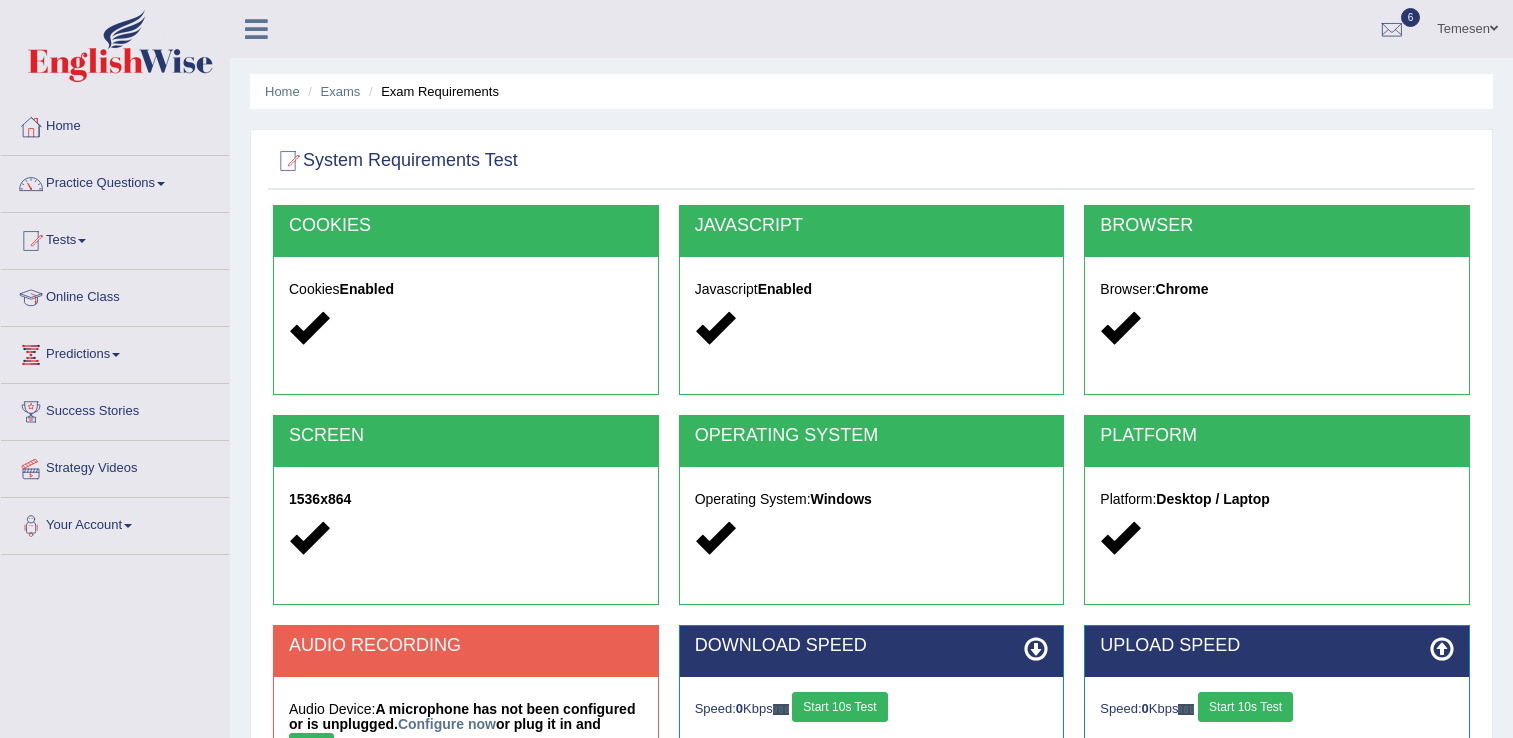 scroll, scrollTop: 312, scrollLeft: 0, axis: vertical 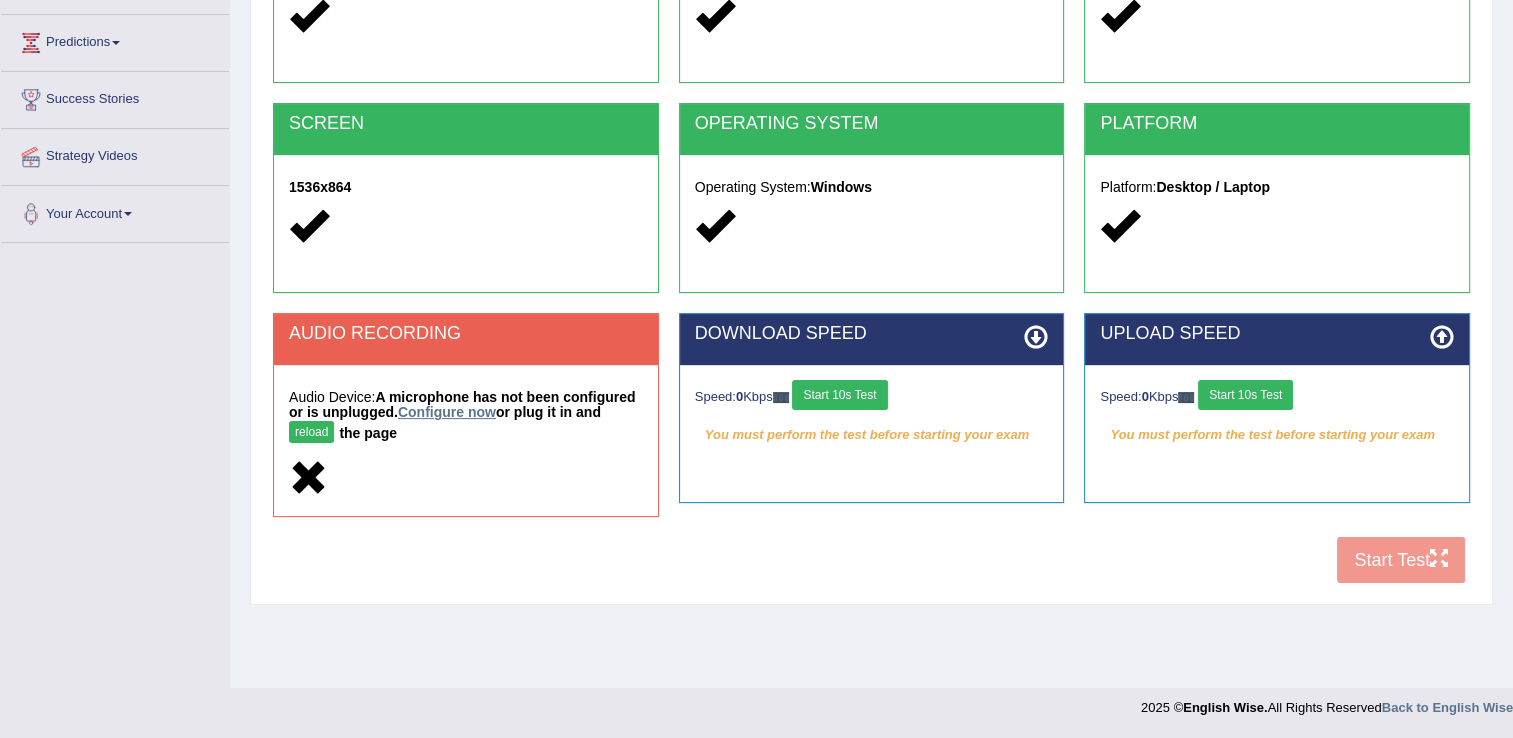 click on "Configure now" at bounding box center (447, 412) 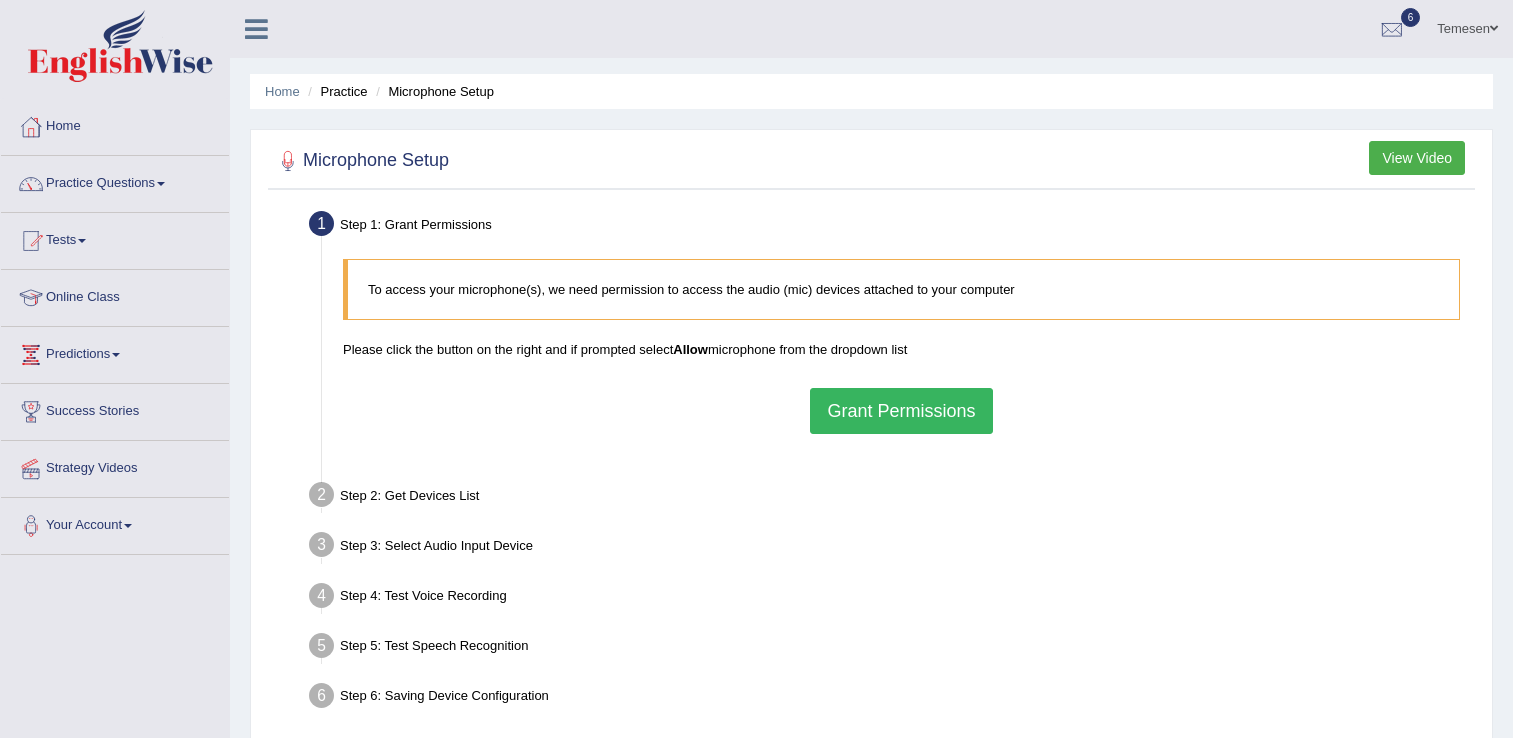 scroll, scrollTop: 0, scrollLeft: 0, axis: both 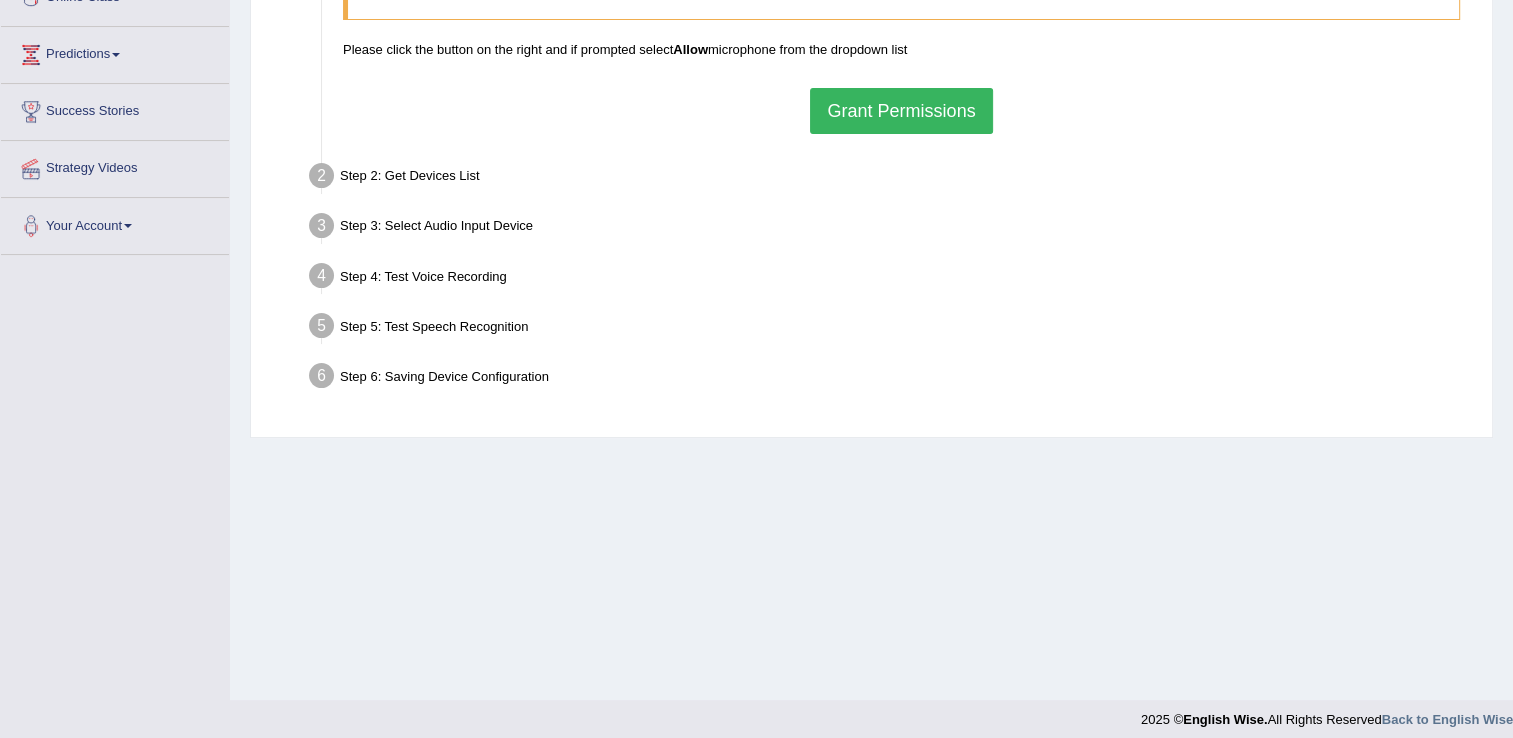 click on "Step 5: Test Speech Recognition" at bounding box center (891, 329) 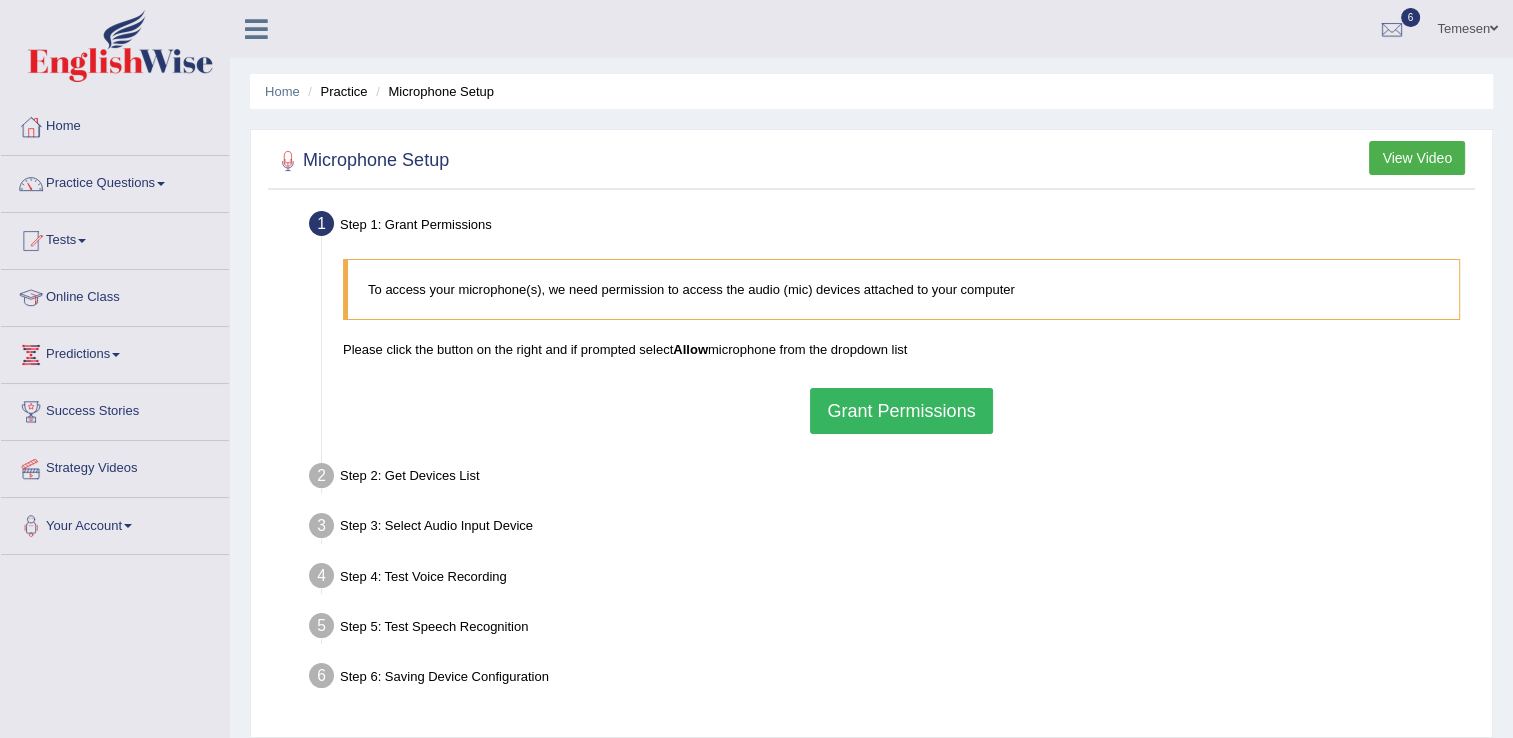 scroll, scrollTop: 100, scrollLeft: 0, axis: vertical 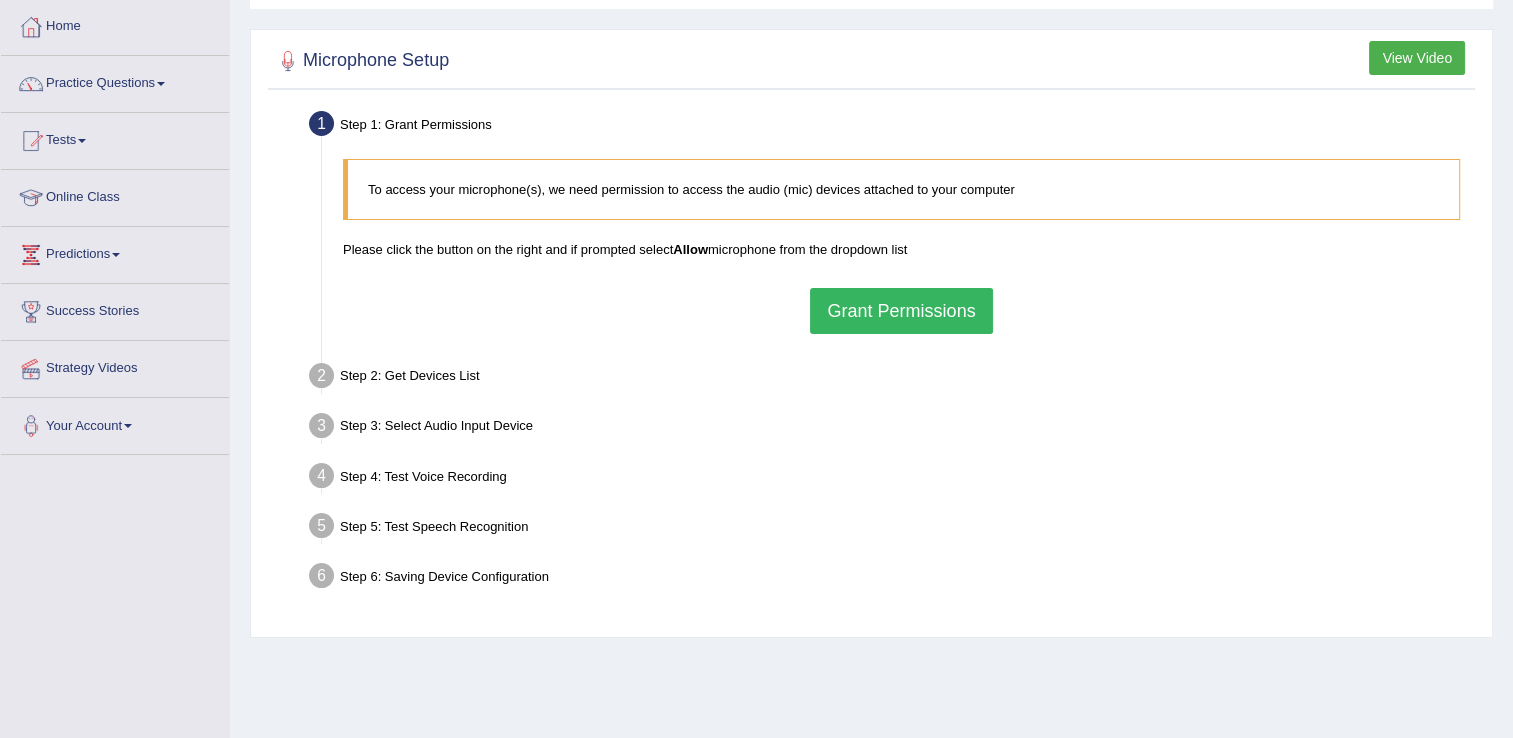 click on "Grant Permissions" at bounding box center (901, 311) 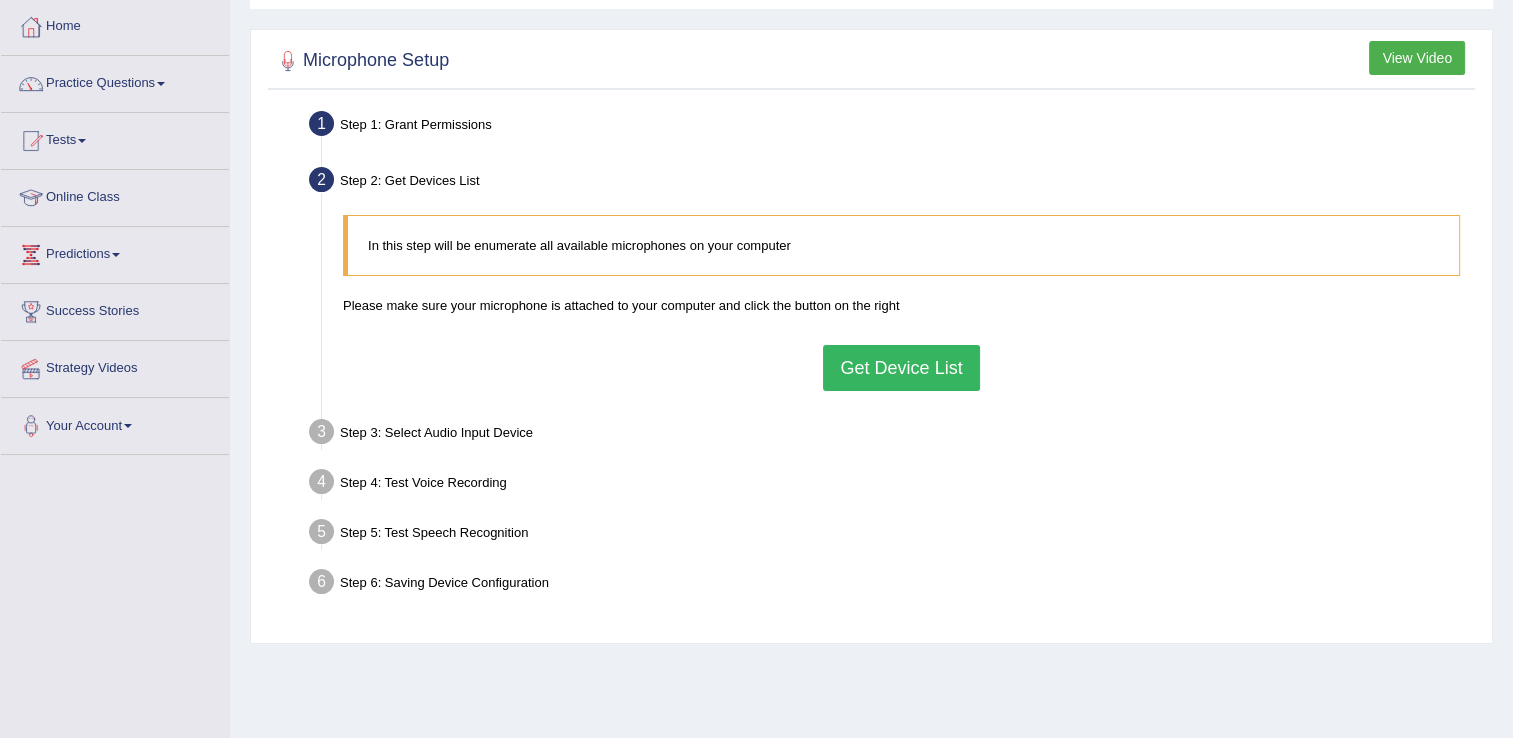 click on "Get Device List" at bounding box center (901, 368) 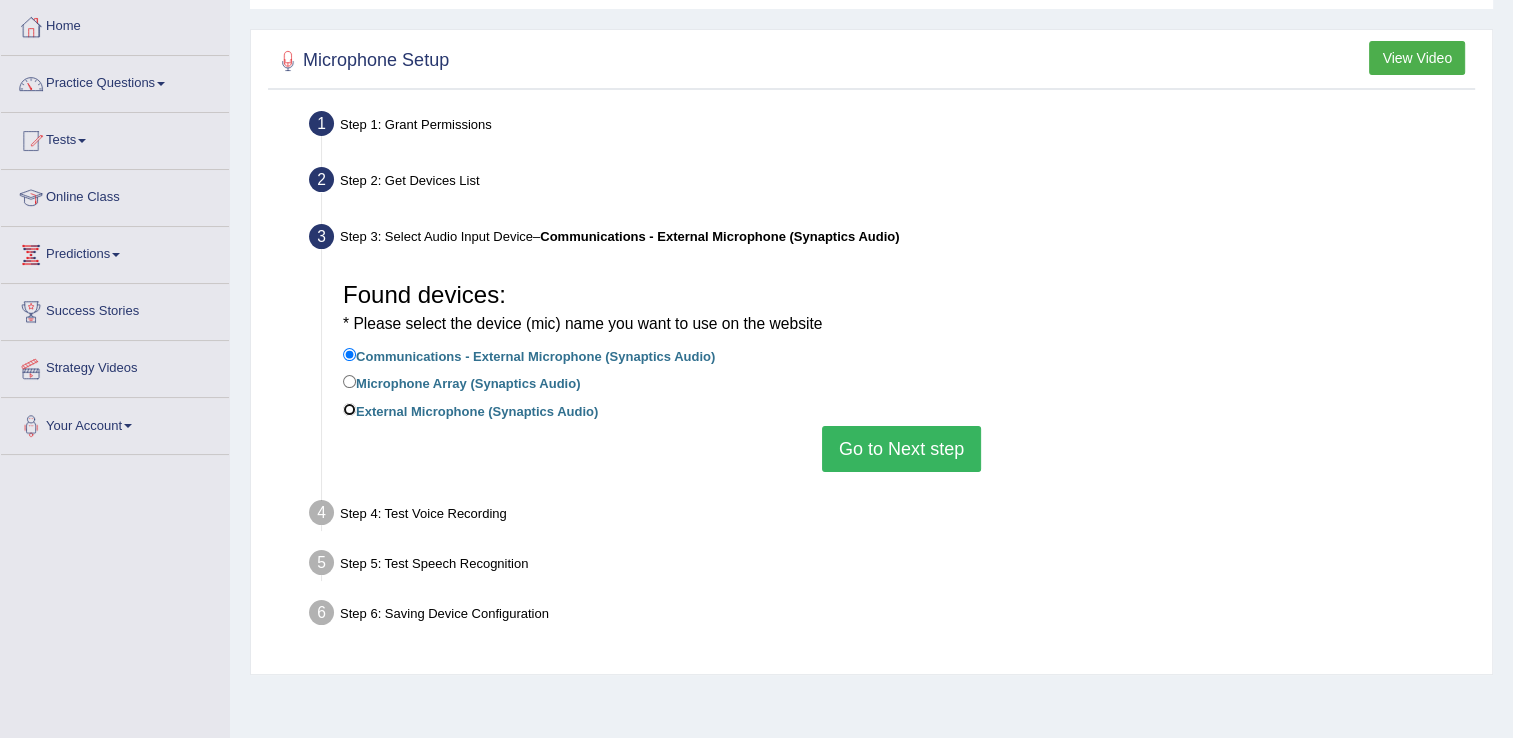 click on "External Microphone (Synaptics Audio)" at bounding box center [349, 409] 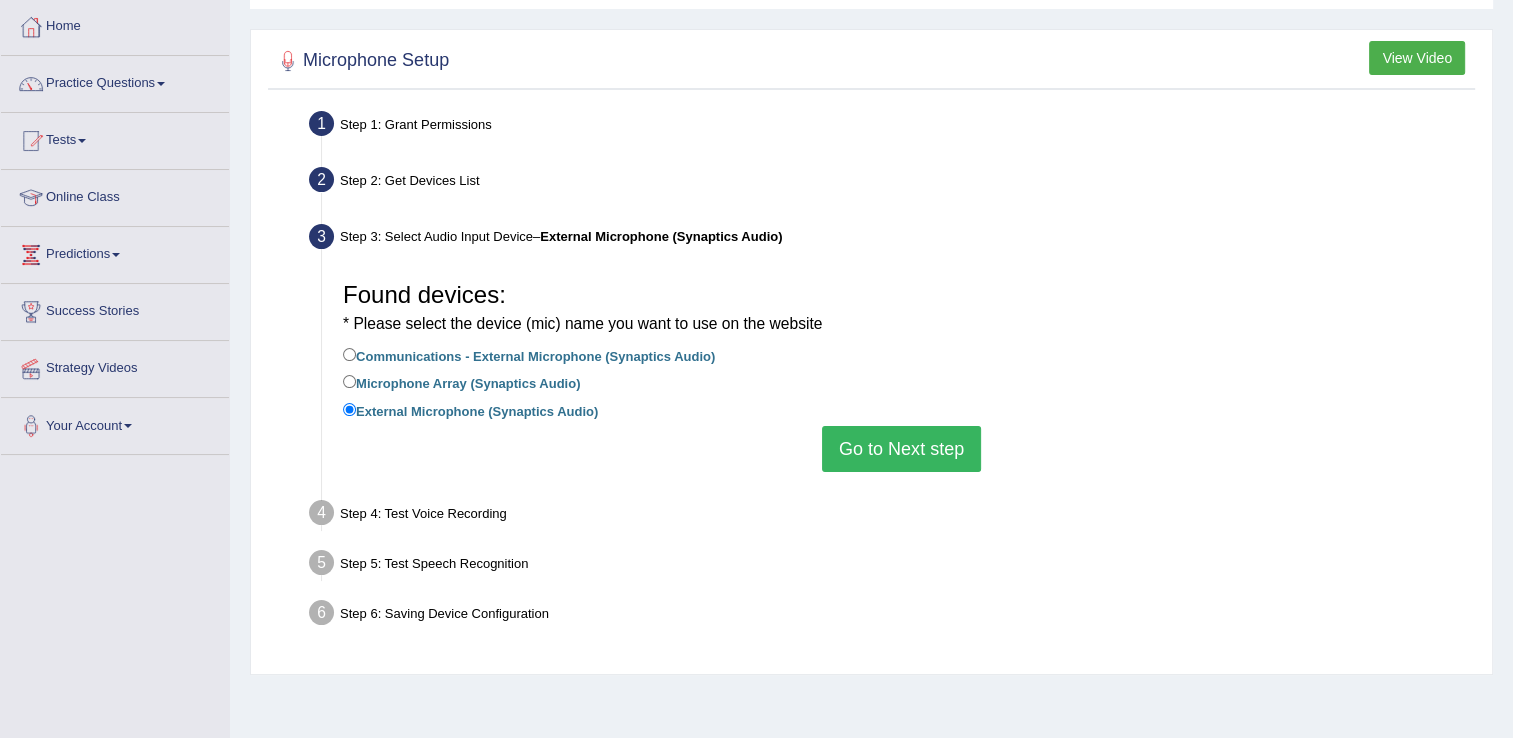 click on "Go to Next step" at bounding box center [901, 449] 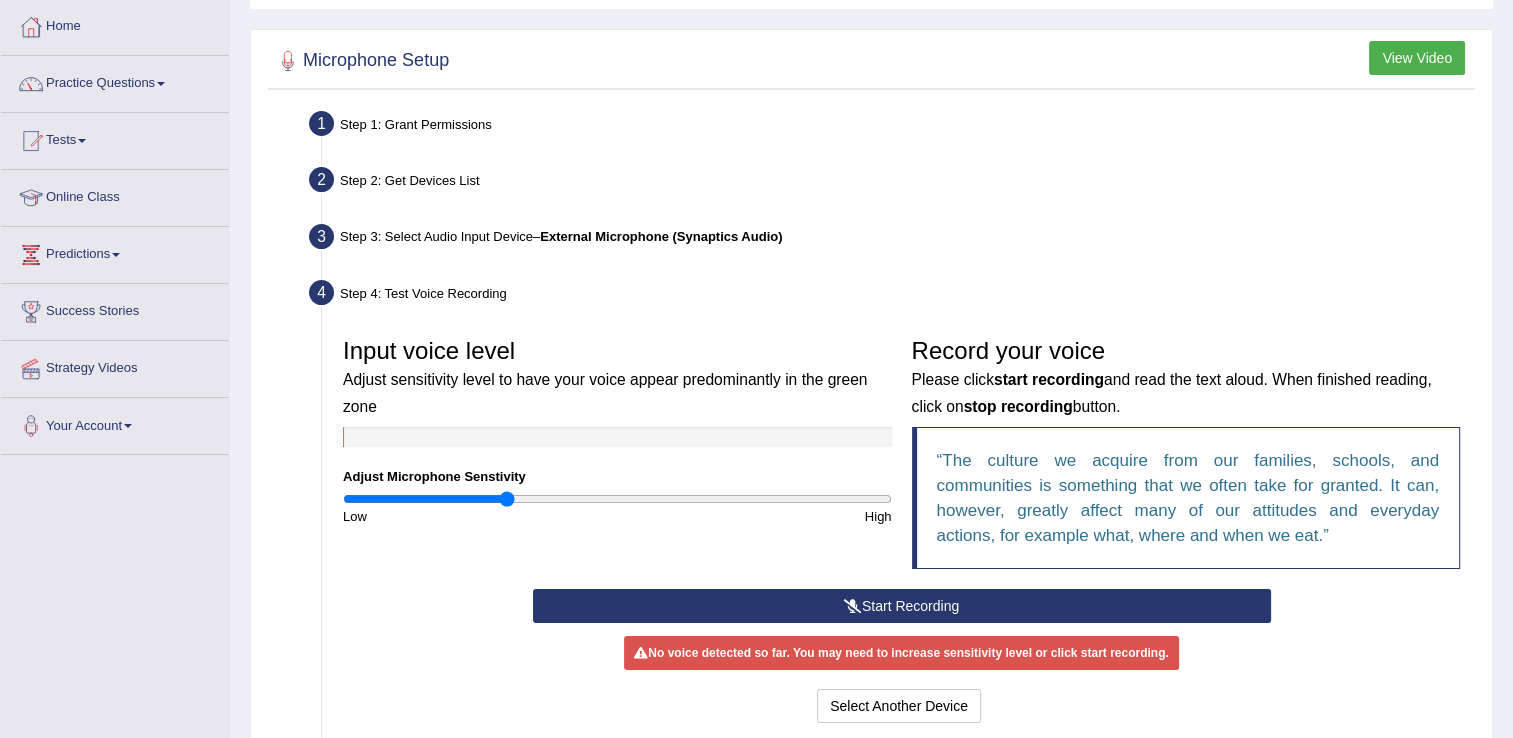 drag, startPoint x: 612, startPoint y: 501, endPoint x: 506, endPoint y: 511, distance: 106.47065 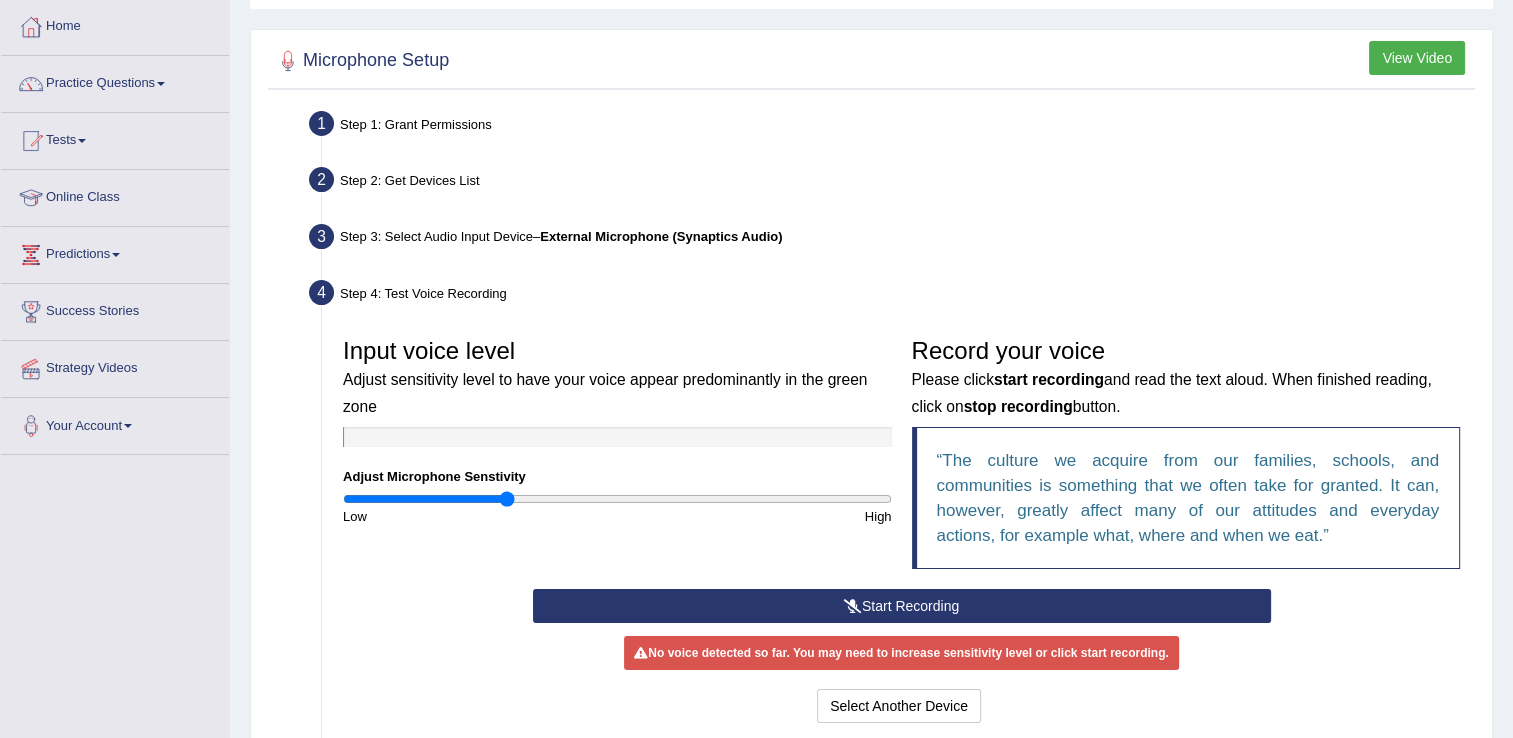 click on "Start Recording" at bounding box center (902, 606) 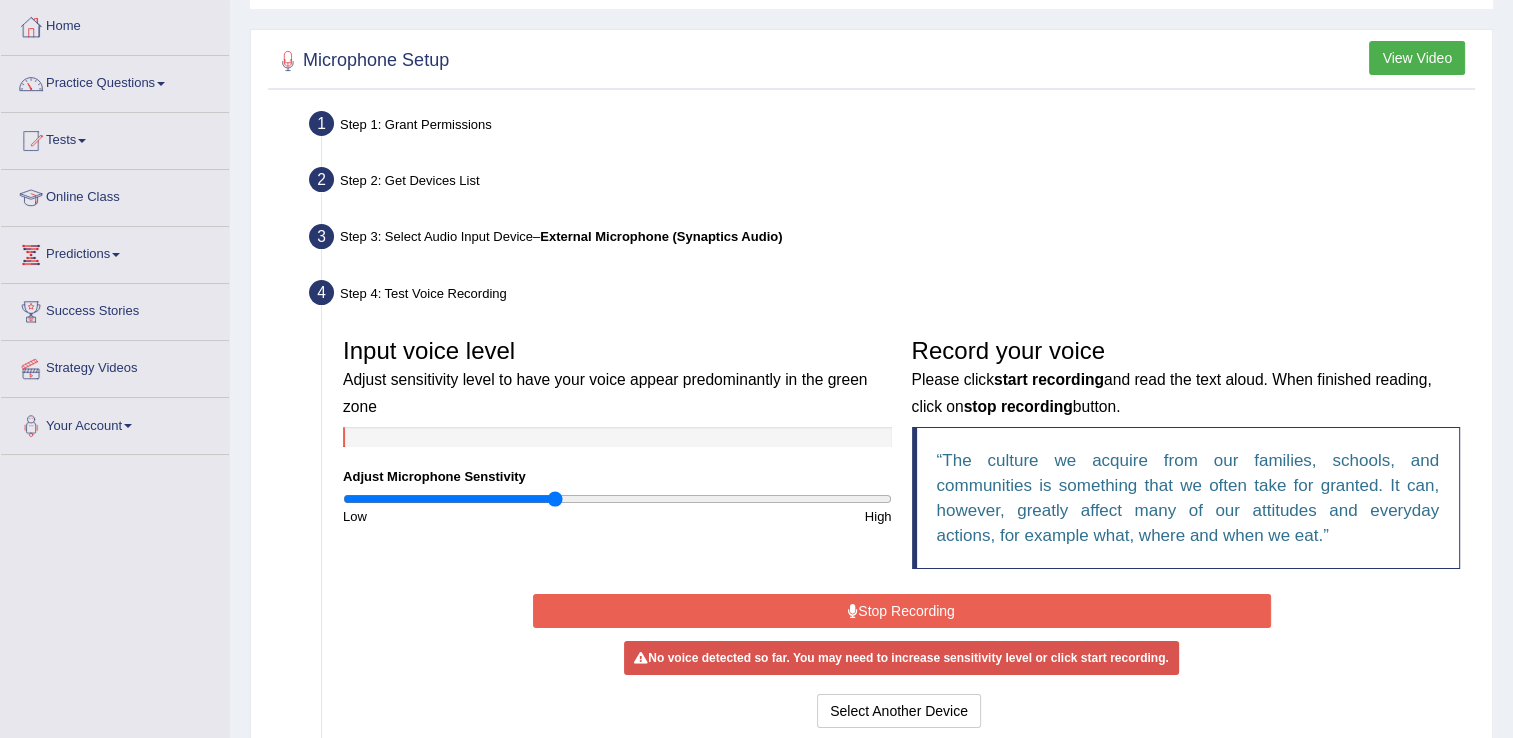 drag, startPoint x: 502, startPoint y: 490, endPoint x: 556, endPoint y: 493, distance: 54.08327 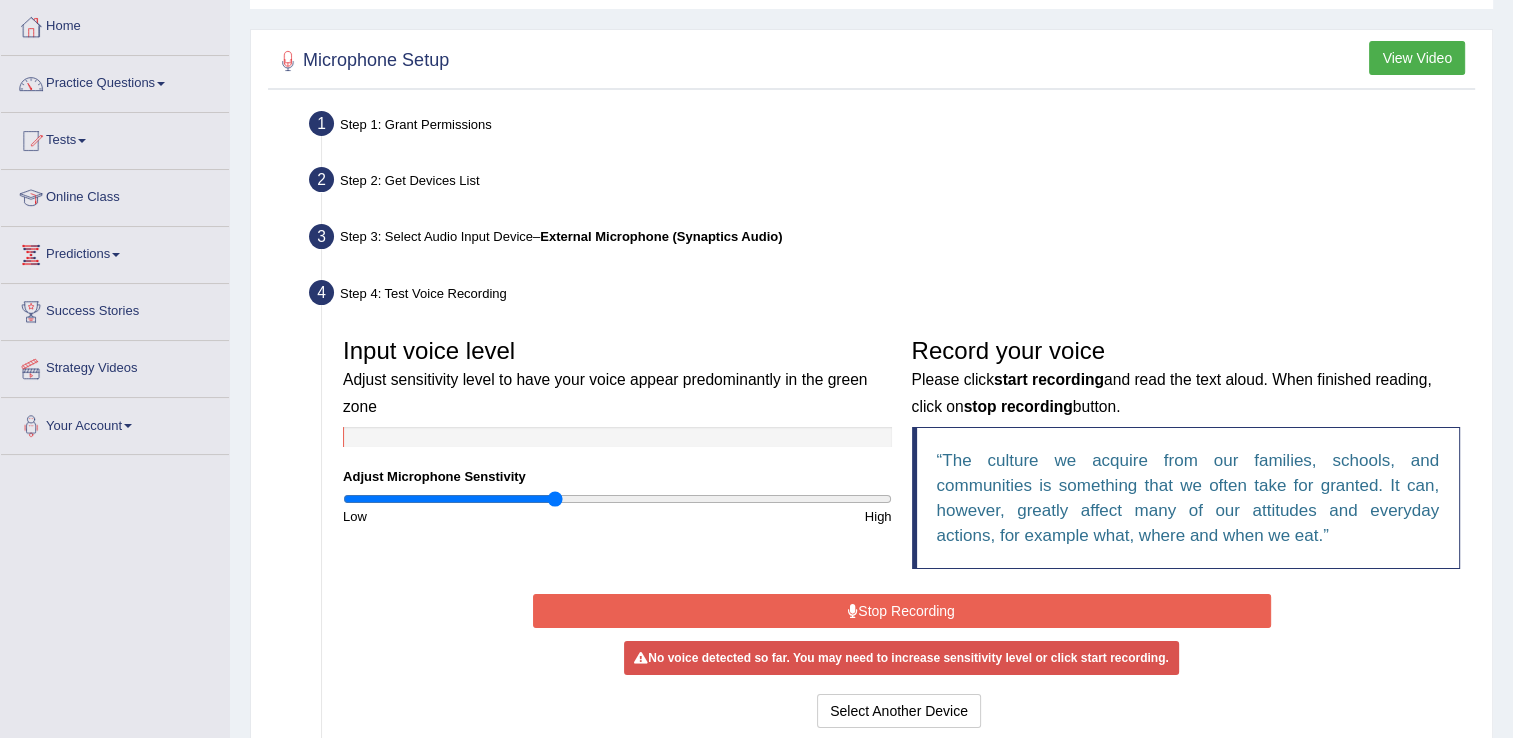 click on "Stop Recording" at bounding box center [902, 611] 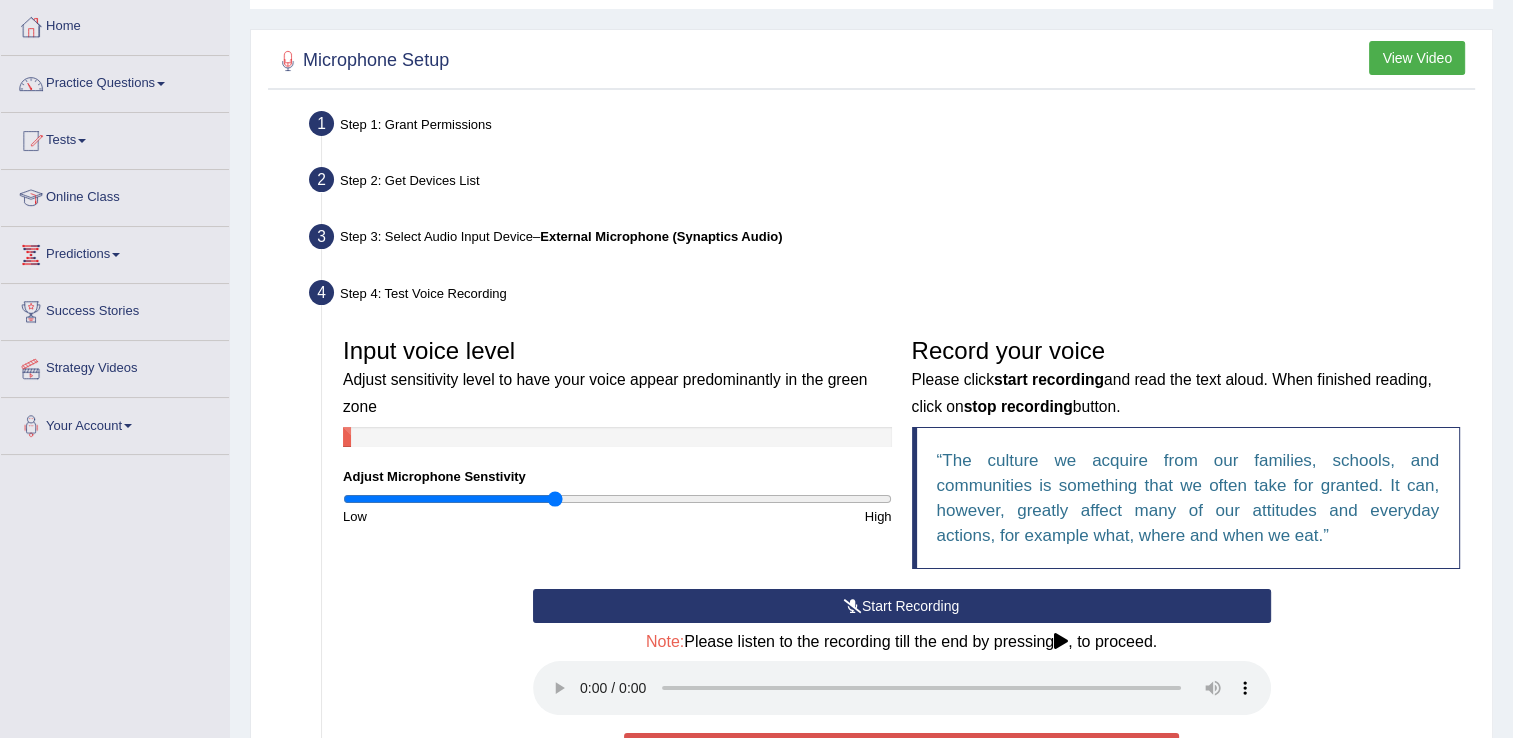click on "Start Recording" at bounding box center [902, 606] 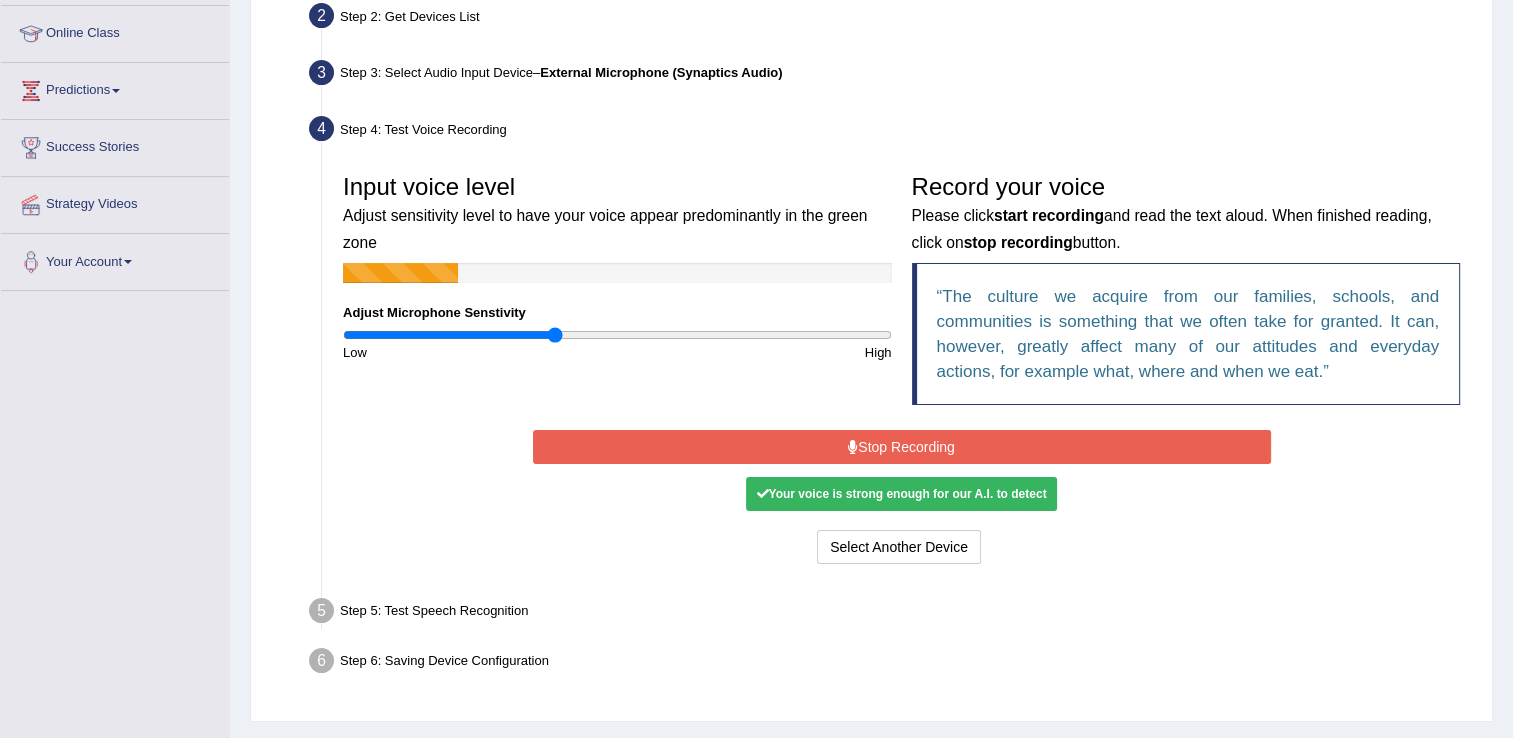 scroll, scrollTop: 300, scrollLeft: 0, axis: vertical 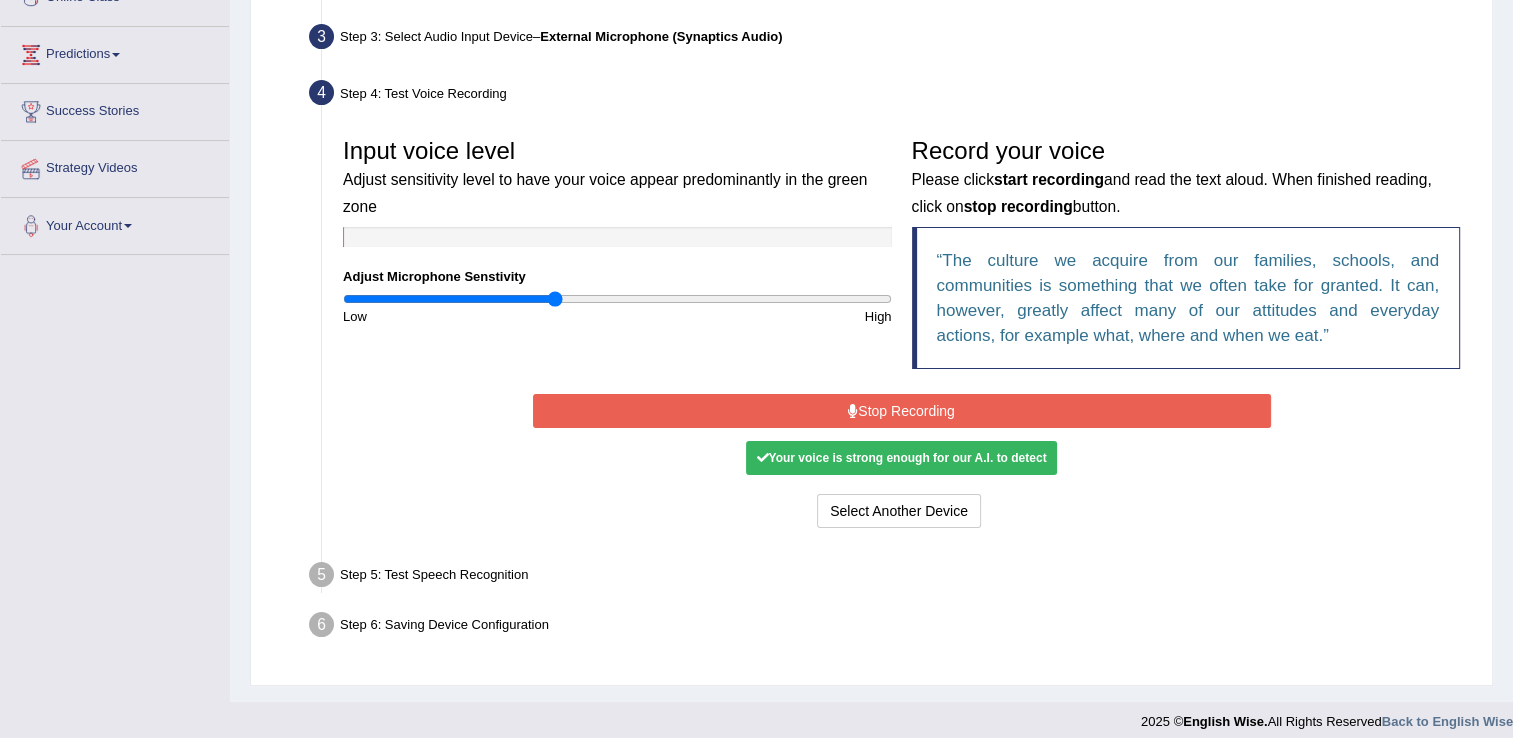 click on "Stop Recording" at bounding box center (902, 411) 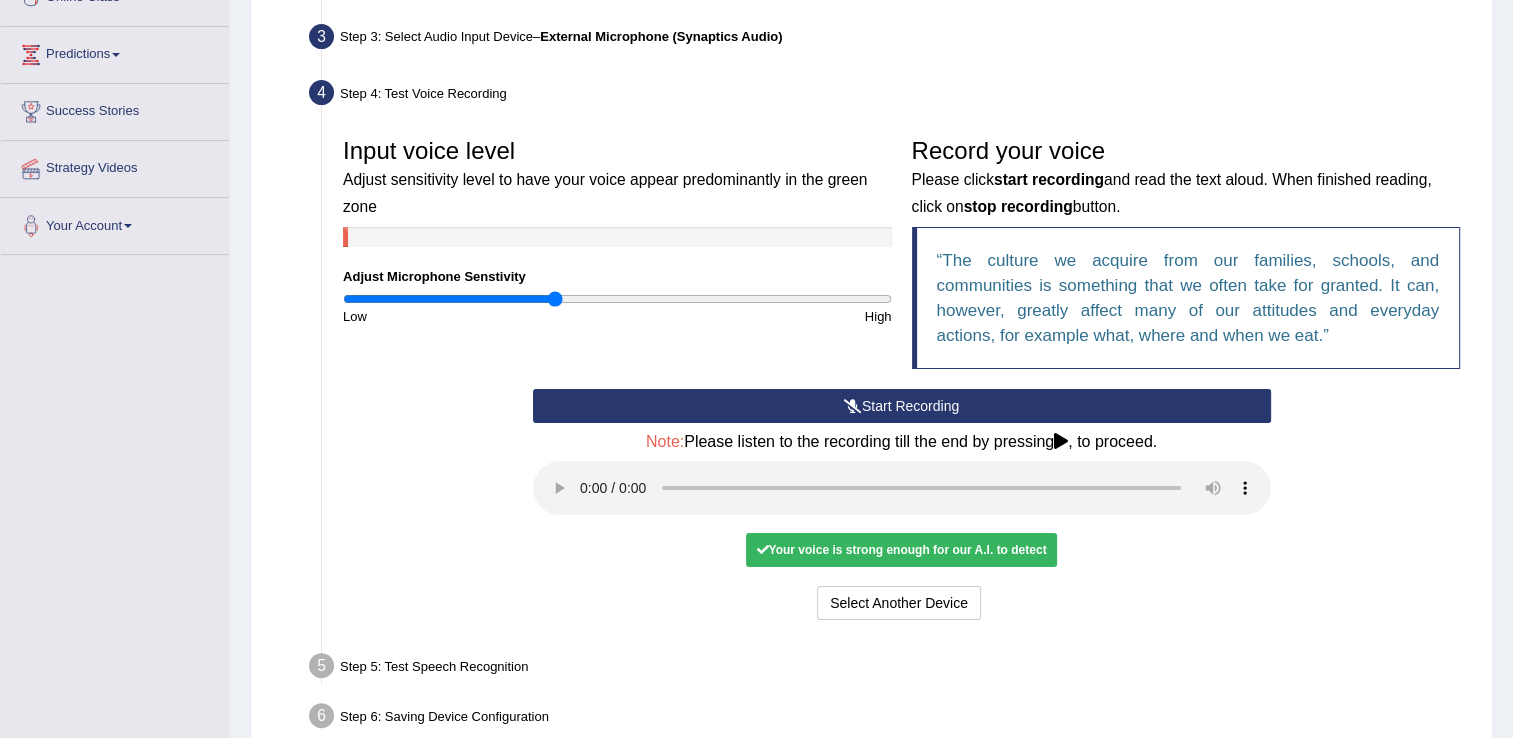 click on "Note:" at bounding box center (665, 441) 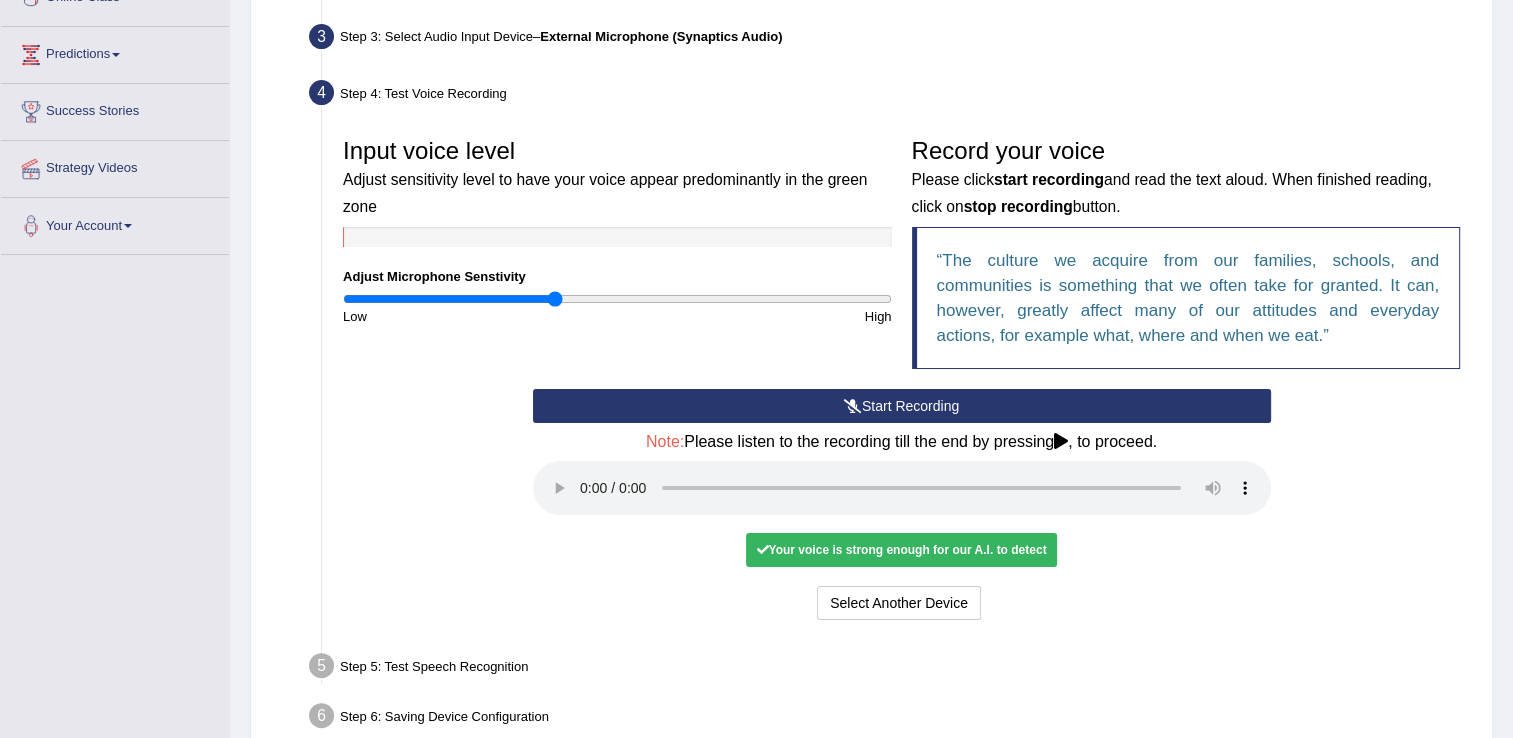 click at bounding box center [1061, 441] 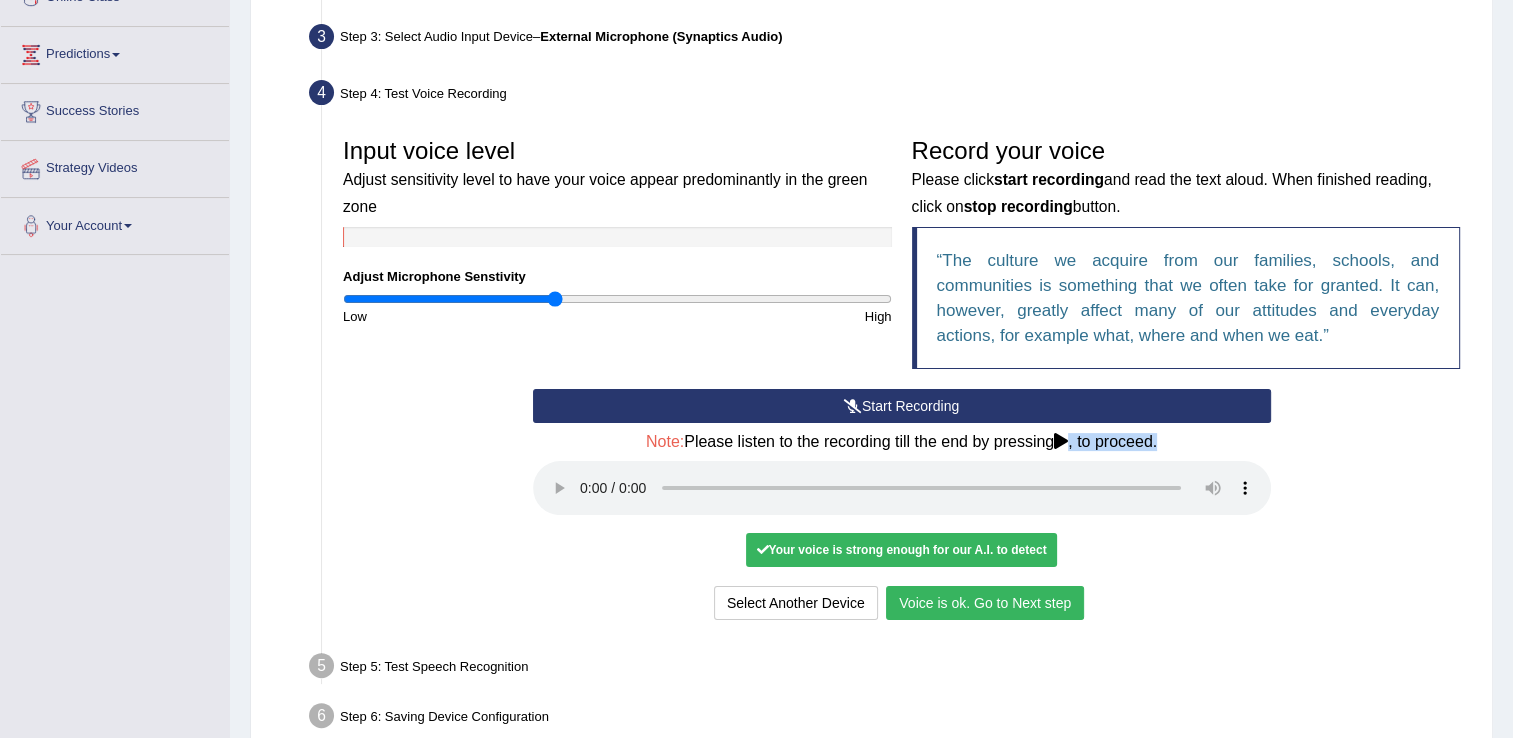 click on "Voice is ok. Go to Next step" at bounding box center (985, 603) 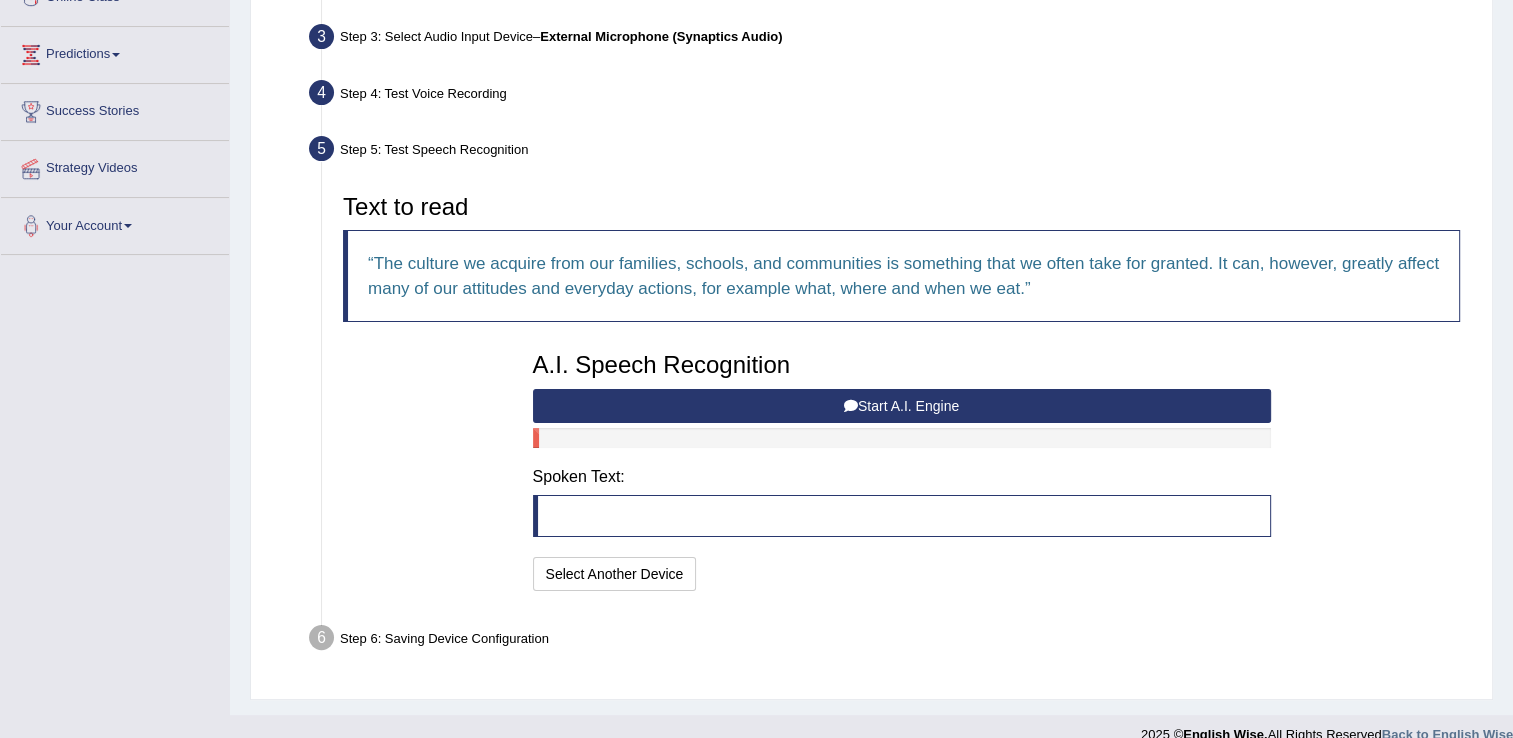 click on "Start A.I. Engine" at bounding box center (902, 406) 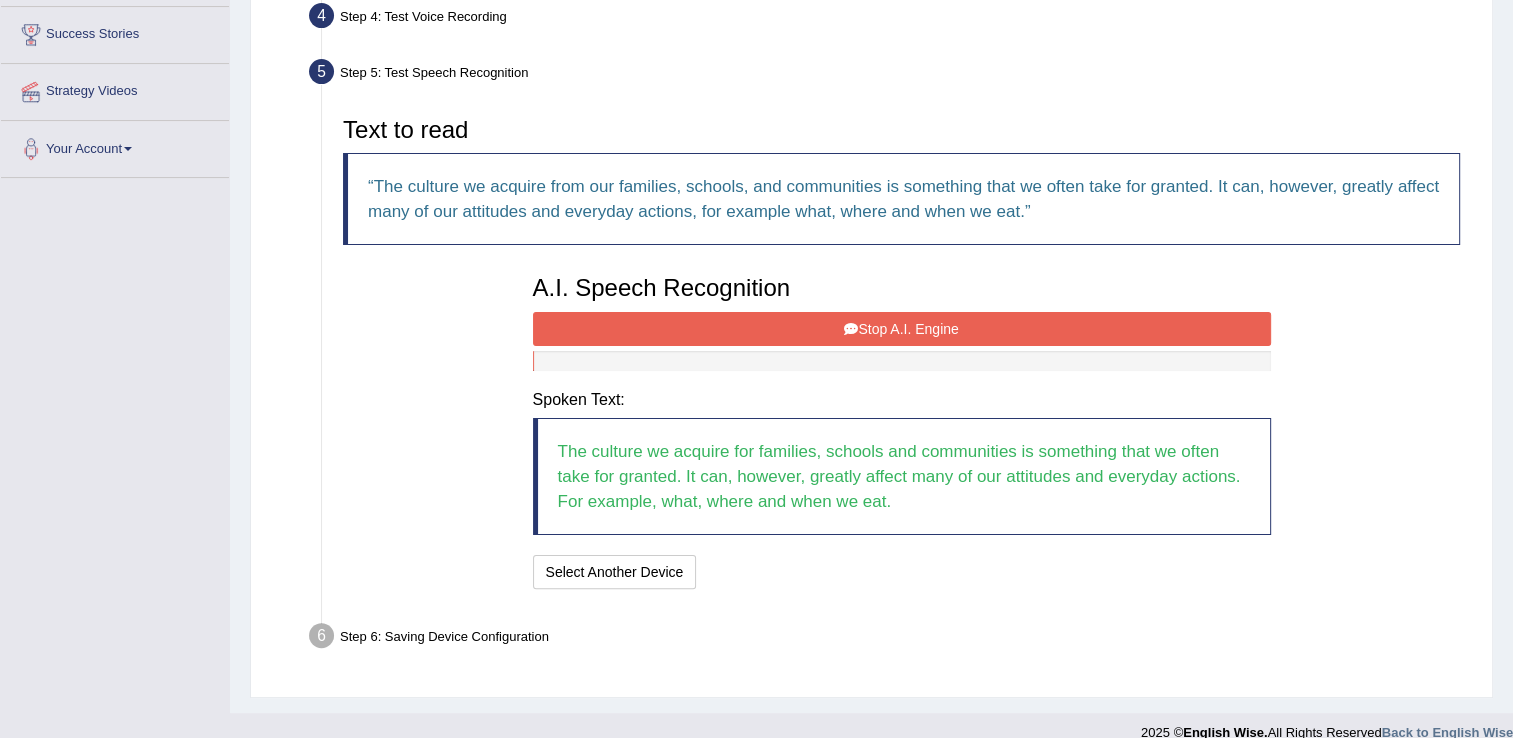 scroll, scrollTop: 399, scrollLeft: 0, axis: vertical 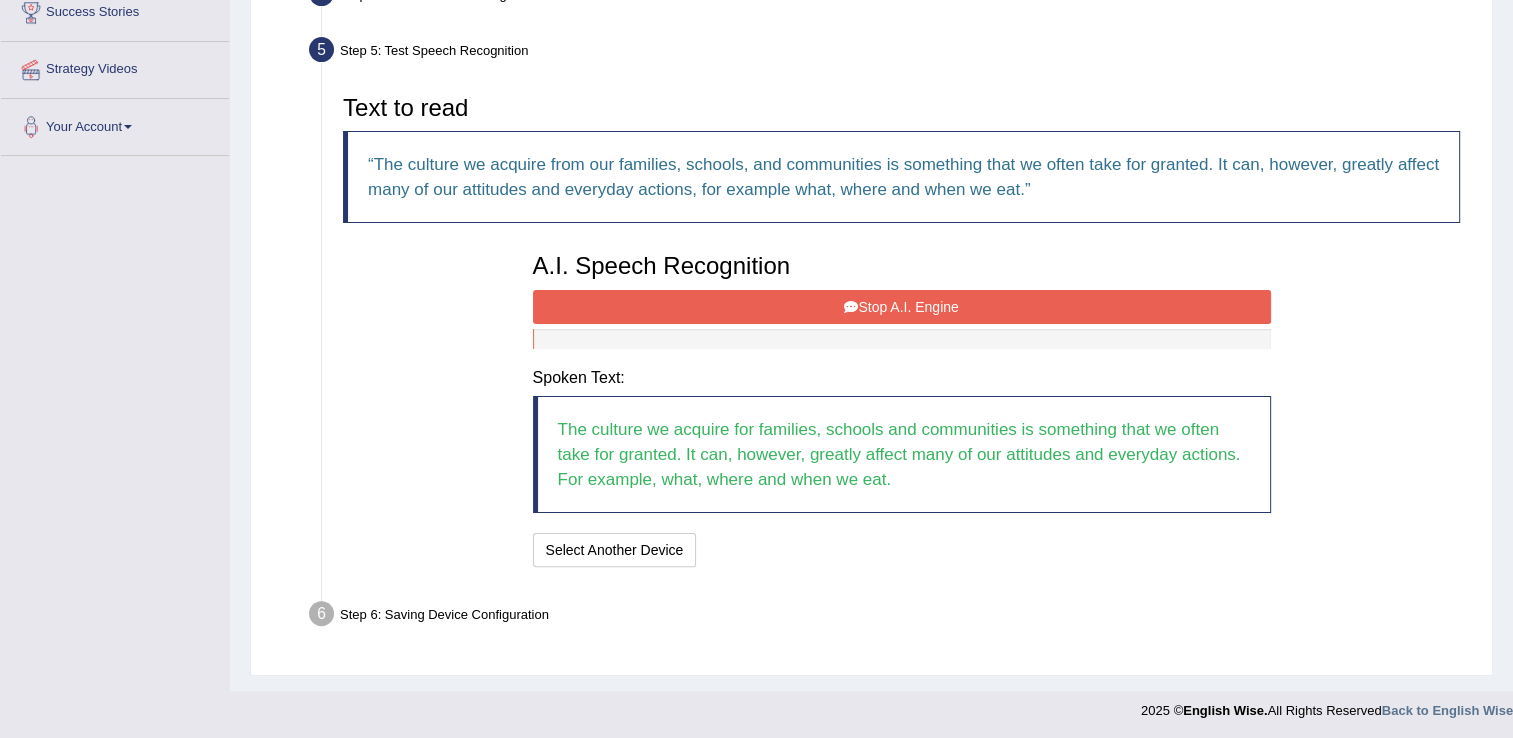 click on "Stop A.I. Engine" at bounding box center [902, 307] 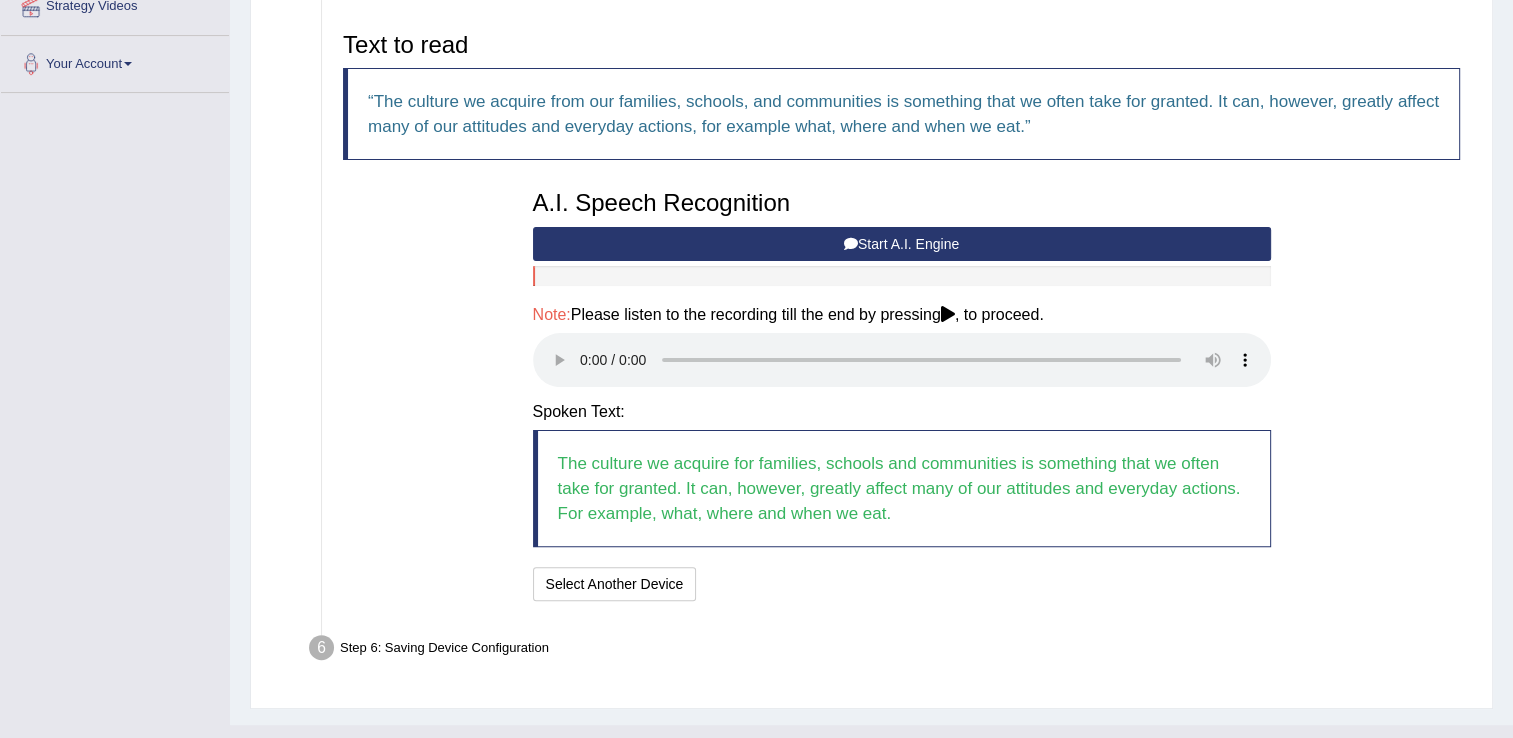 scroll, scrollTop: 496, scrollLeft: 0, axis: vertical 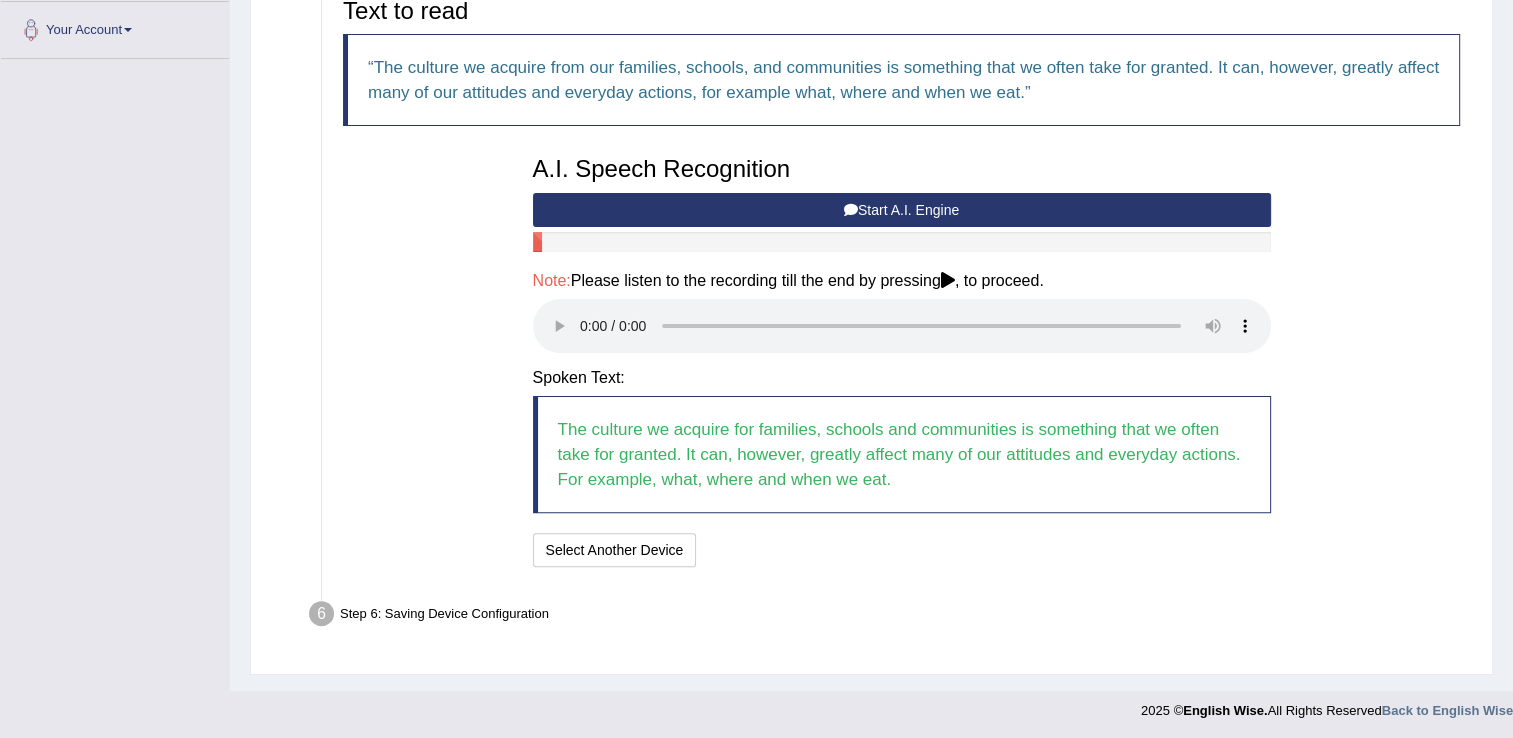 click at bounding box center [948, 280] 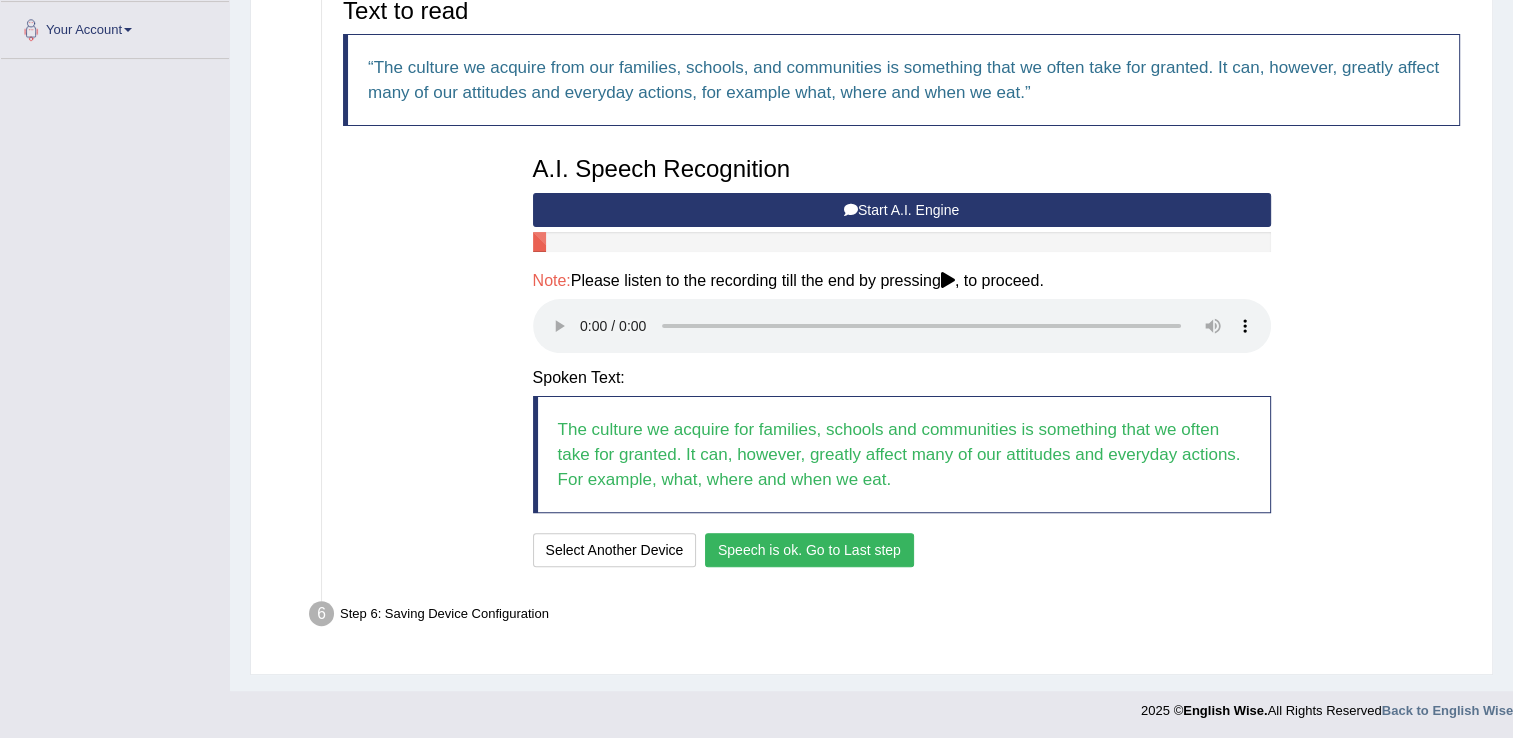 click on "Speech is ok. Go to Last step" at bounding box center (809, 550) 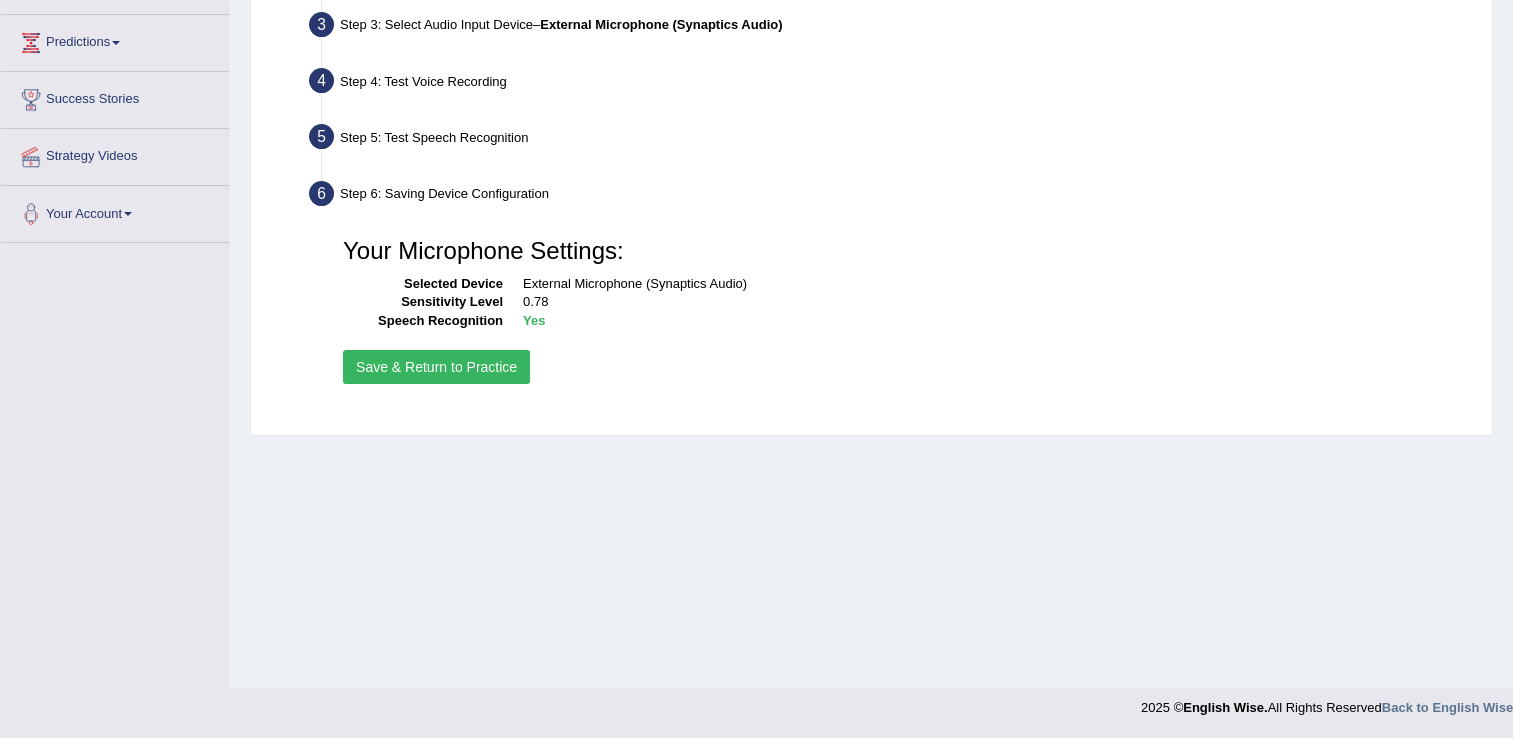 click on "Save & Return to Practice" at bounding box center [436, 367] 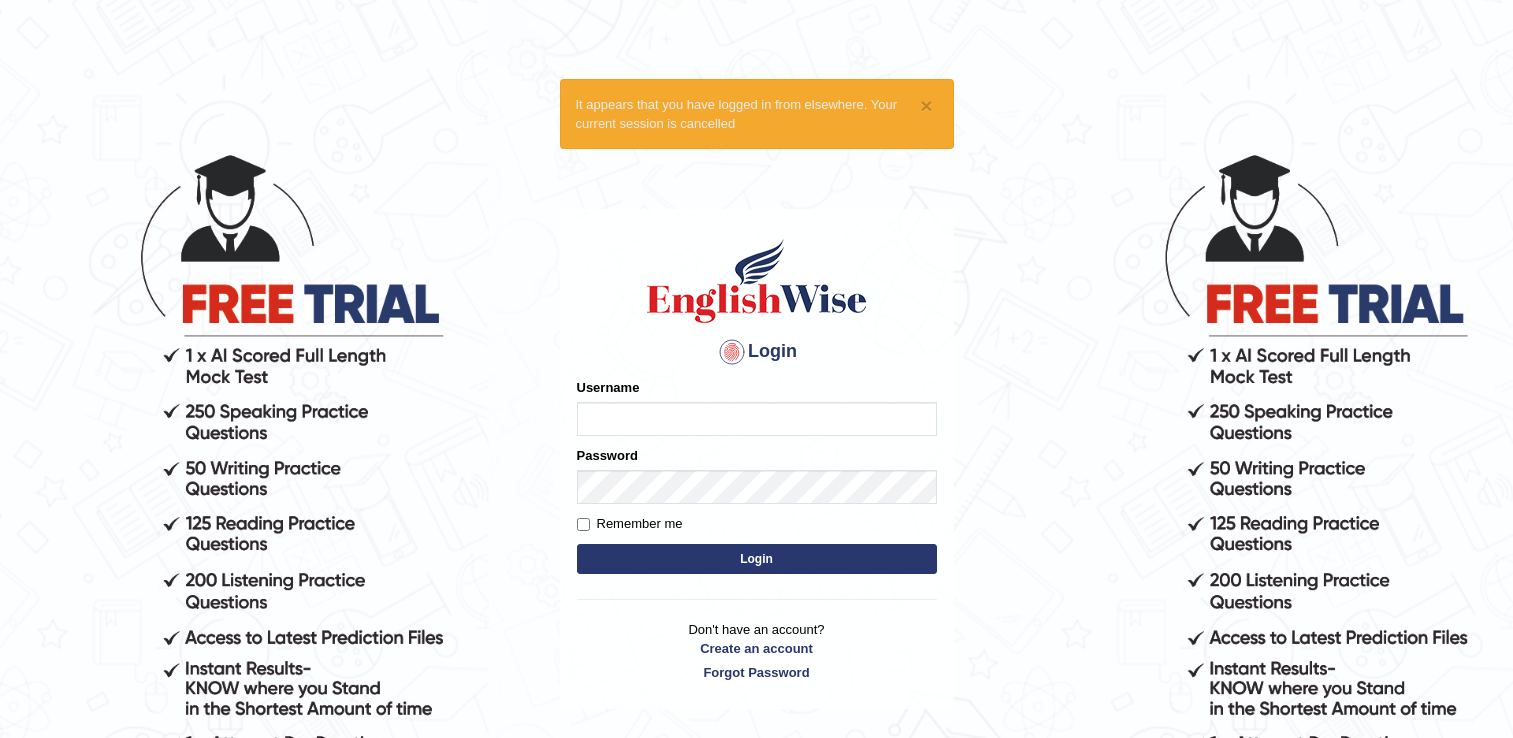 scroll, scrollTop: 0, scrollLeft: 0, axis: both 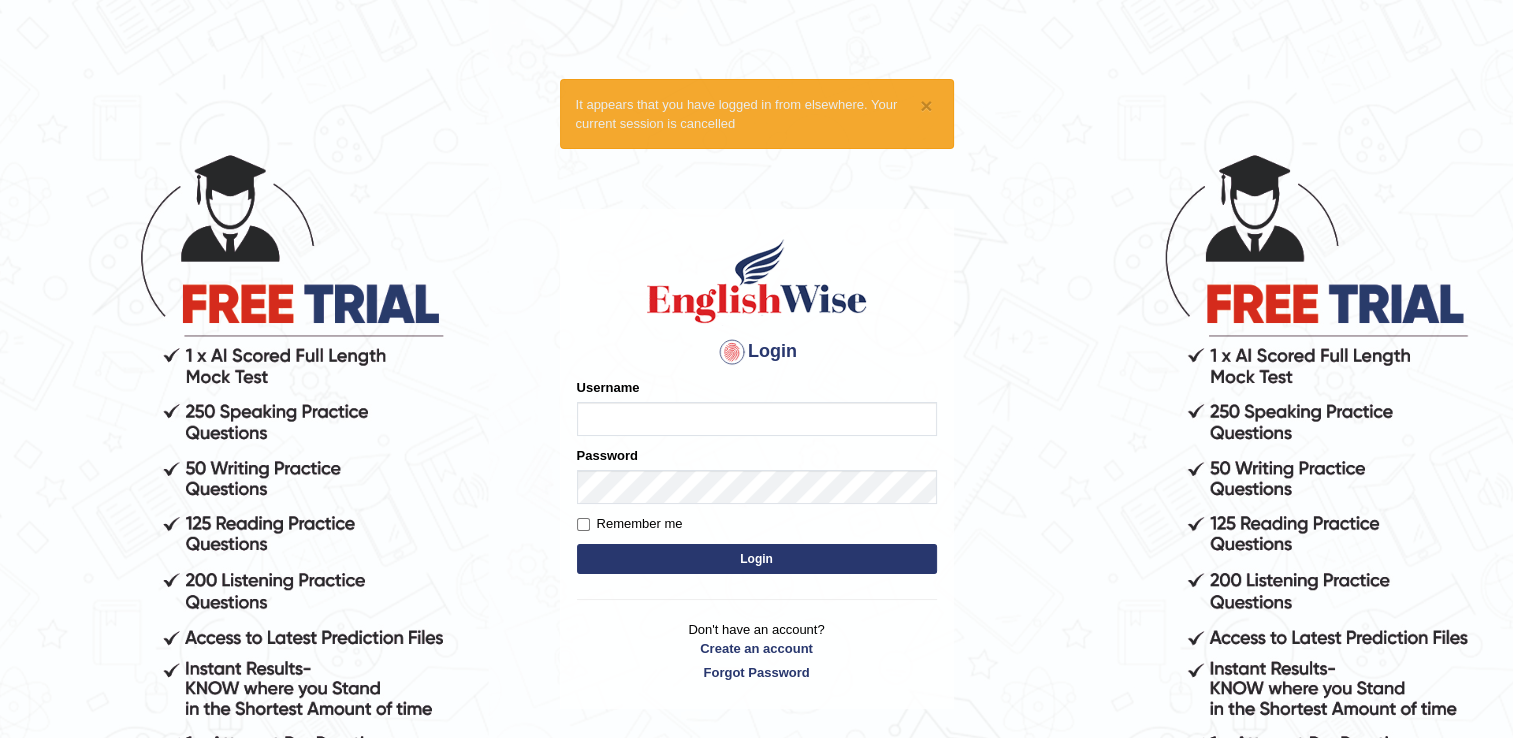 click on "Username" at bounding box center [757, 419] 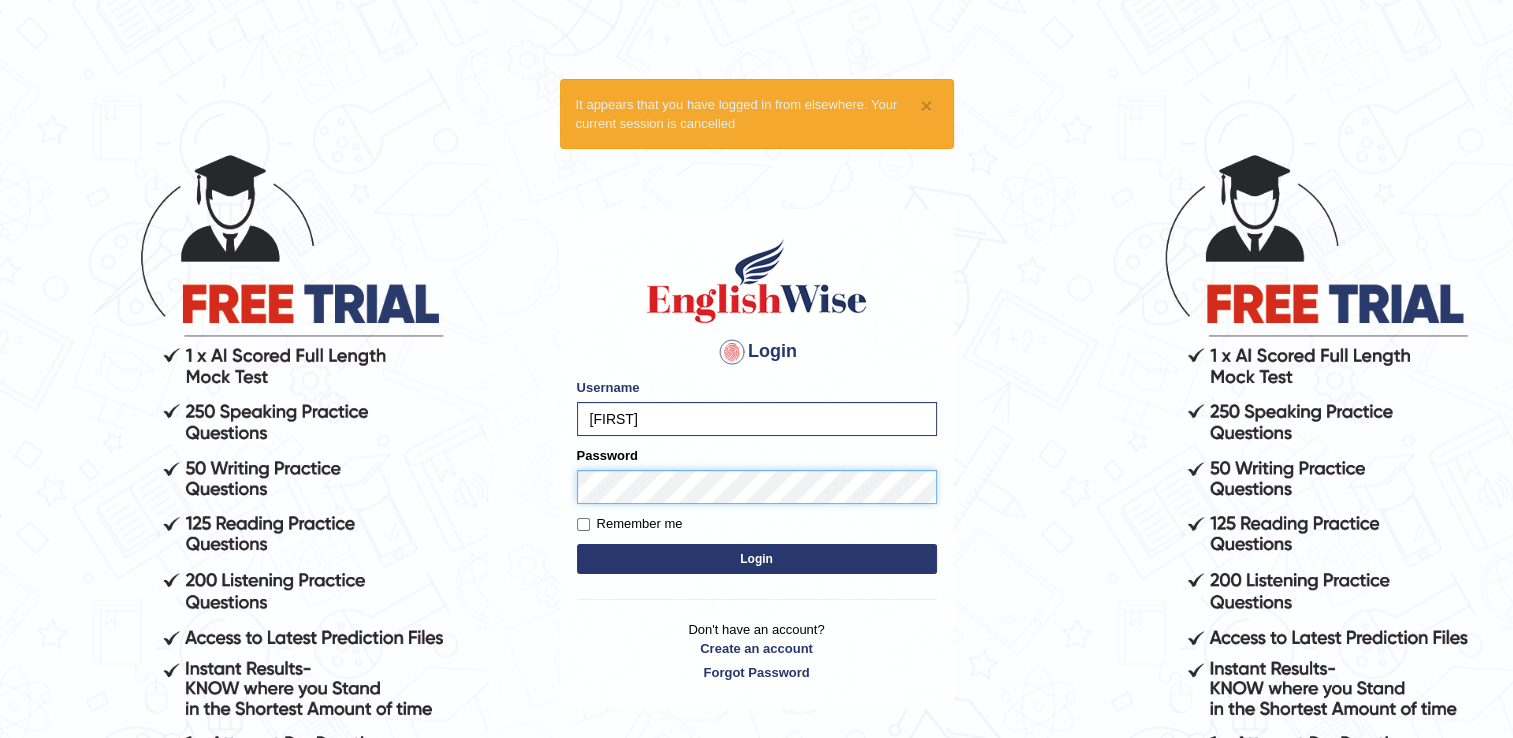click on "Login" at bounding box center (757, 559) 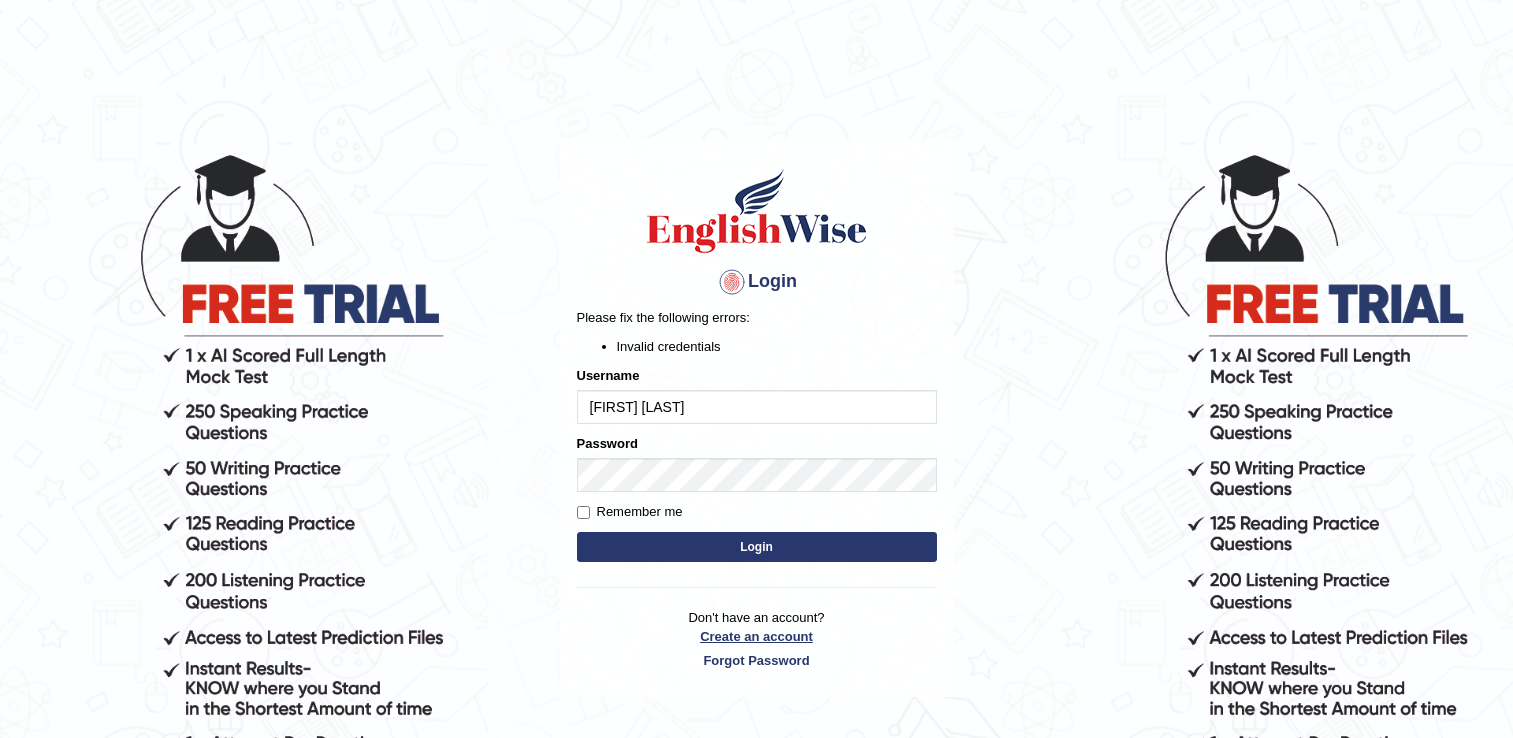scroll, scrollTop: 0, scrollLeft: 0, axis: both 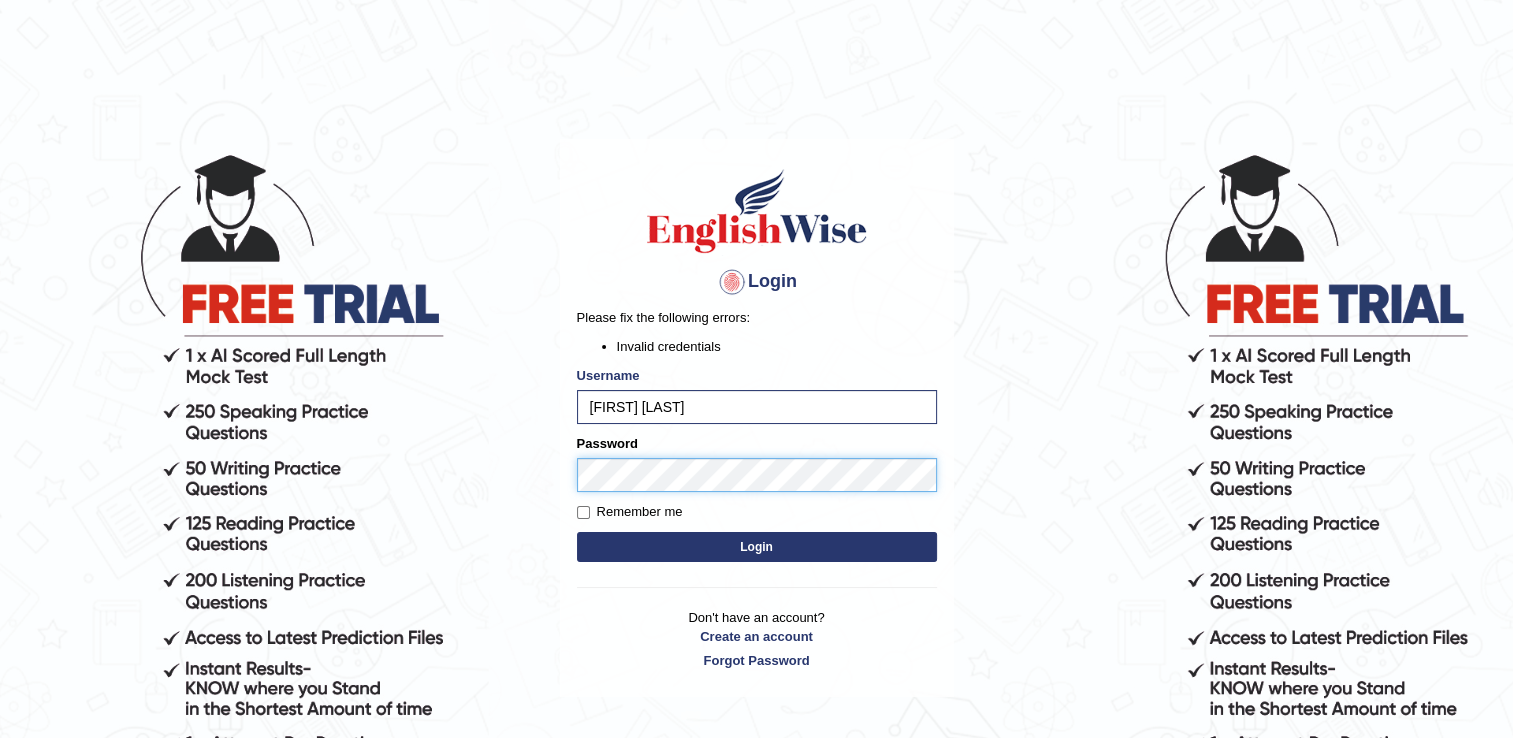 click on "Login
Please fix the following errors: Invalid credentials
Username
[FIRST] [LAST]
Password
Remember me
Login
Don't have an account?
Create an account
Forgot Password
2025 ©  English Wise.  All Rights Reserved  Back to English Wise" at bounding box center (756, 445) 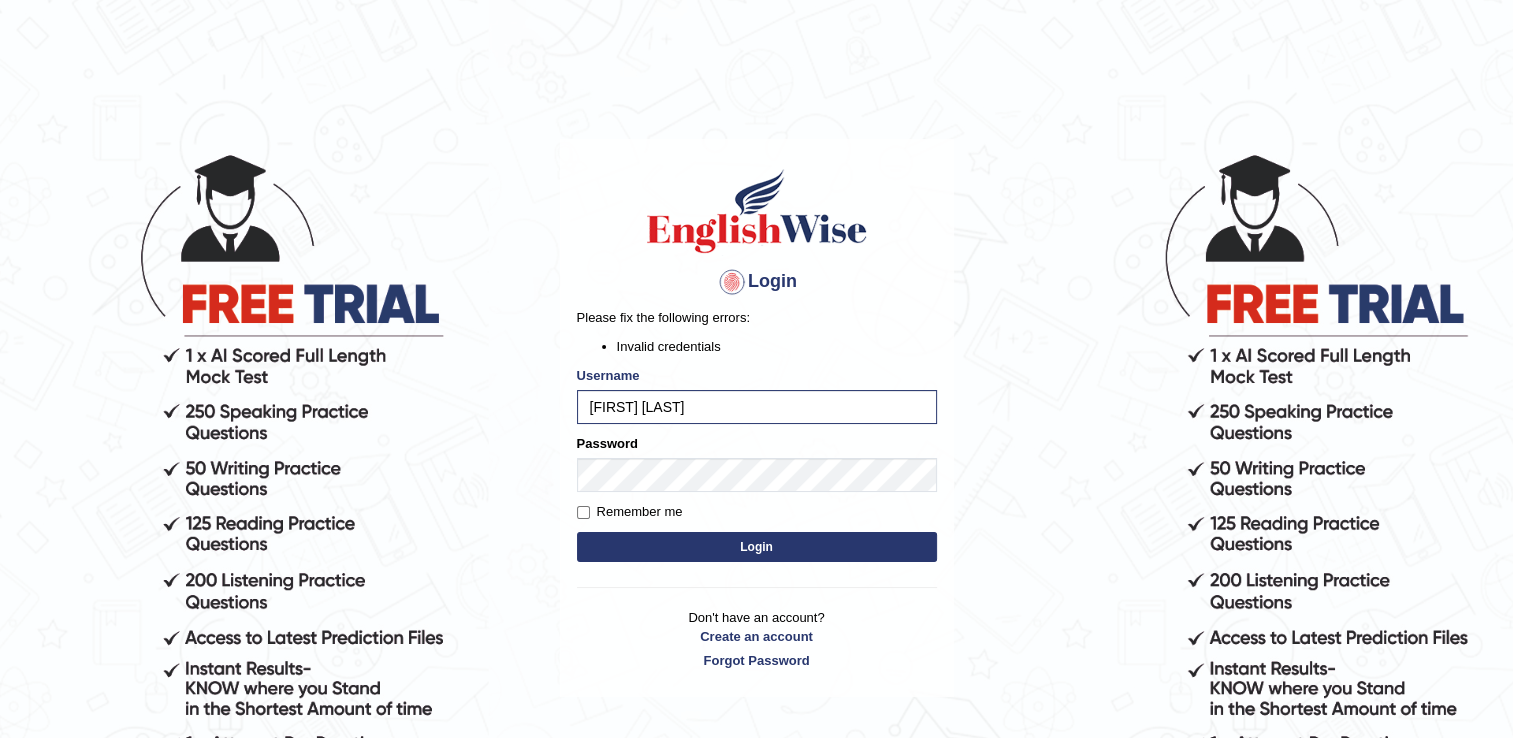 click on "Login" at bounding box center (757, 547) 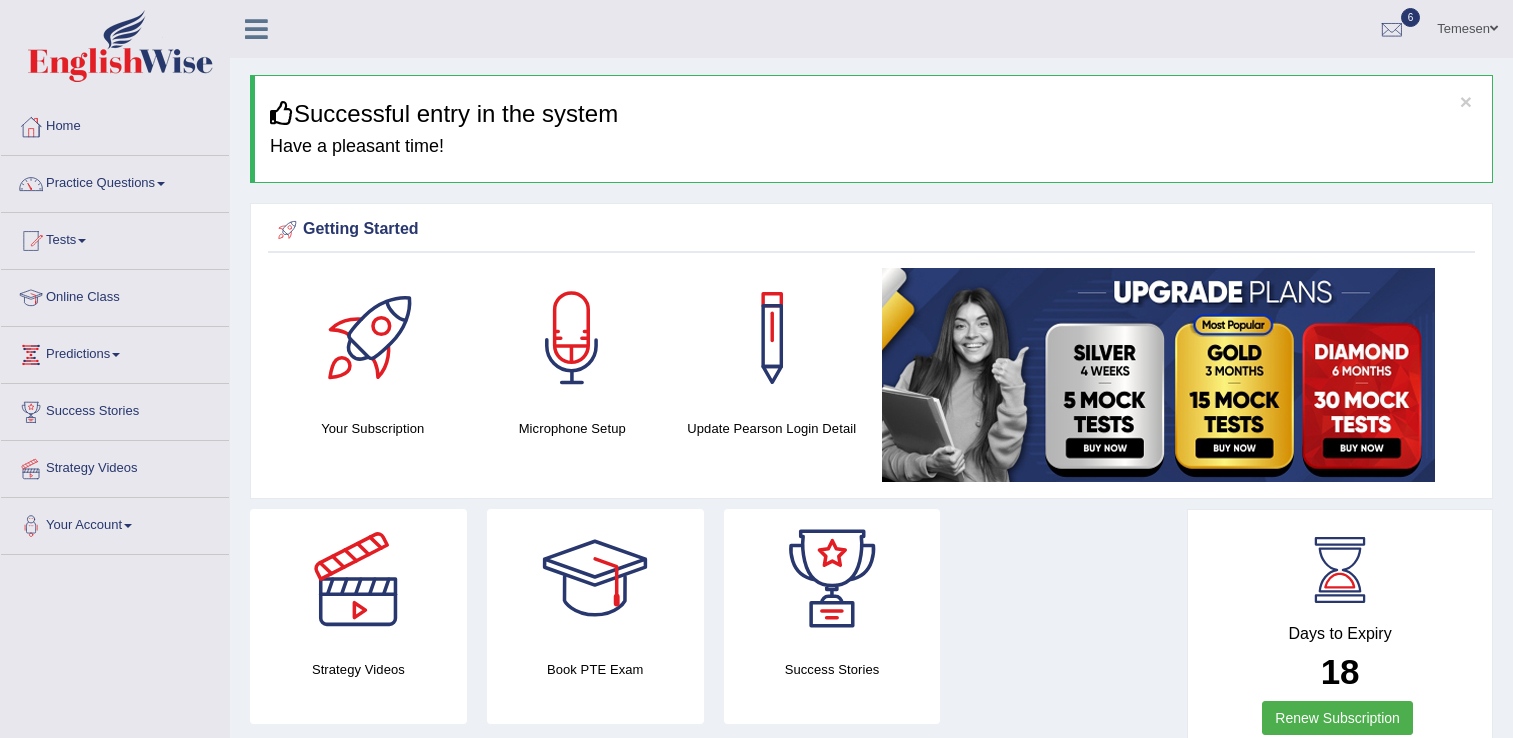scroll, scrollTop: 0, scrollLeft: 0, axis: both 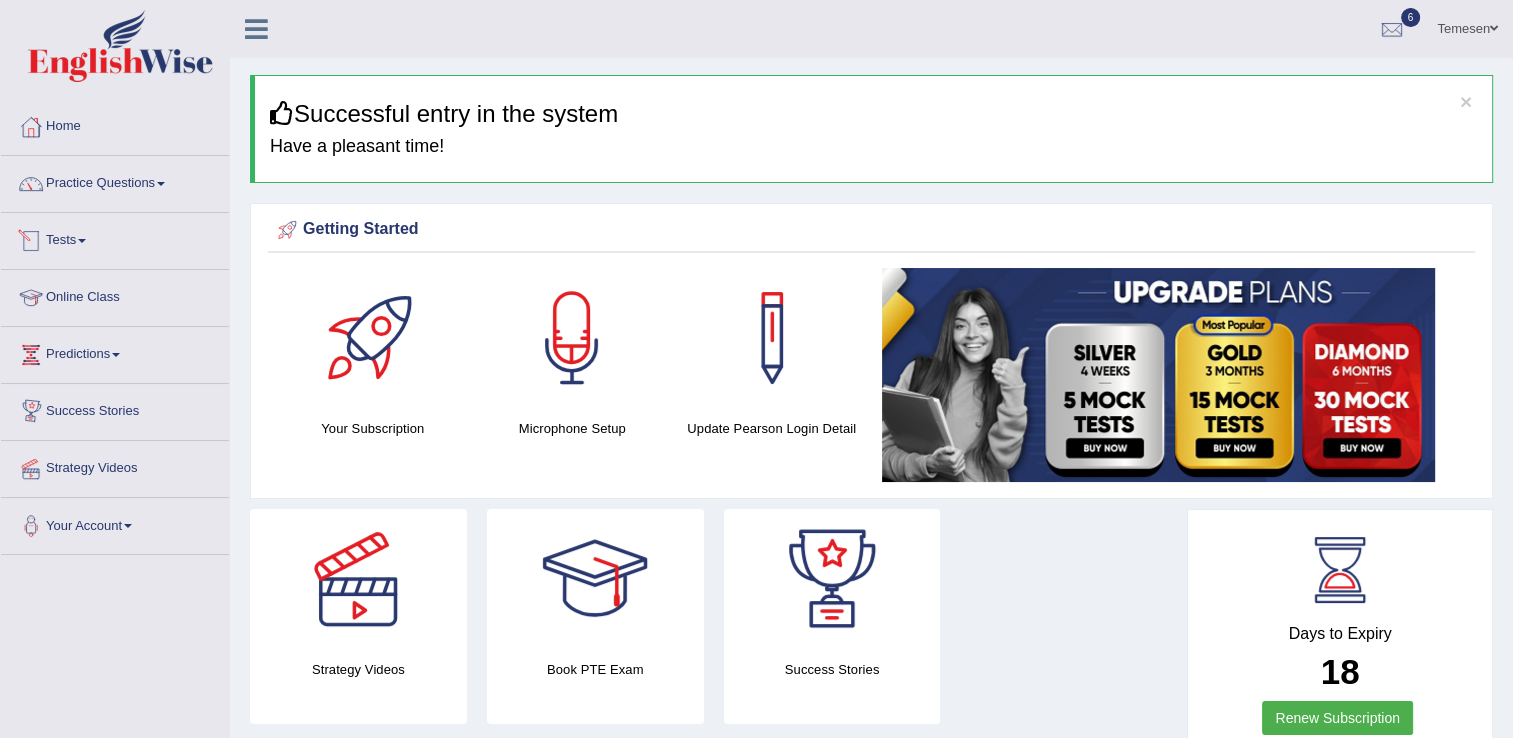 click on "Tests" at bounding box center (115, 238) 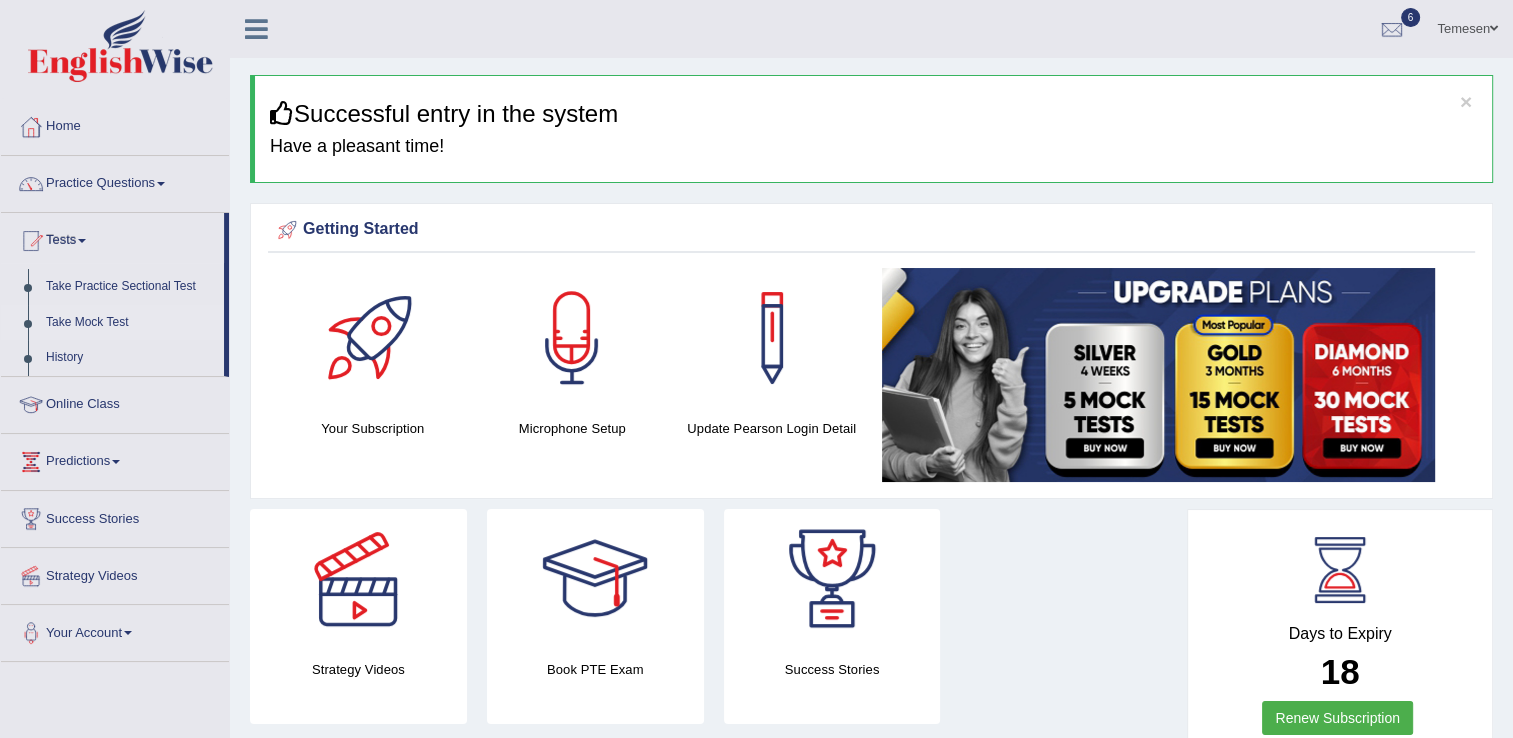 click on "Take Mock Test" at bounding box center [130, 323] 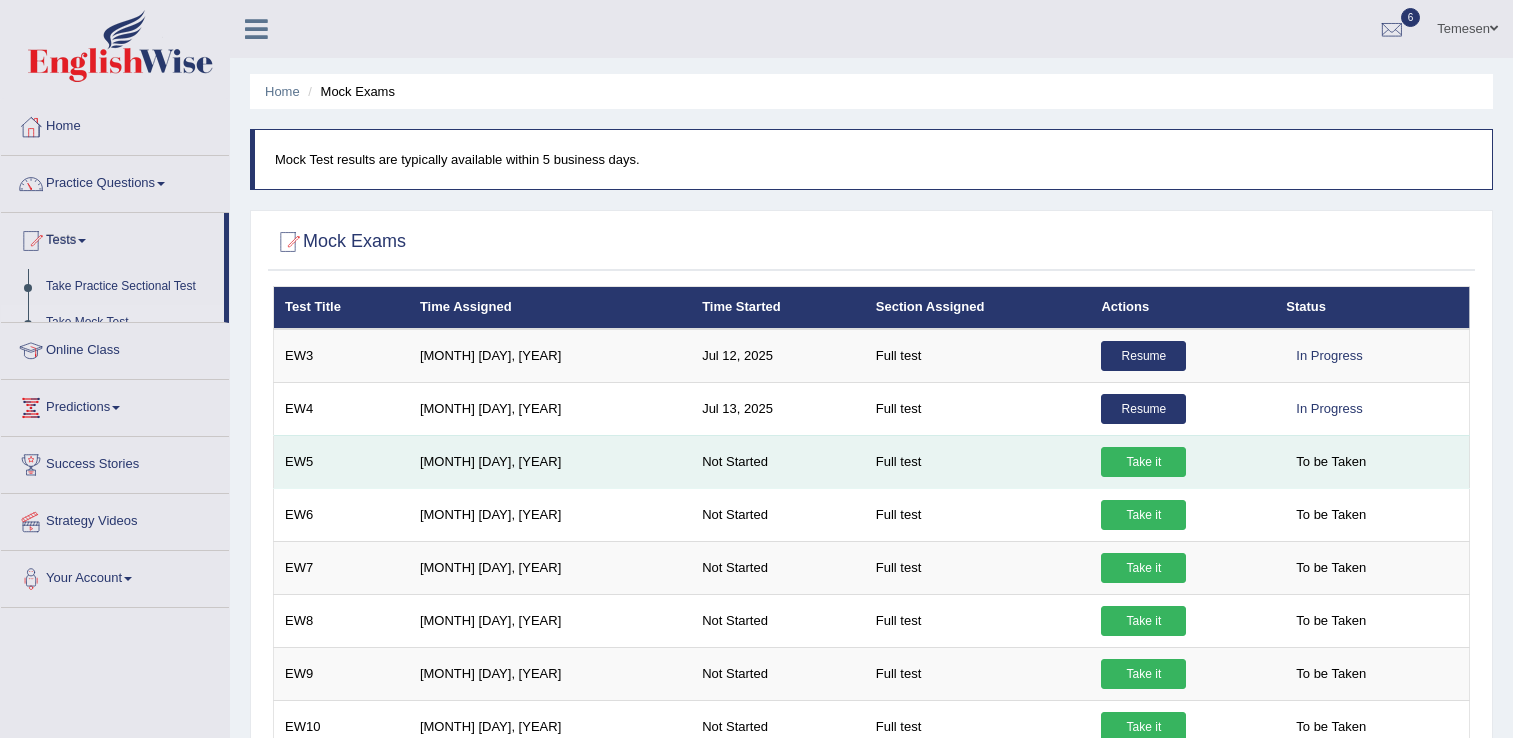 scroll, scrollTop: 0, scrollLeft: 0, axis: both 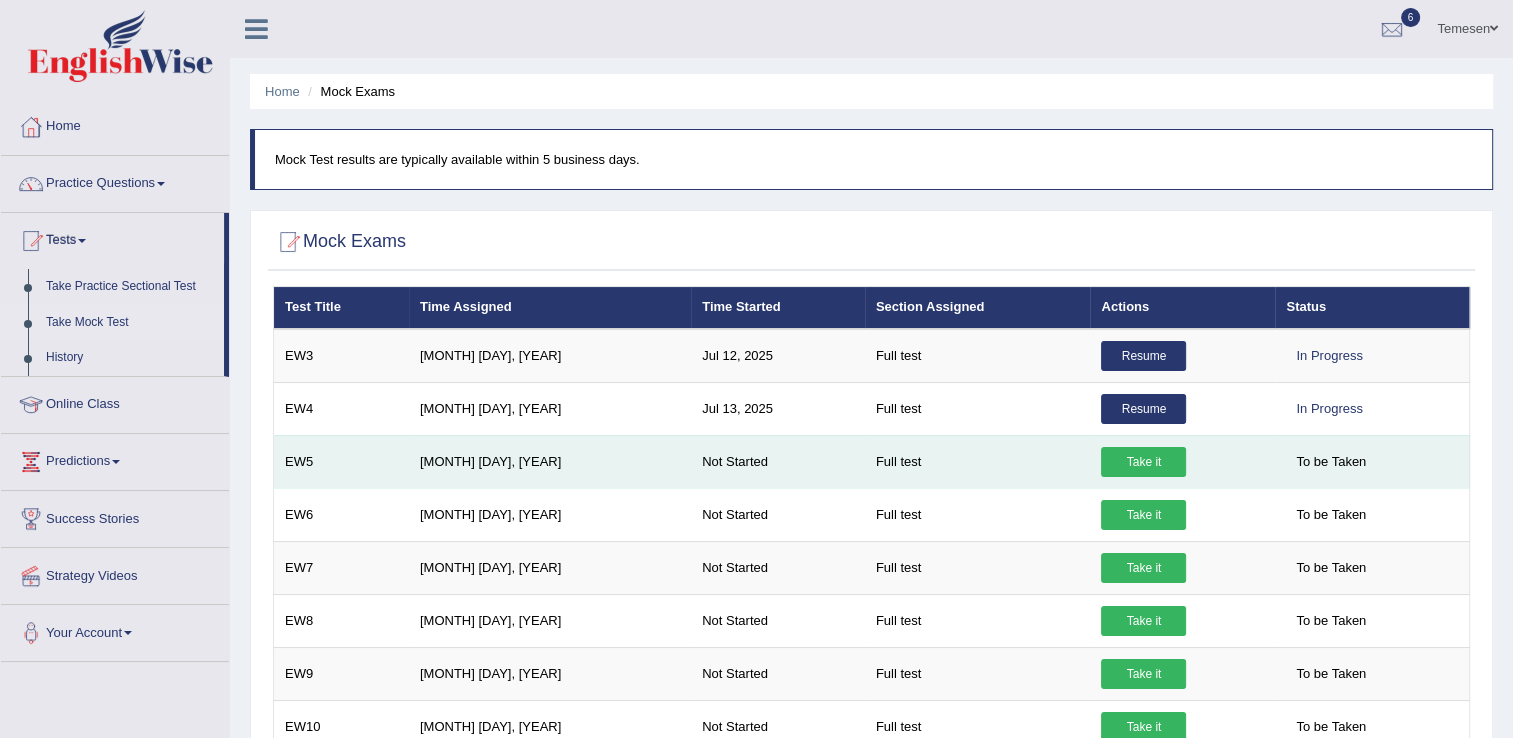 click on "Take it" at bounding box center [1143, 462] 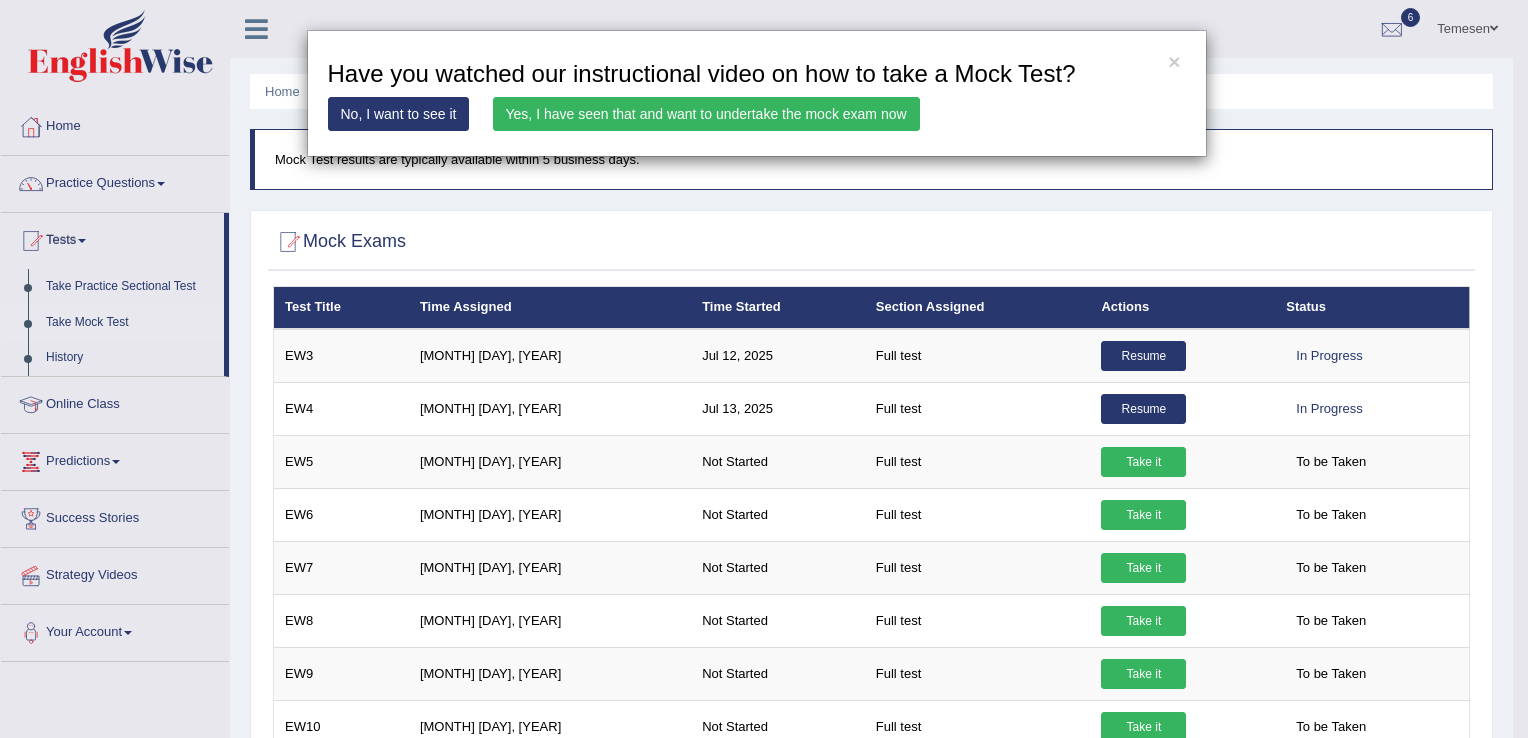 click on "Yes, I have seen that and want to undertake the mock exam now" at bounding box center (706, 114) 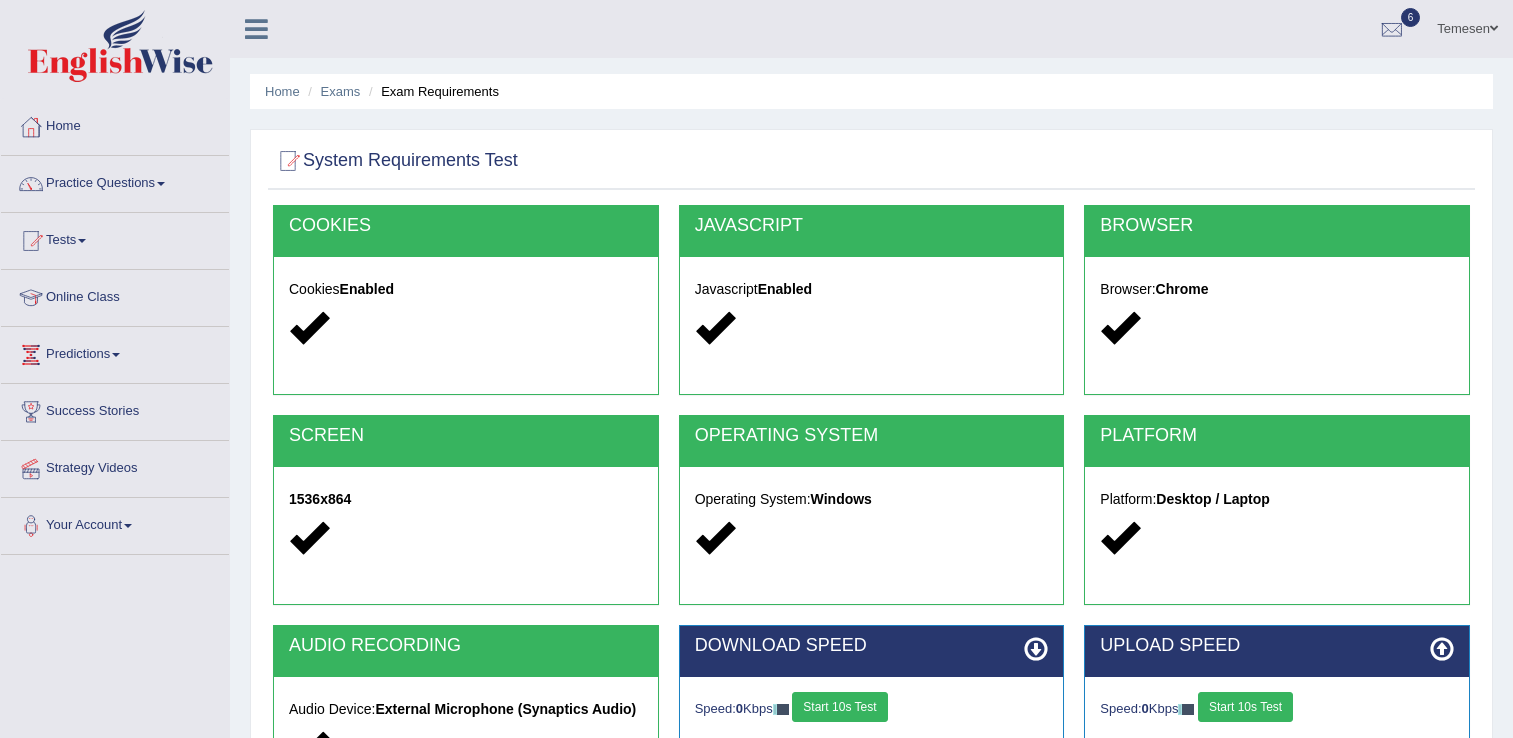 scroll, scrollTop: 312, scrollLeft: 0, axis: vertical 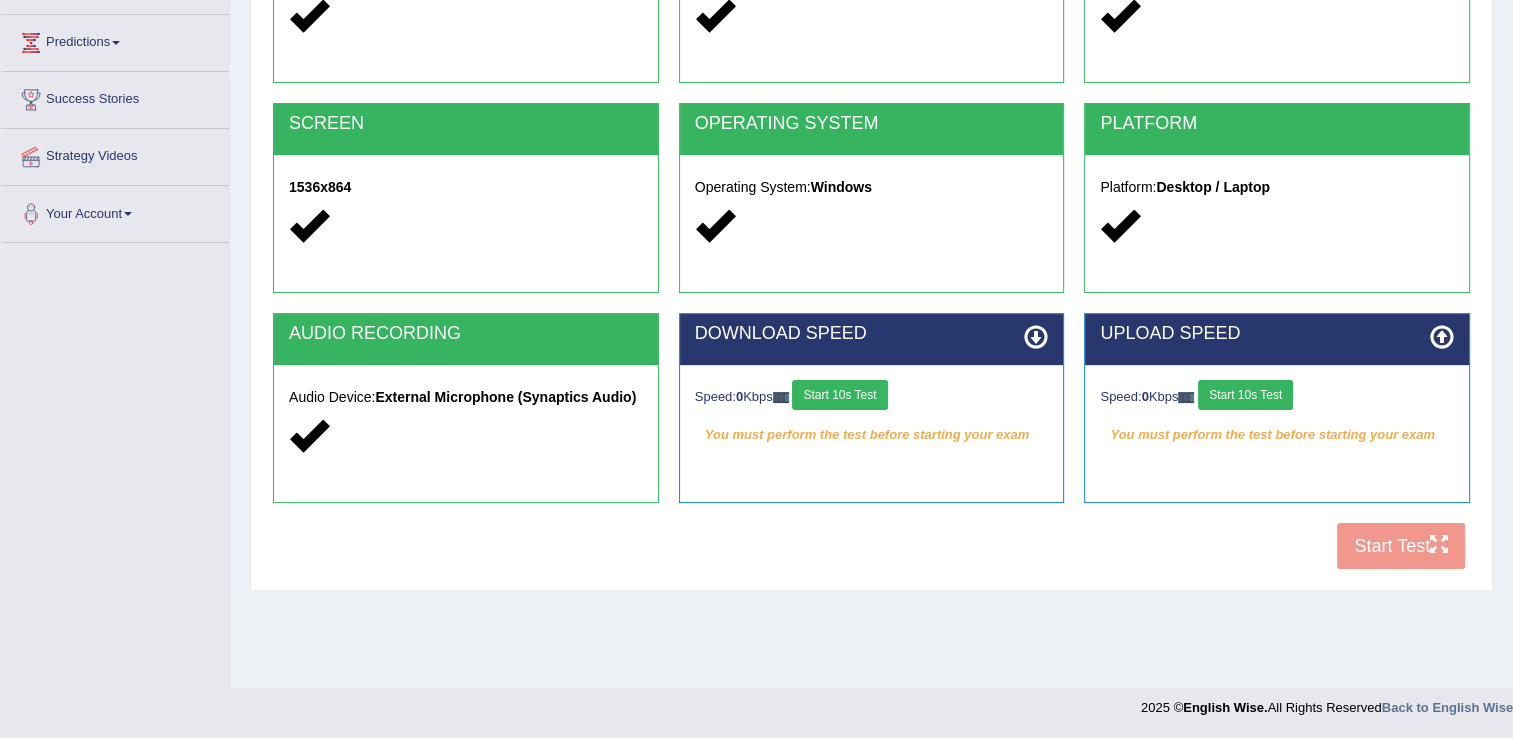 click on "Start 10s Test" at bounding box center (839, 395) 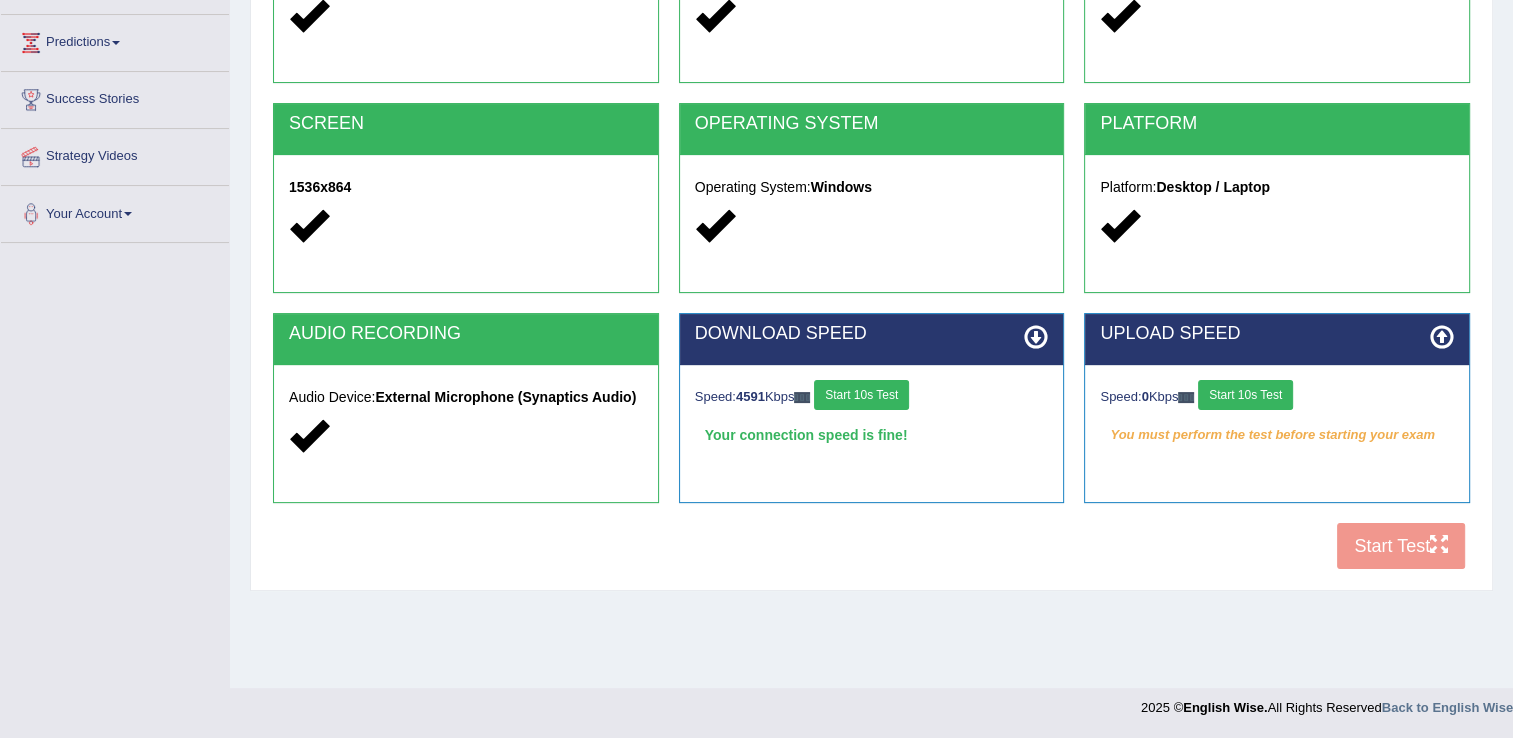 click on "Start 10s Test" at bounding box center (1245, 395) 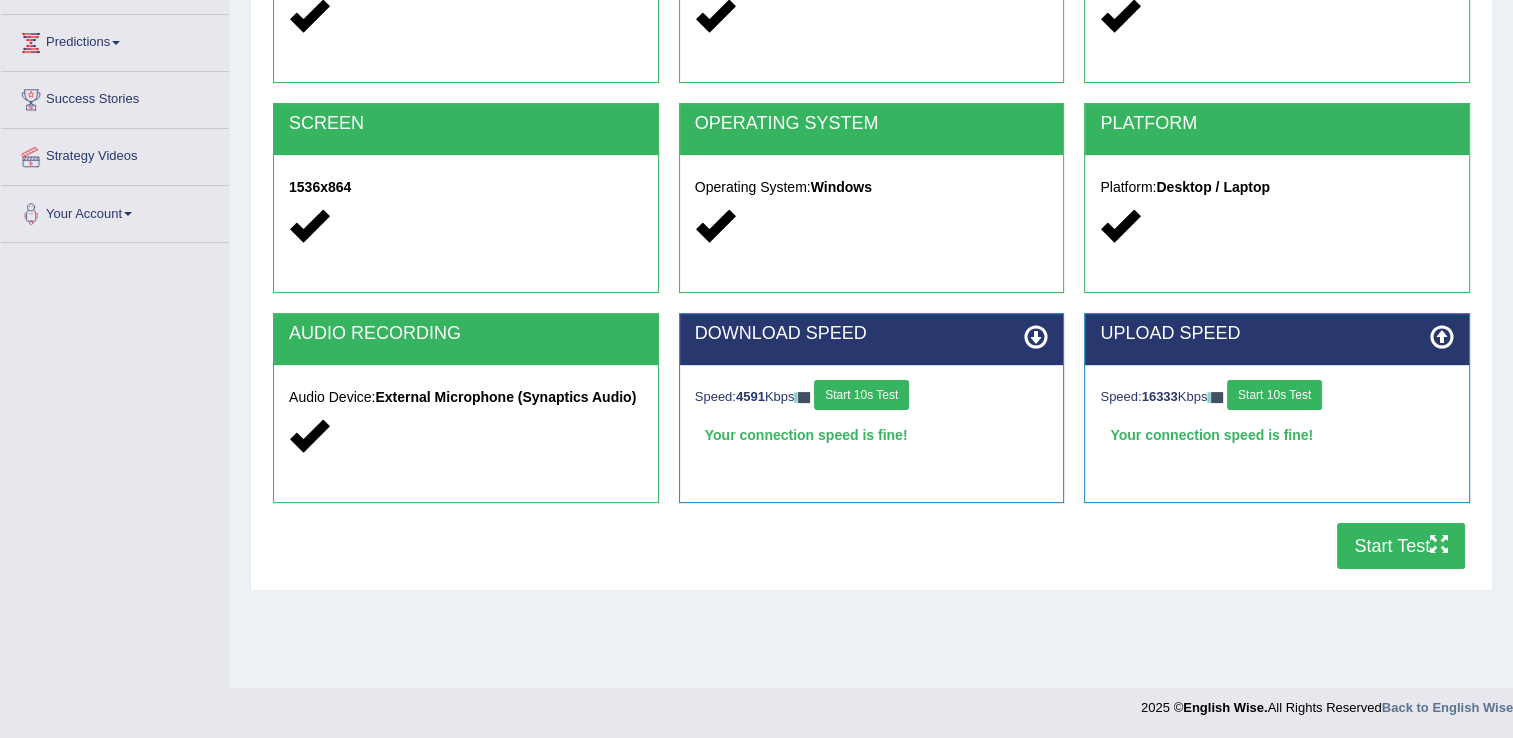 click on "Start Test" at bounding box center (1401, 546) 